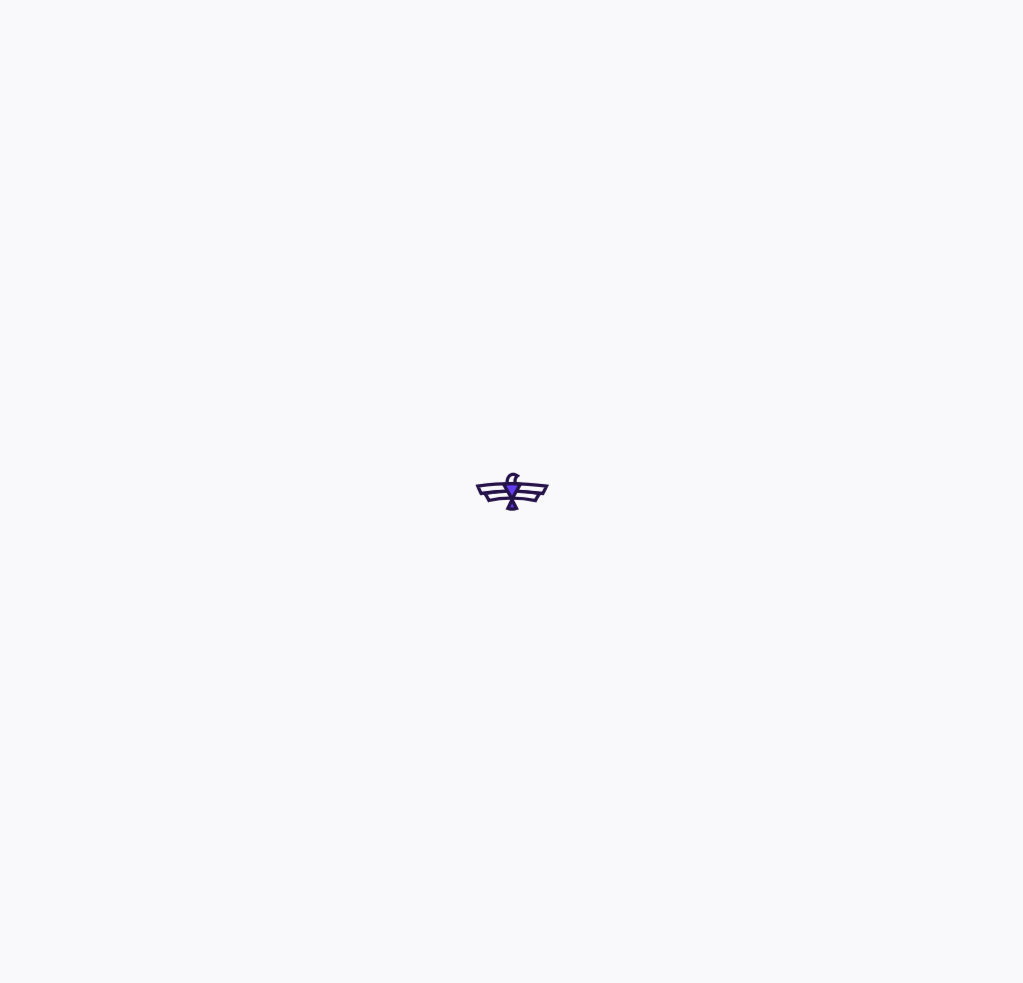 scroll, scrollTop: 0, scrollLeft: 0, axis: both 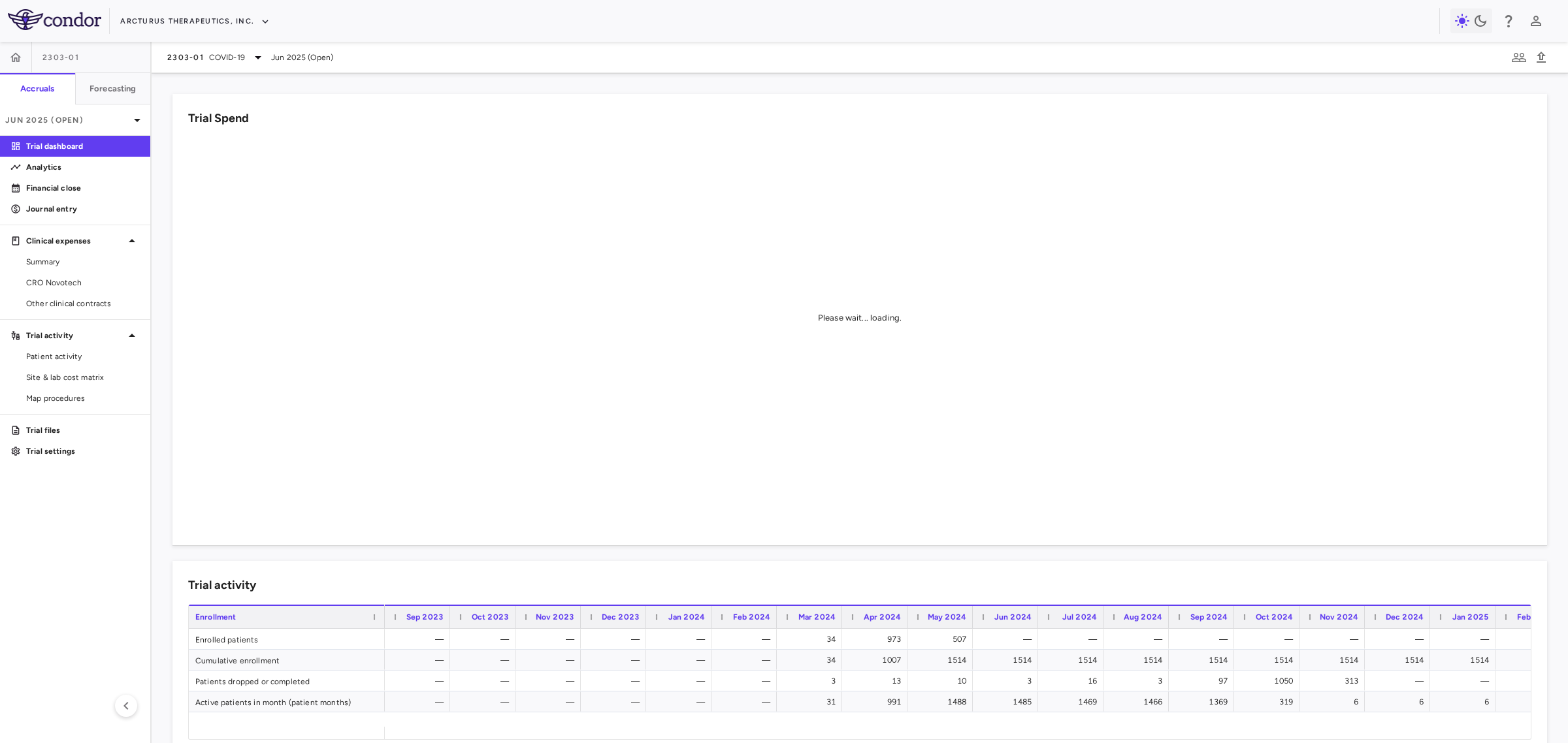 drag, startPoint x: 174, startPoint y: 676, endPoint x: 461, endPoint y: 173, distance: 579.1183 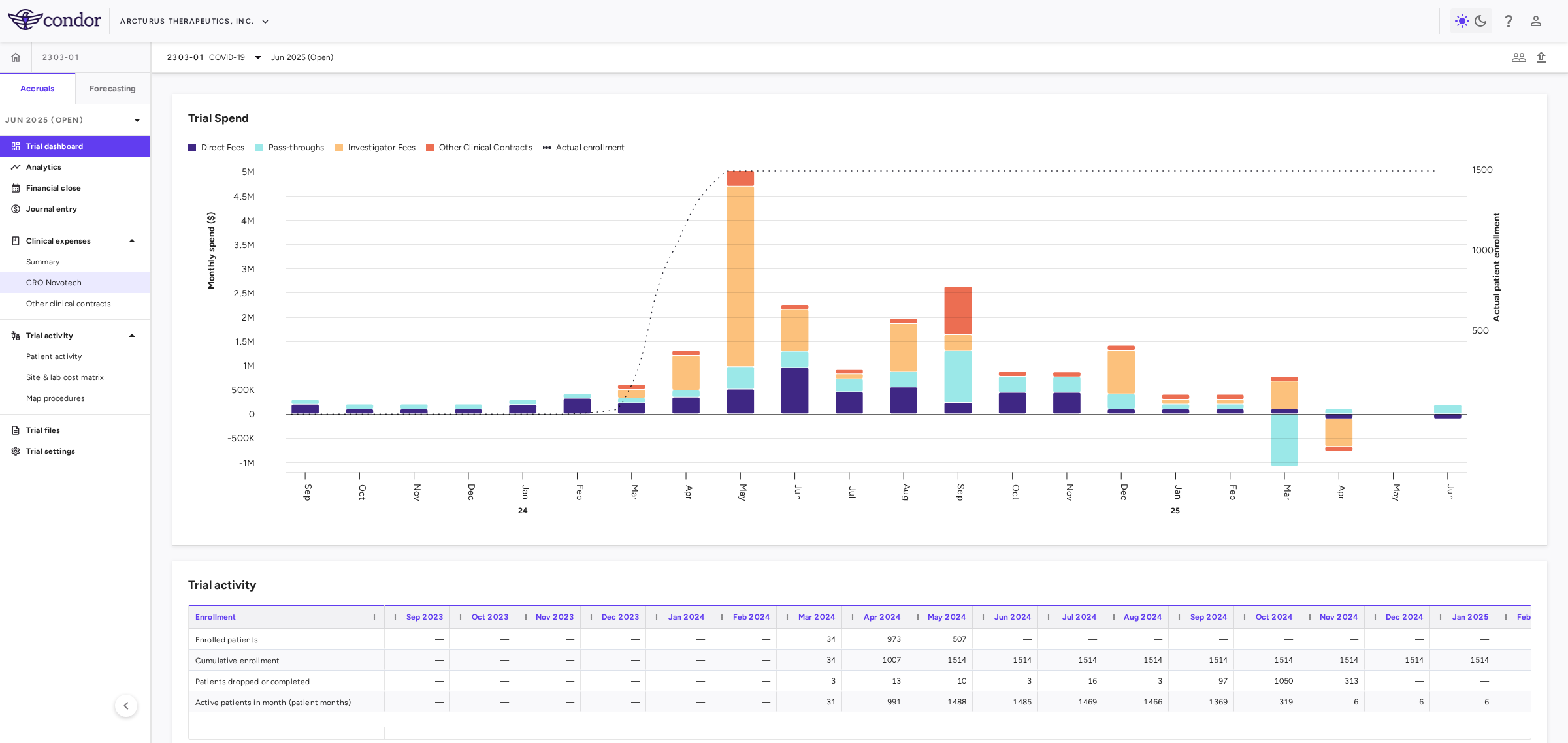 click on "CRO Novotech" at bounding box center (83, 283) 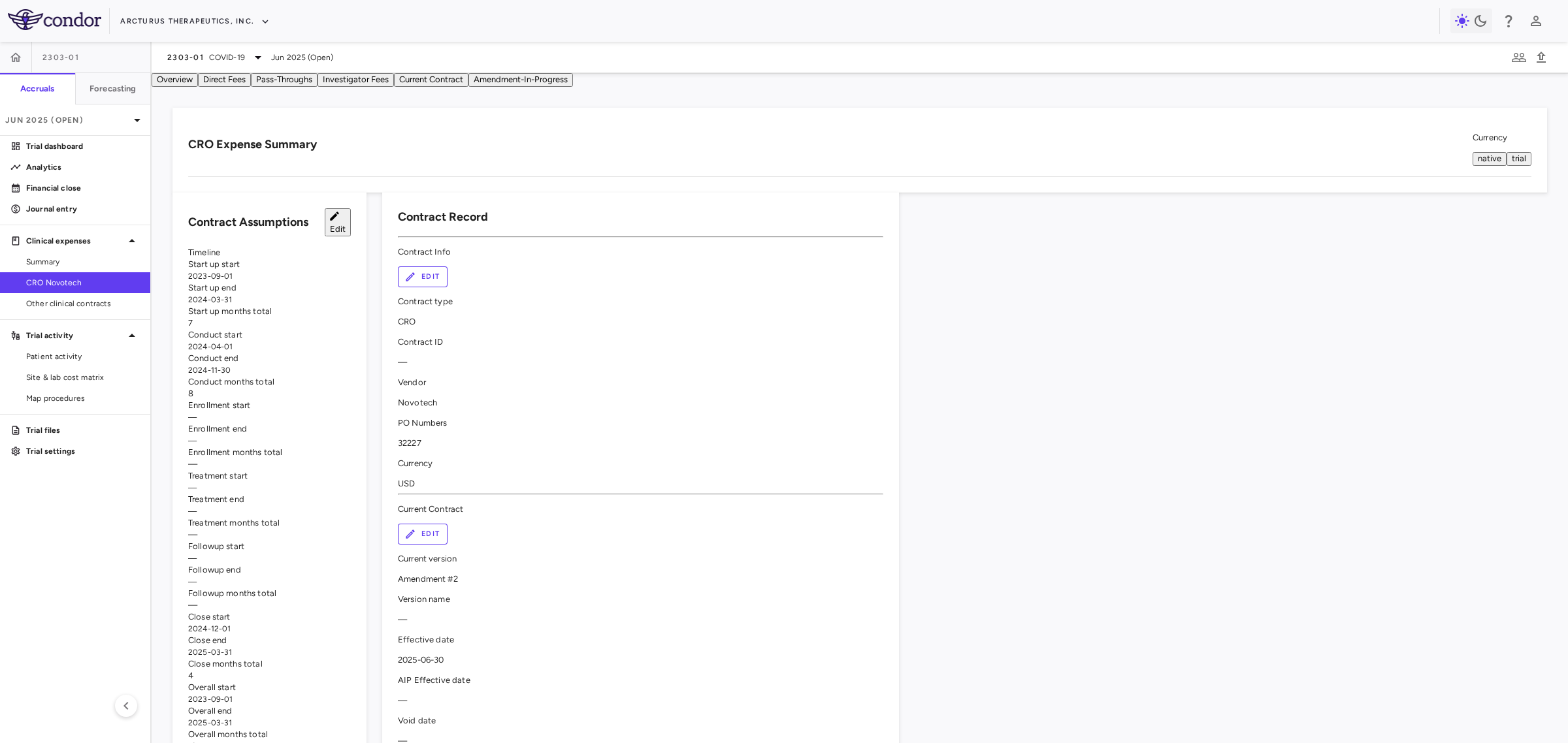 click on "Direct Fees" at bounding box center (224, 80) 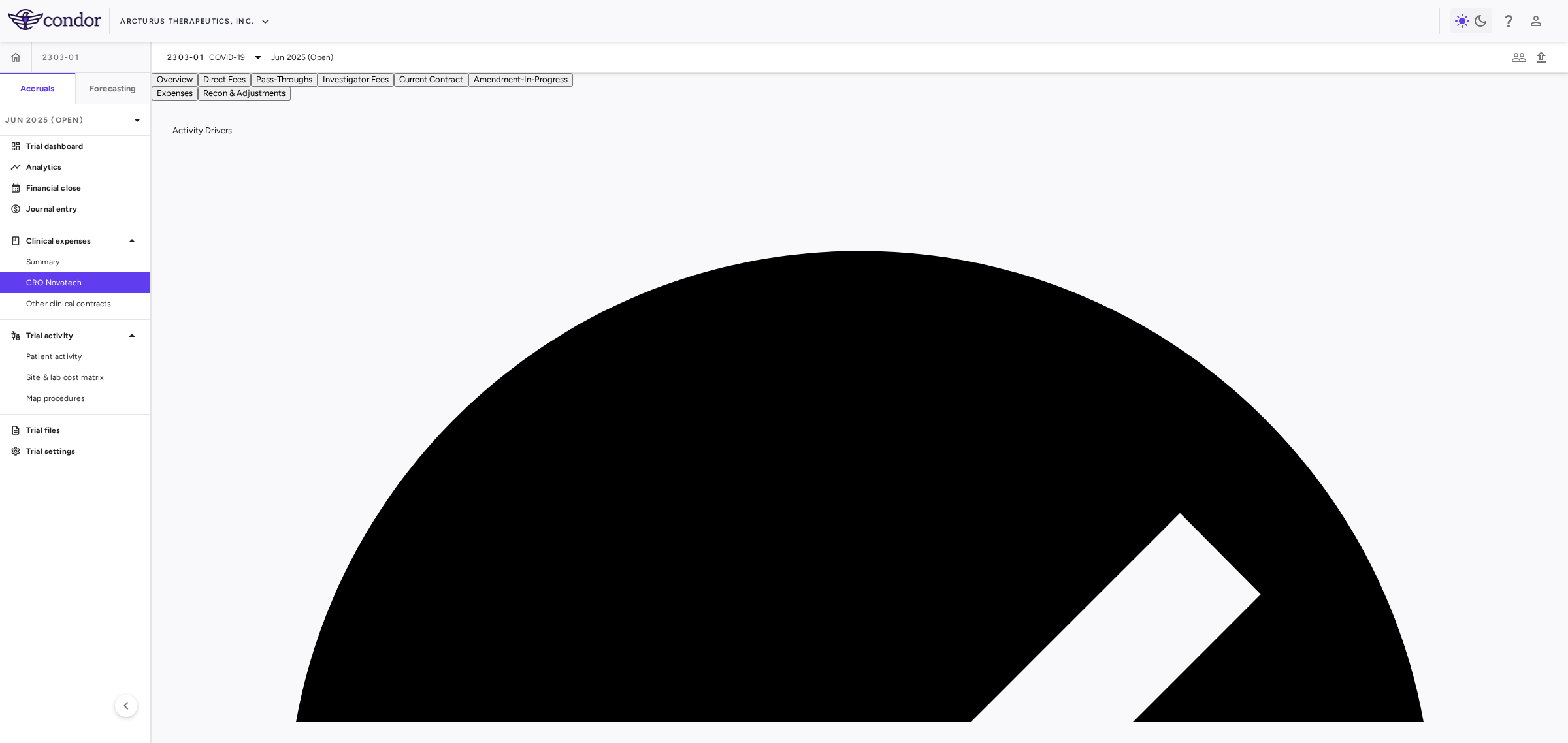 click on "Recon & Adjustments" at bounding box center [244, 93] 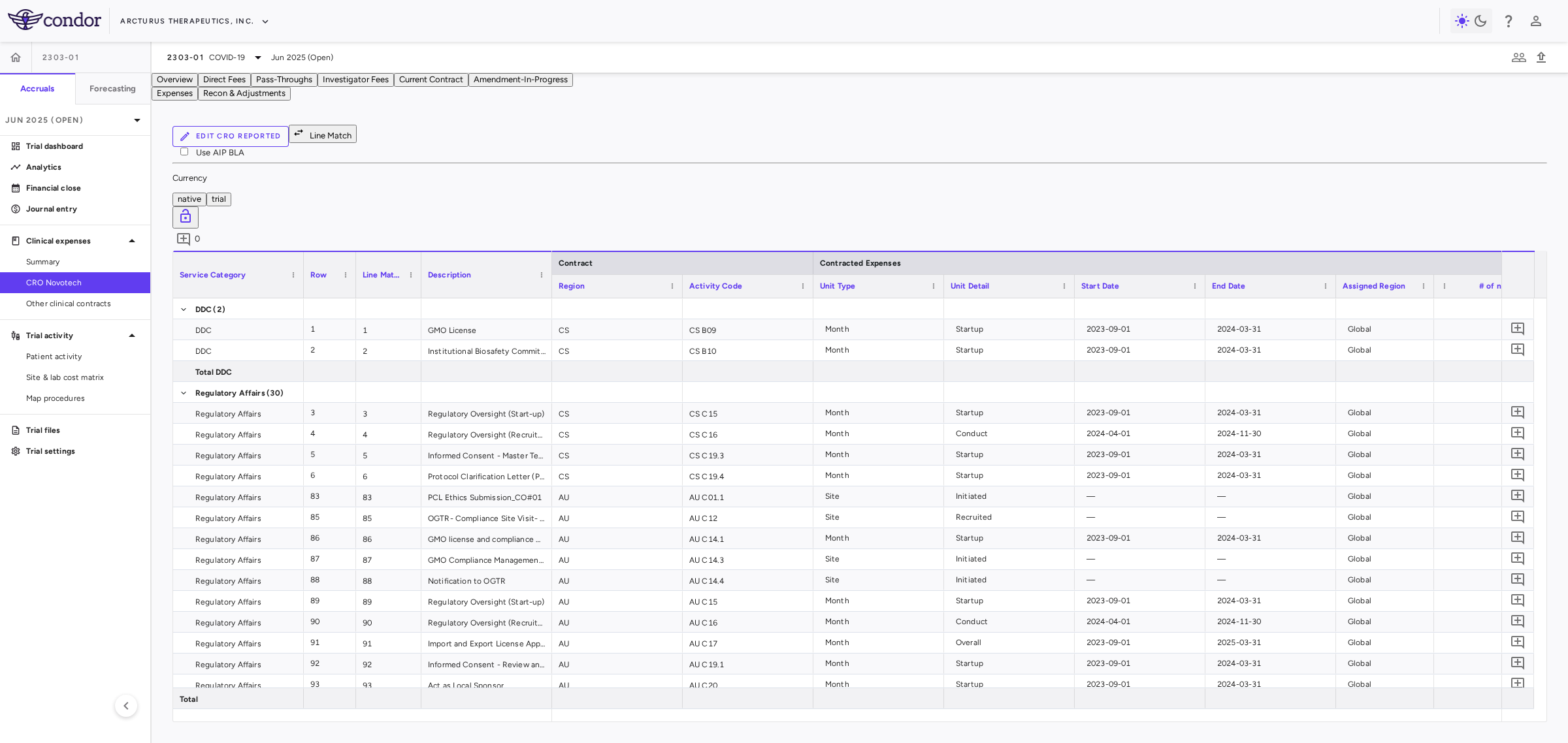 click on "Edit CRO reported" at bounding box center (231, 136) 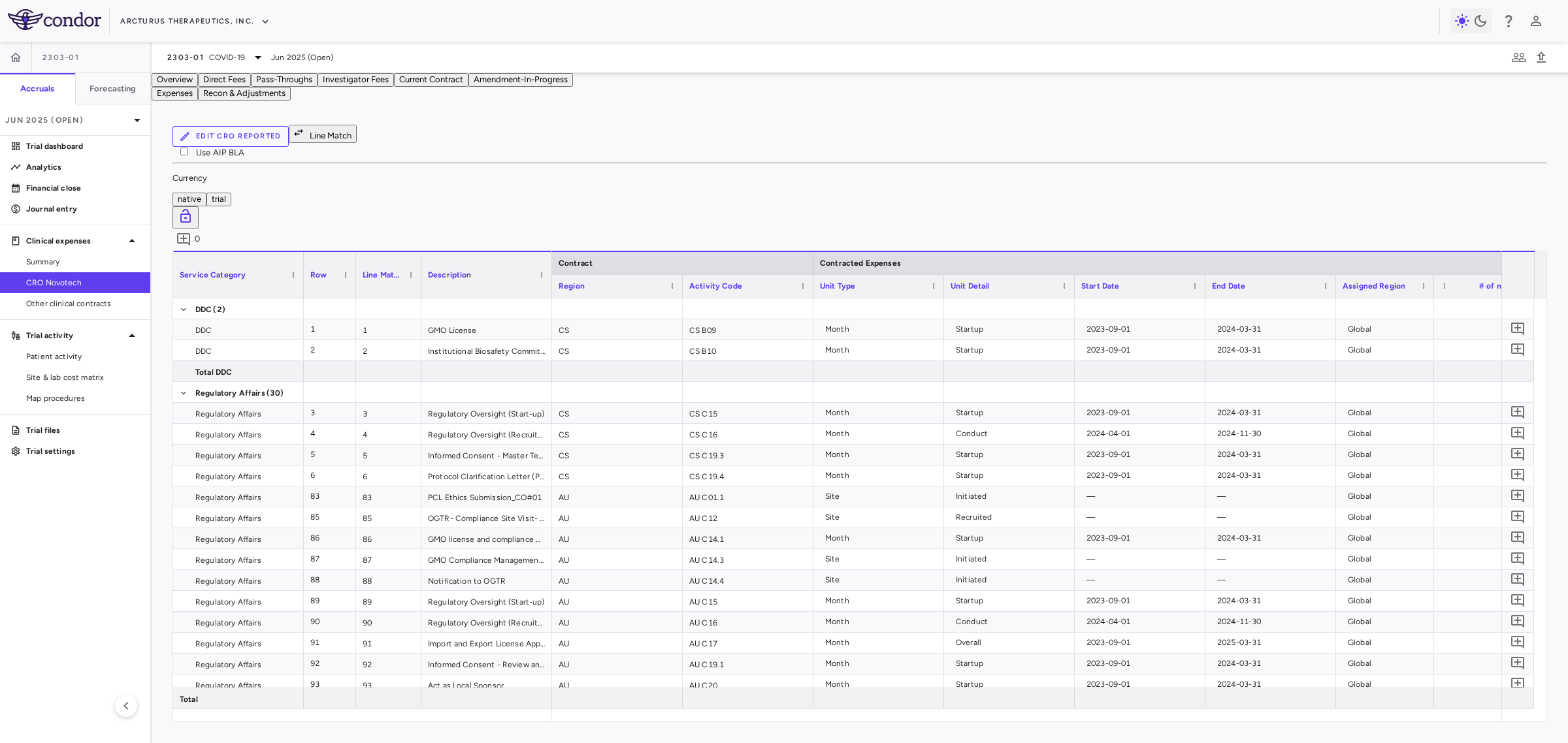 click on "Upload" at bounding box center [19, 3280] 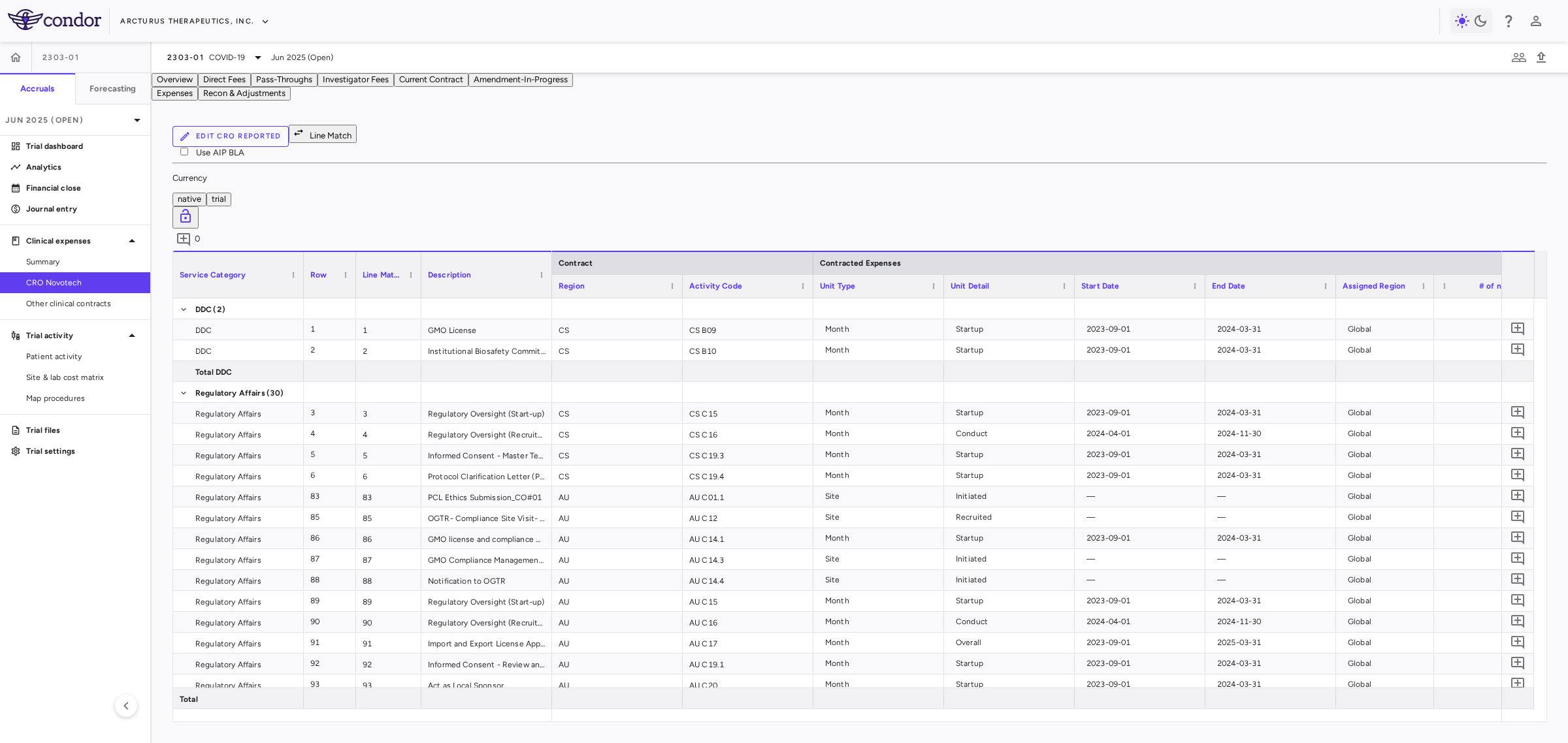 click on "Line Match" at bounding box center [323, 134] 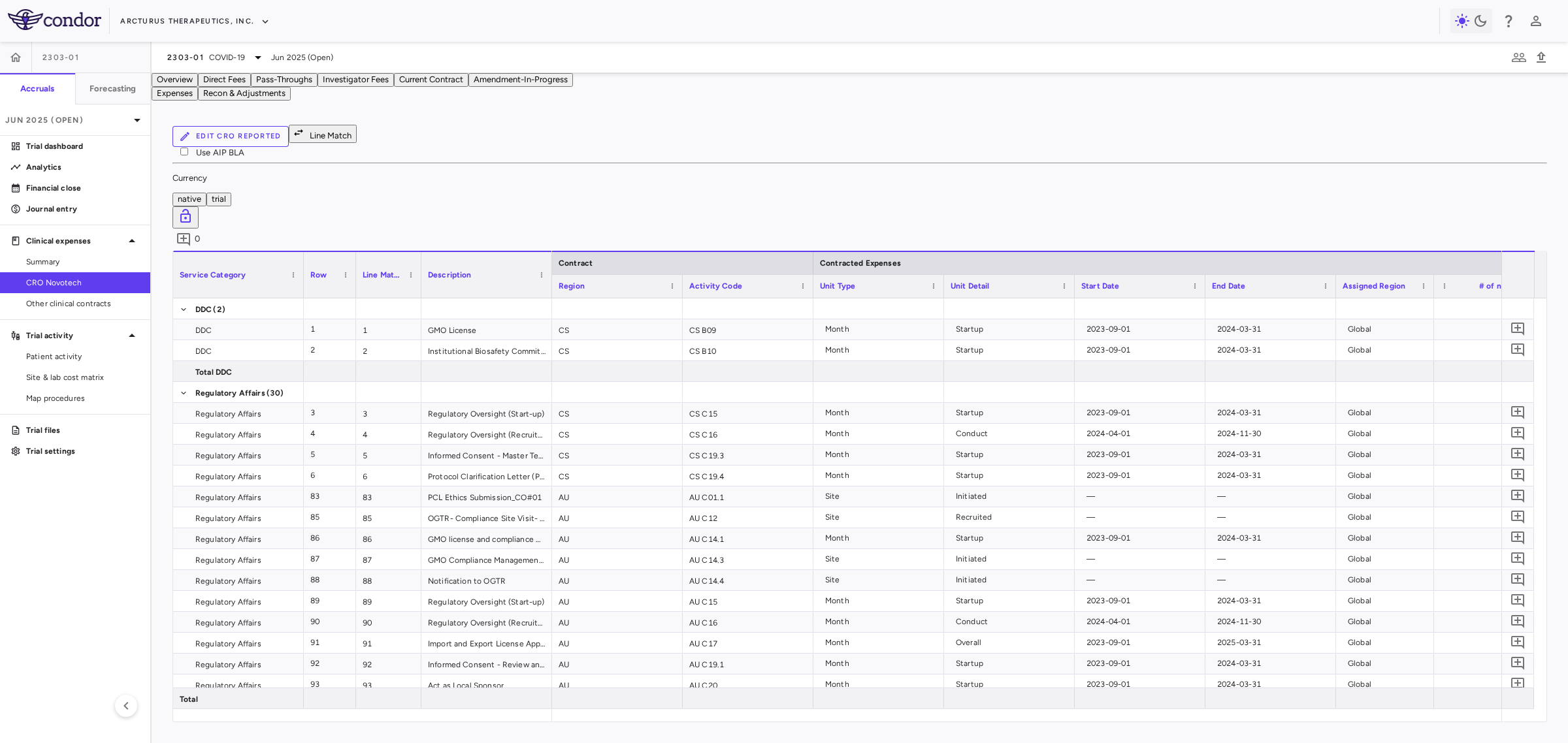click on "Export" at bounding box center (874, 1885) 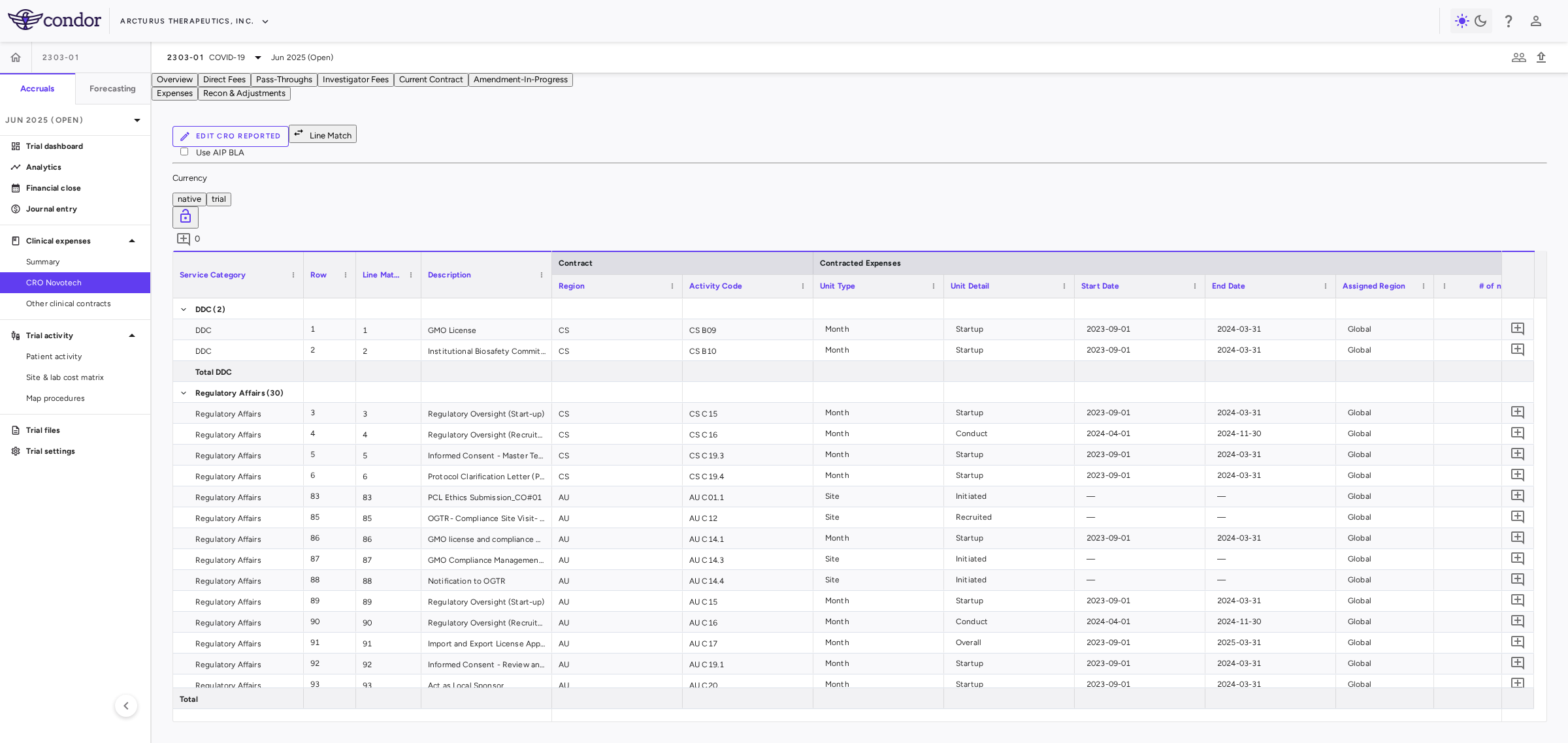 click on "Edit CRO reported" at bounding box center [231, 136] 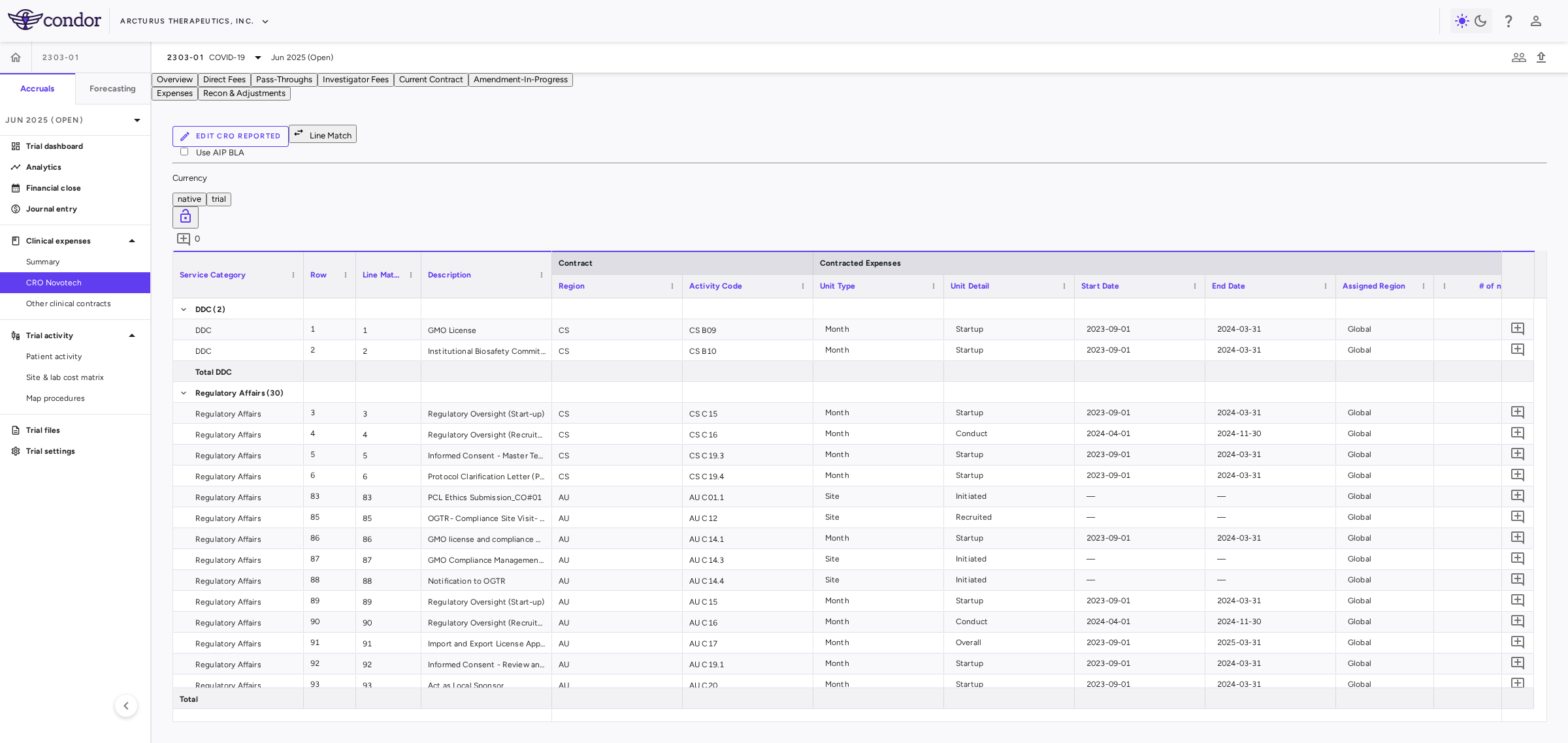 click on "Upload" at bounding box center [19, 3280] 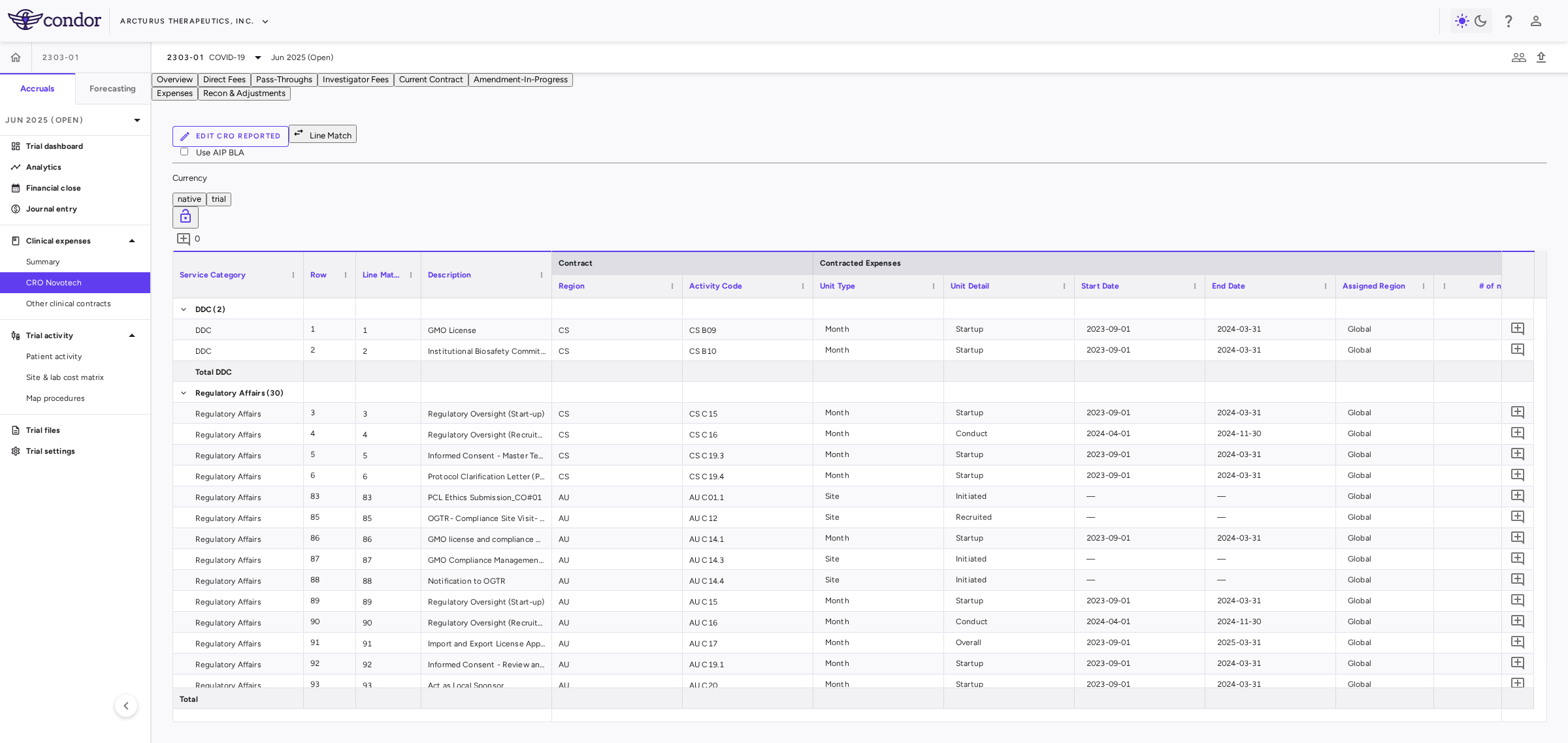 click on "Line Match" at bounding box center [323, 134] 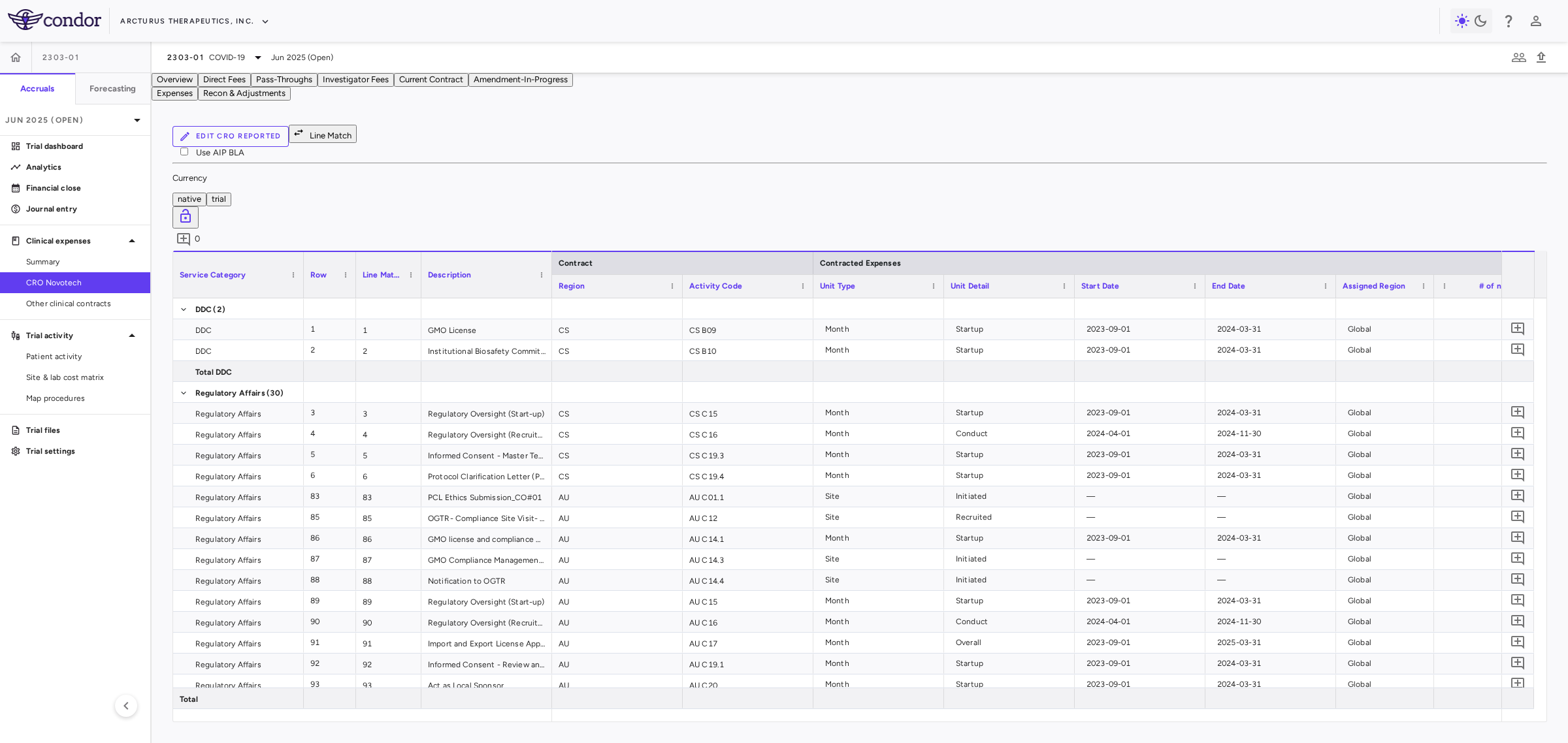 click on "Export" at bounding box center [521, 1853] 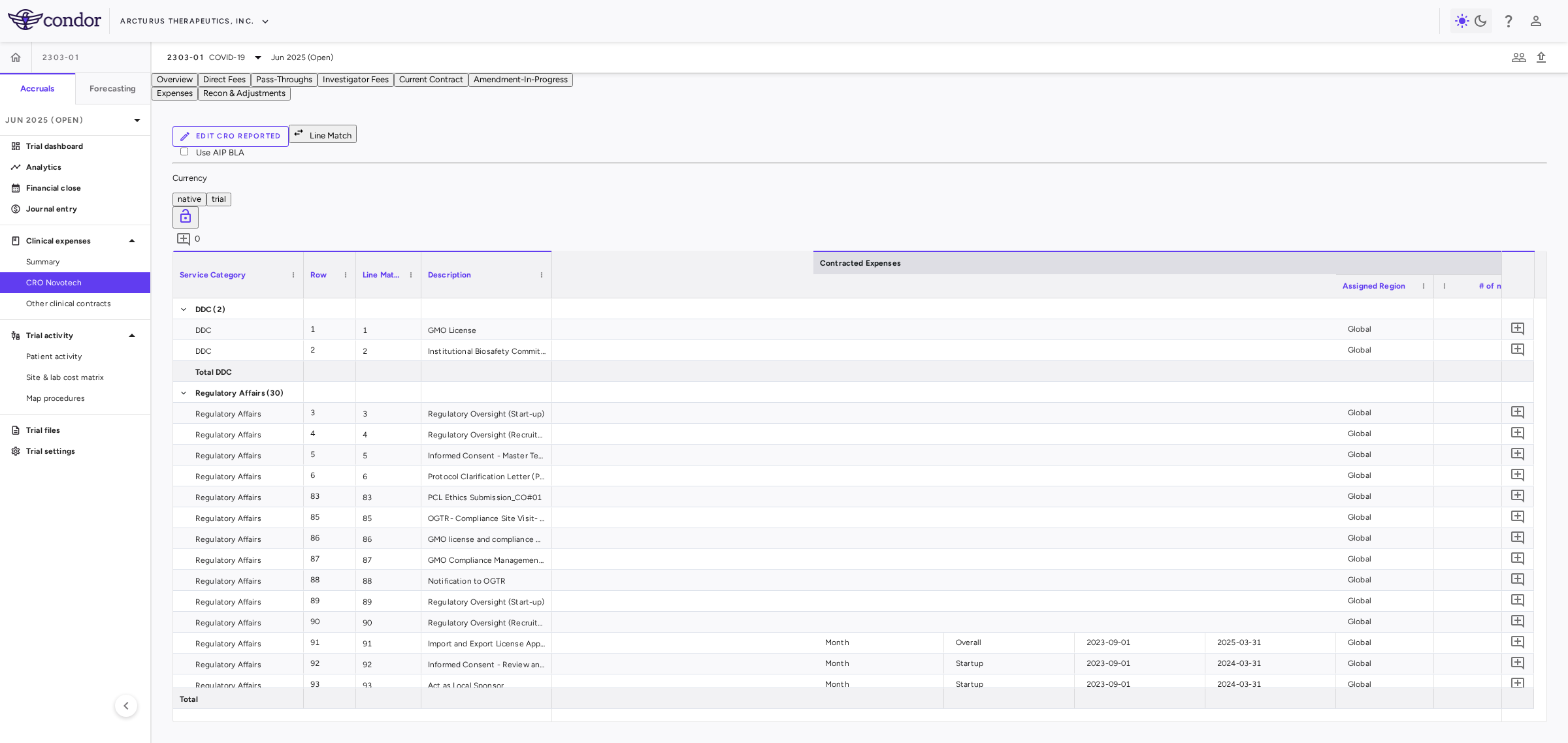 scroll, scrollTop: 0, scrollLeft: 1360, axis: horizontal 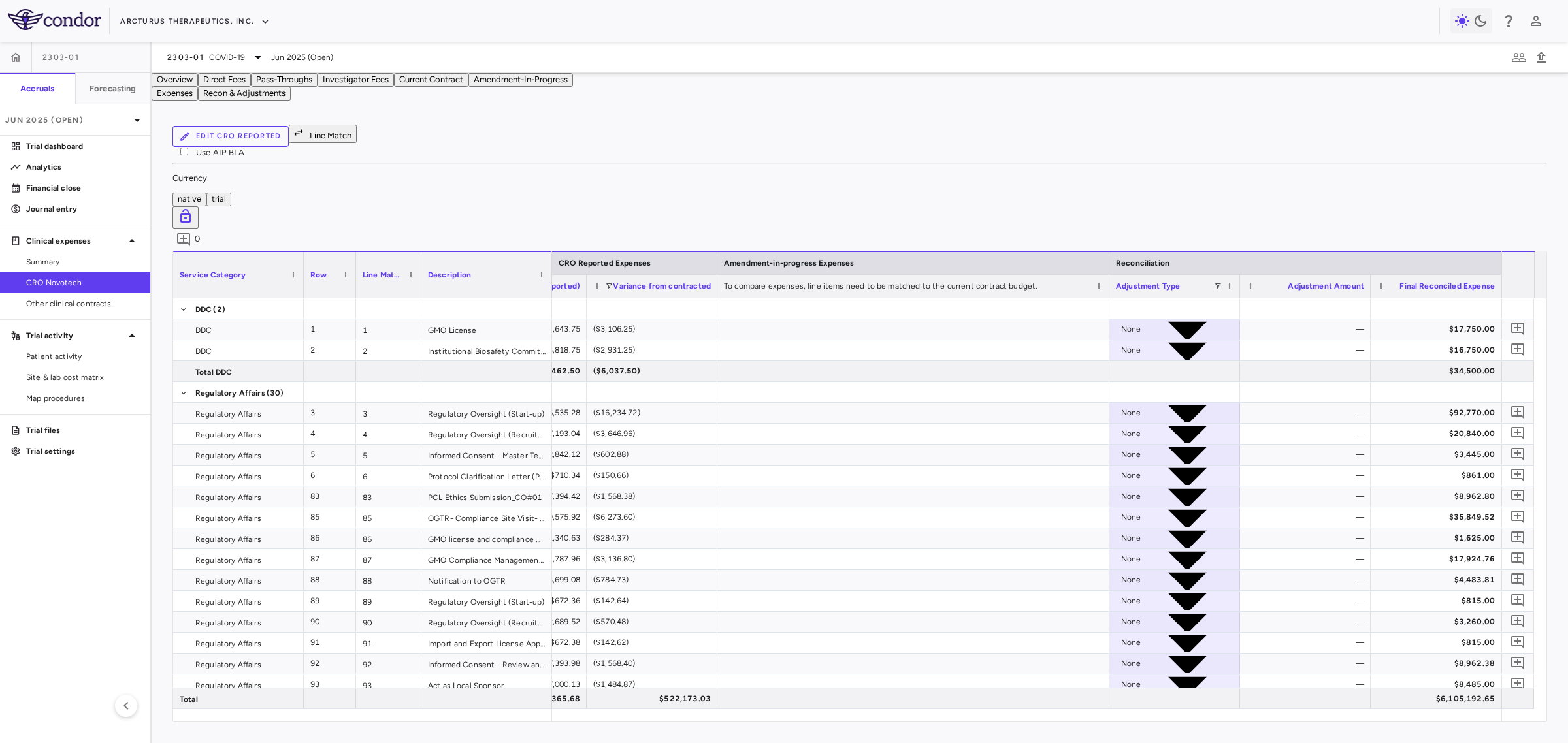 click on "Adjustment Type" at bounding box center [1175, 286] 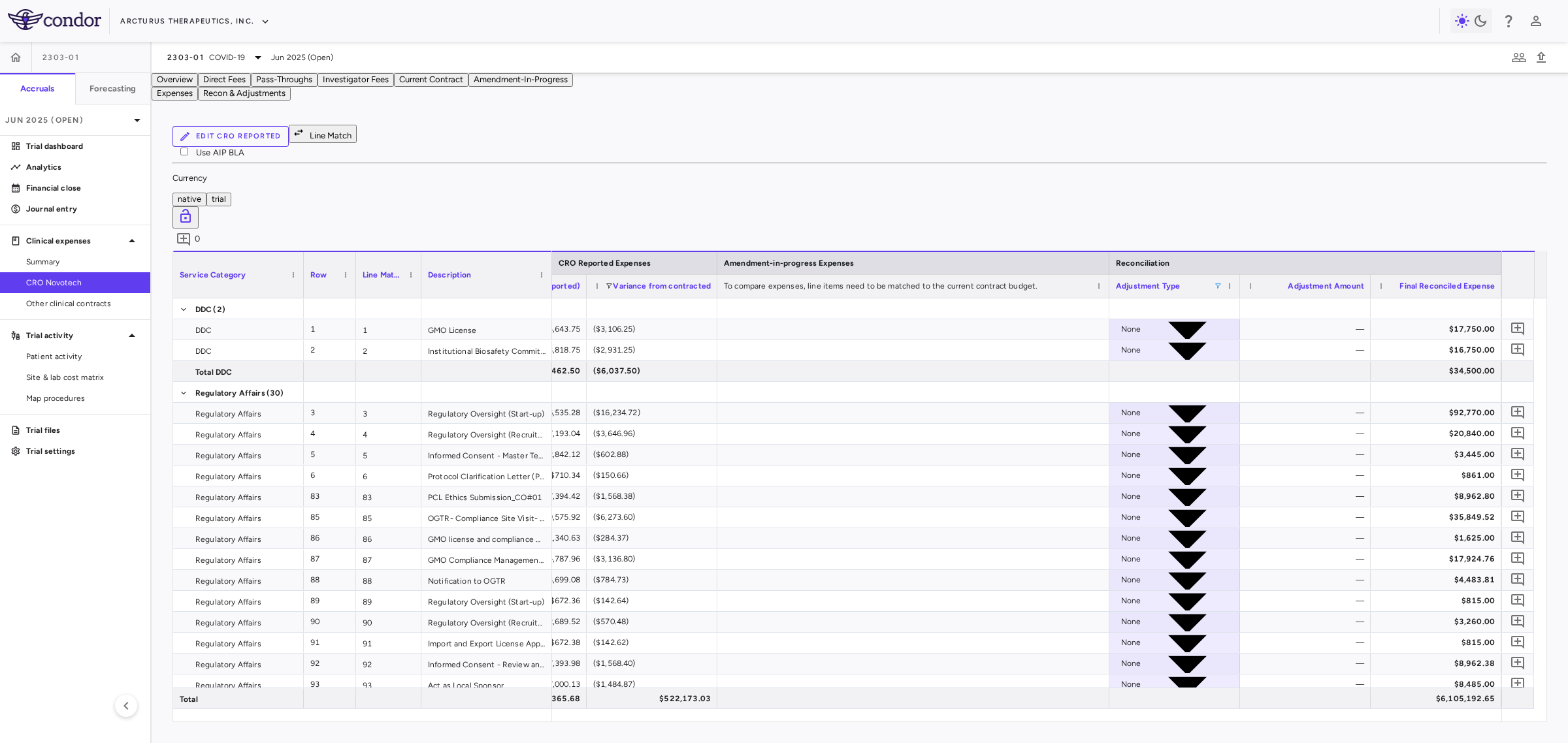 click at bounding box center [1218, 286] 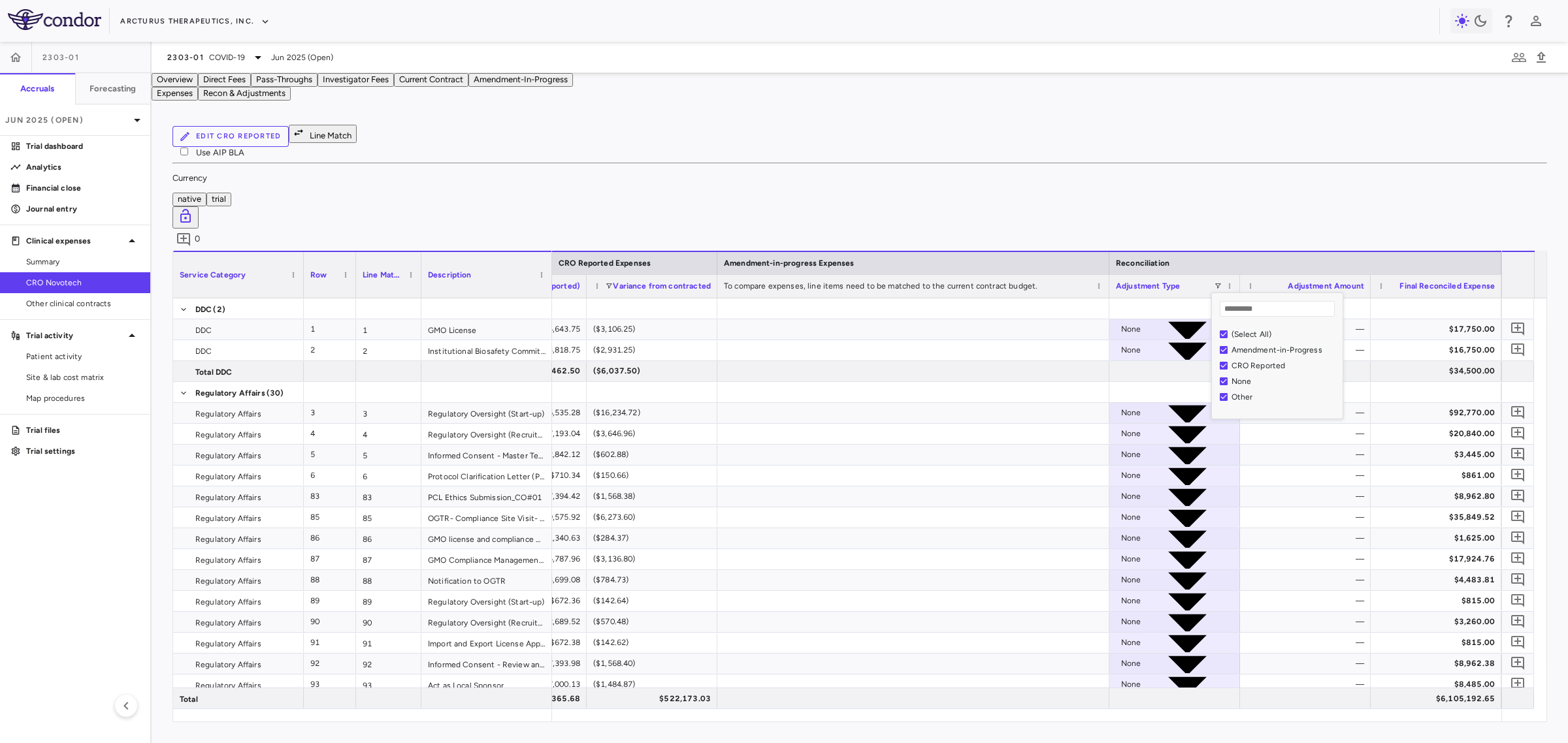 click on "Edit CRO reported Line Match Use AIP BLA" at bounding box center (860, 144) 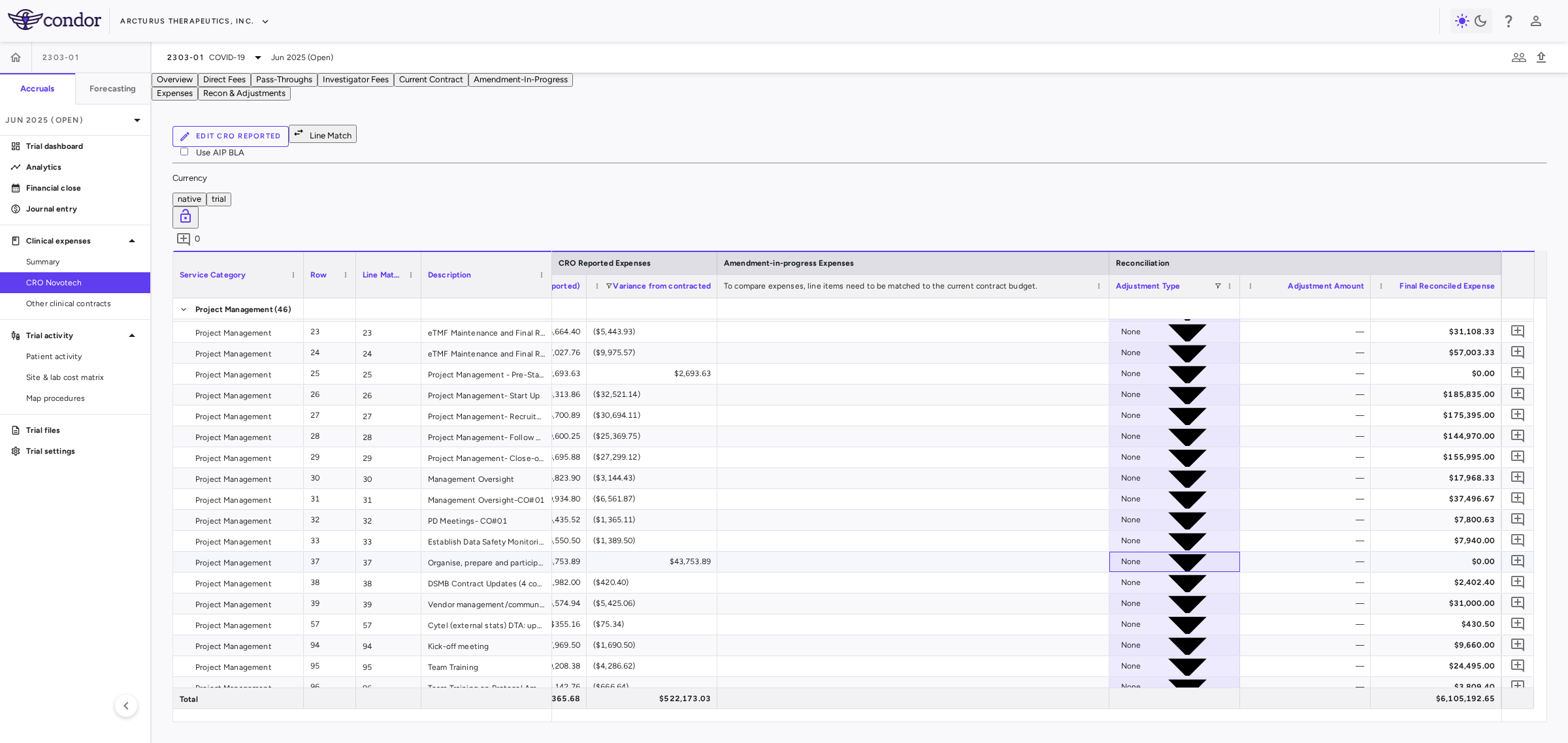 click on "None" at bounding box center [1131, 561] 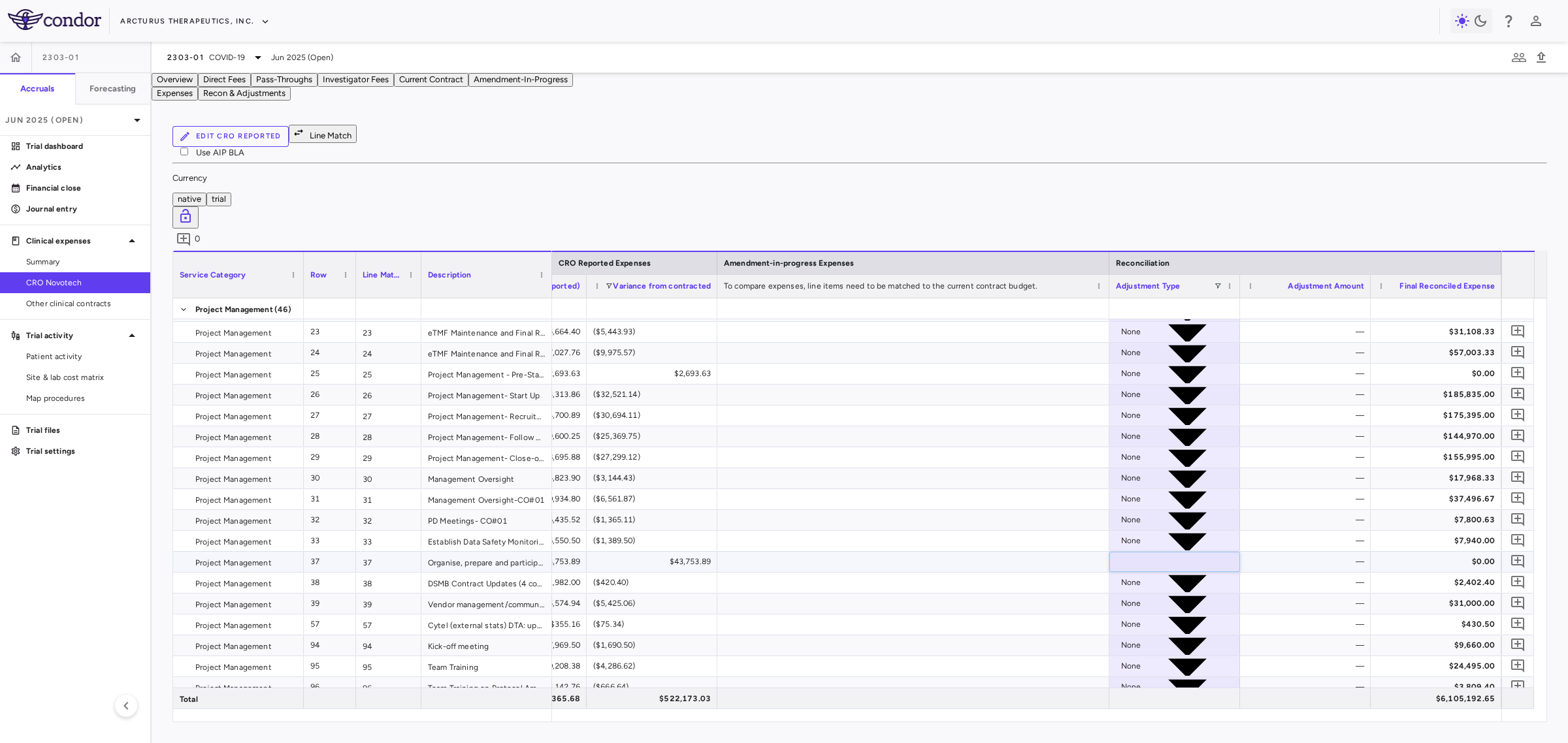 click on "CRO Reported" at bounding box center (797, 3068) 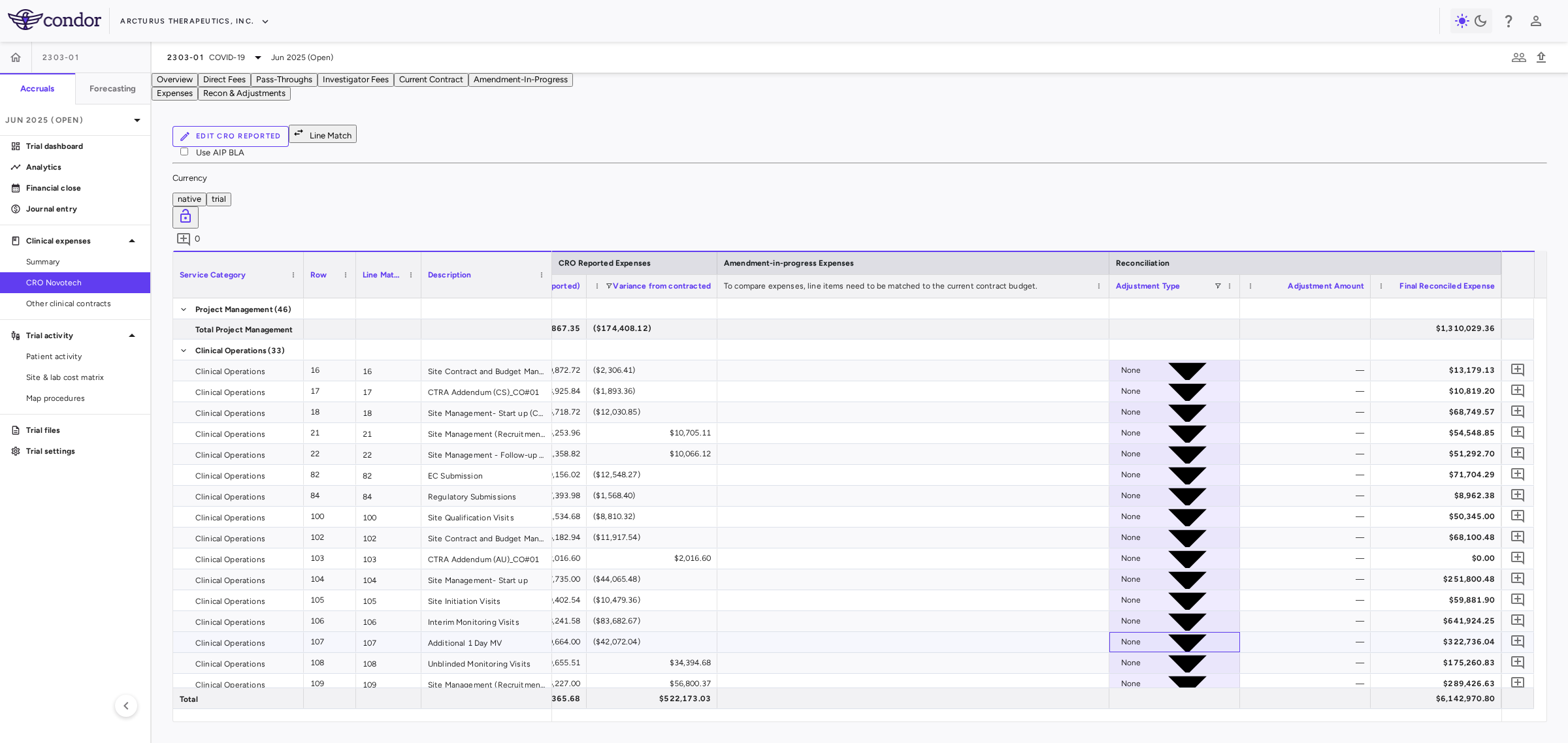 click on "None" at bounding box center [1131, 642] 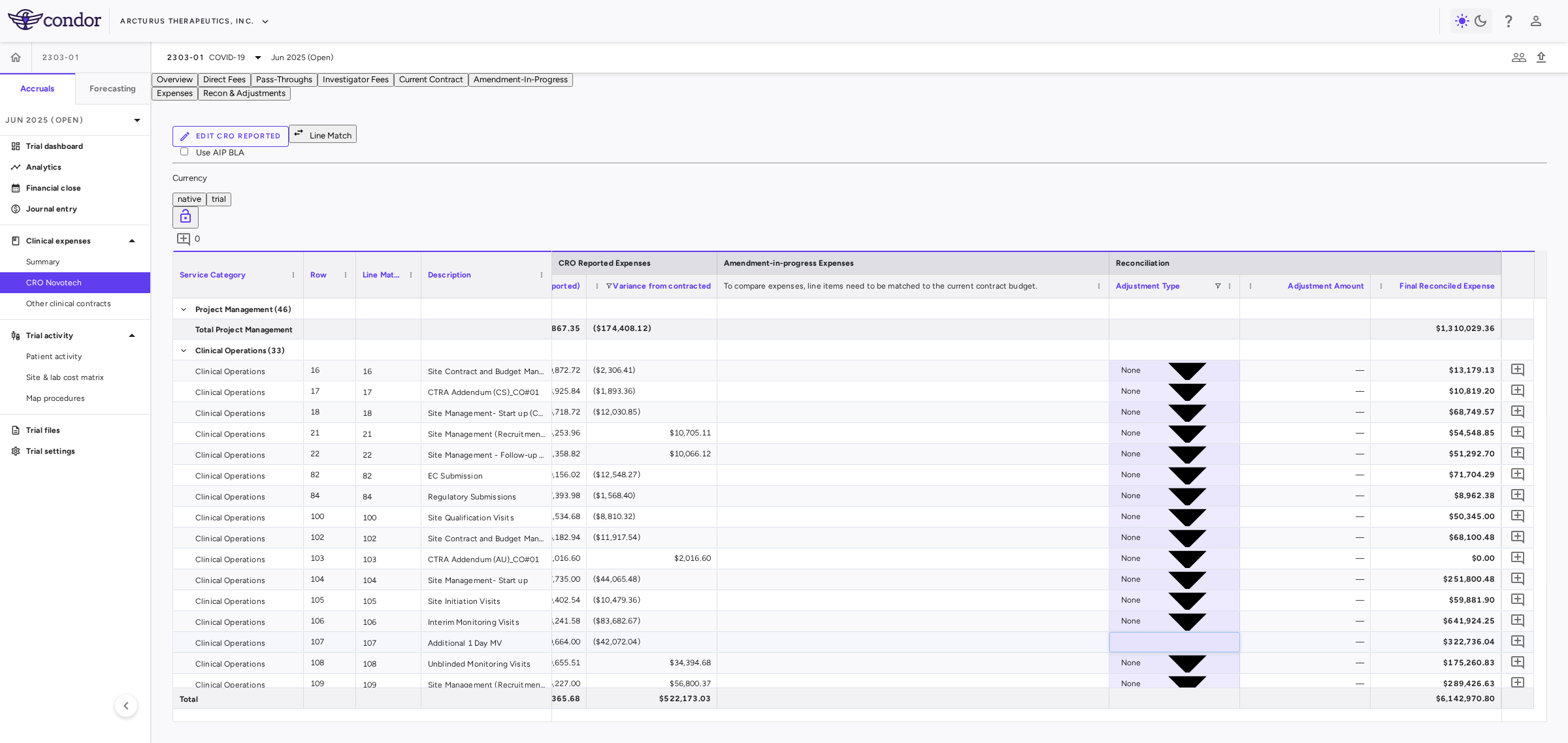 click on "CRO Reported" at bounding box center (797, 3068) 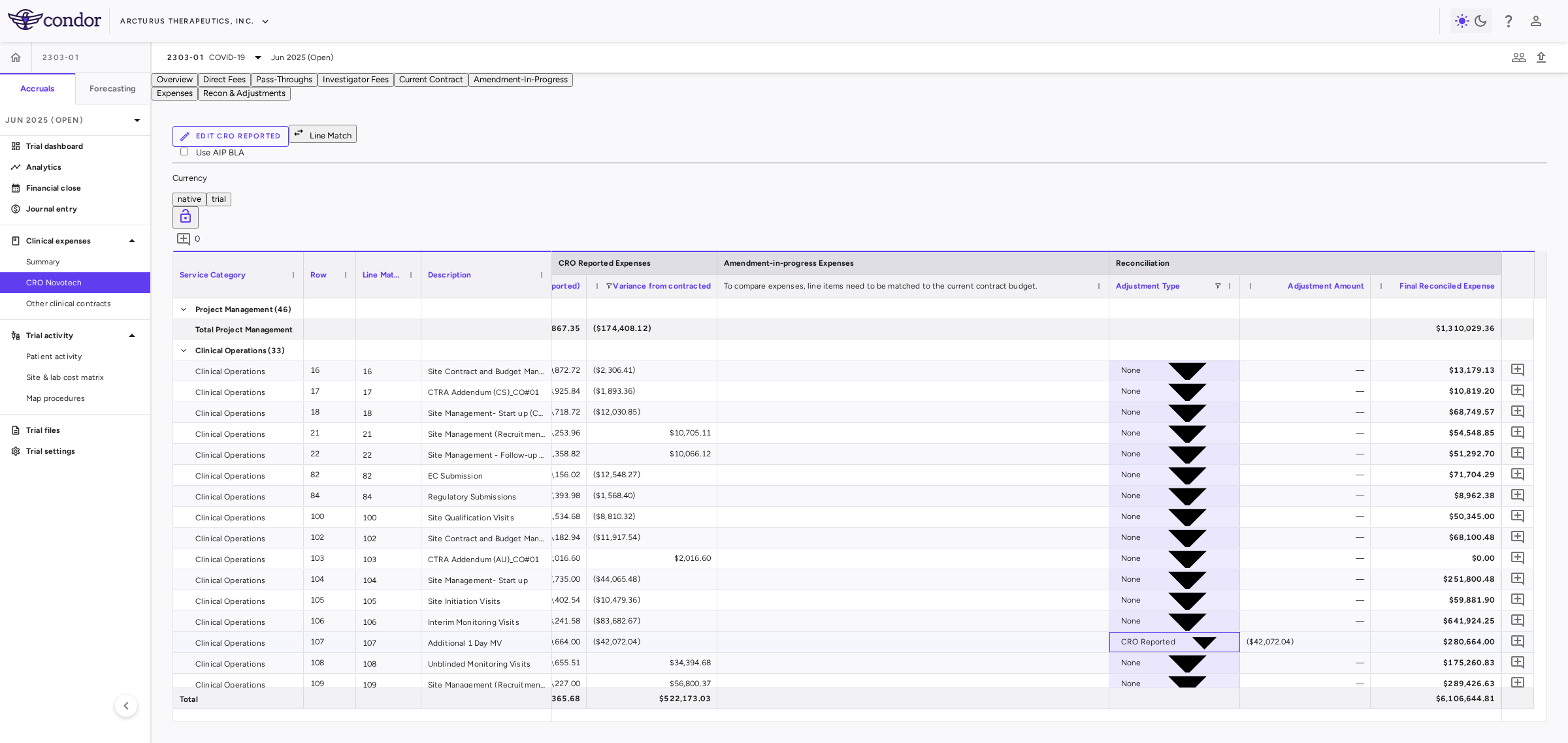 click on "CRO Reported" at bounding box center [1148, 642] 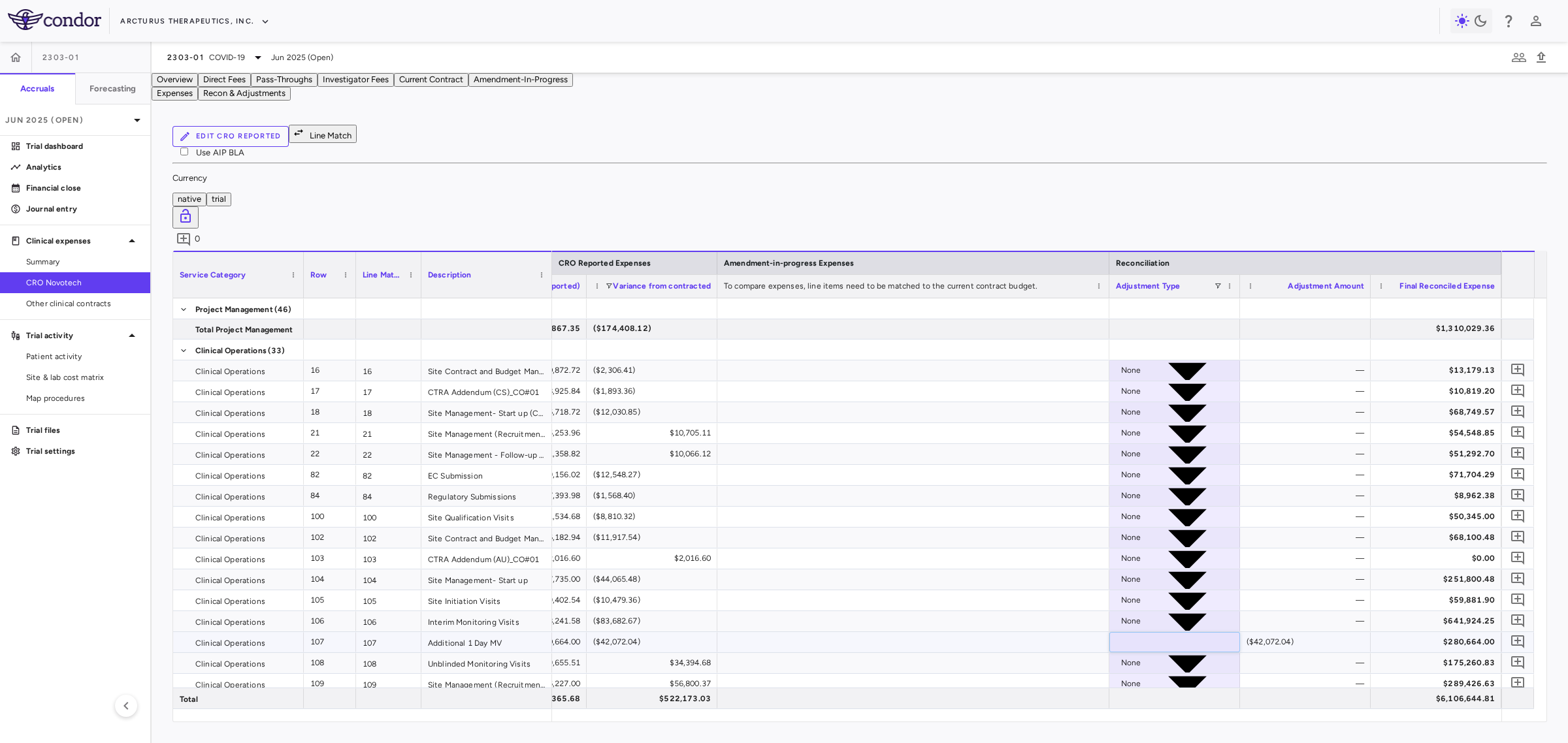 click on "None" at bounding box center (797, 1512) 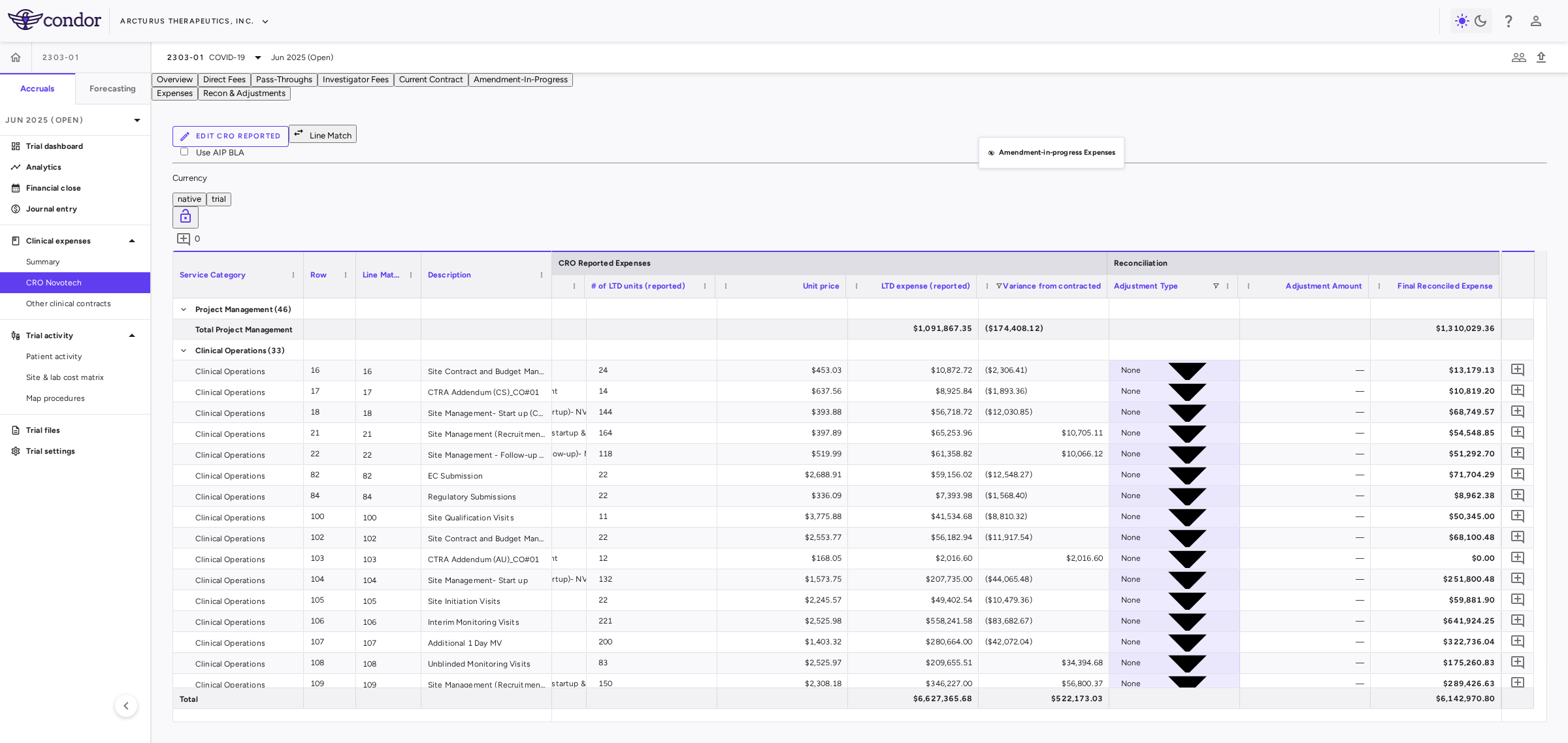 drag, startPoint x: 984, startPoint y: 206, endPoint x: 987, endPoint y: 147, distance: 59.07622 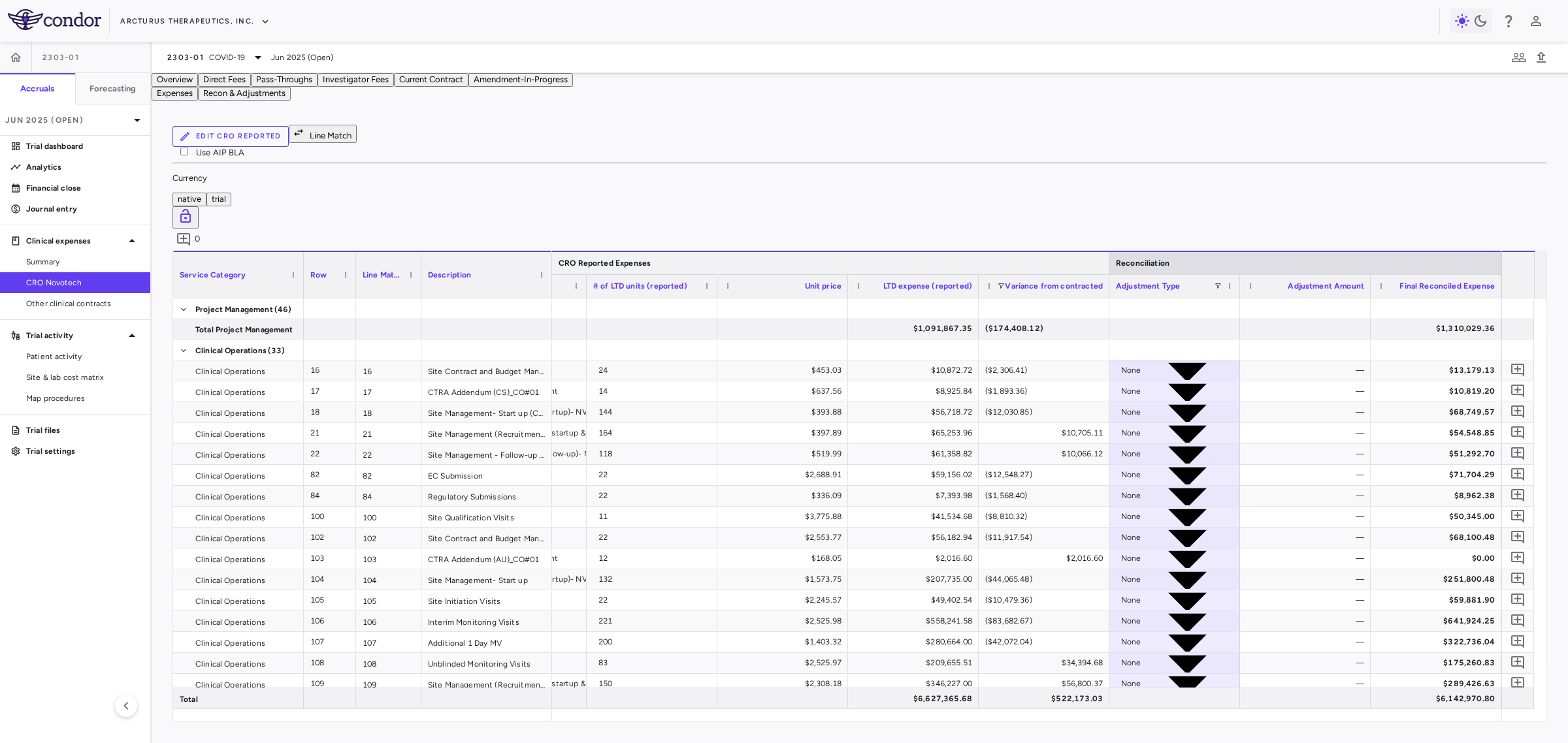 click at bounding box center [1109, 263] 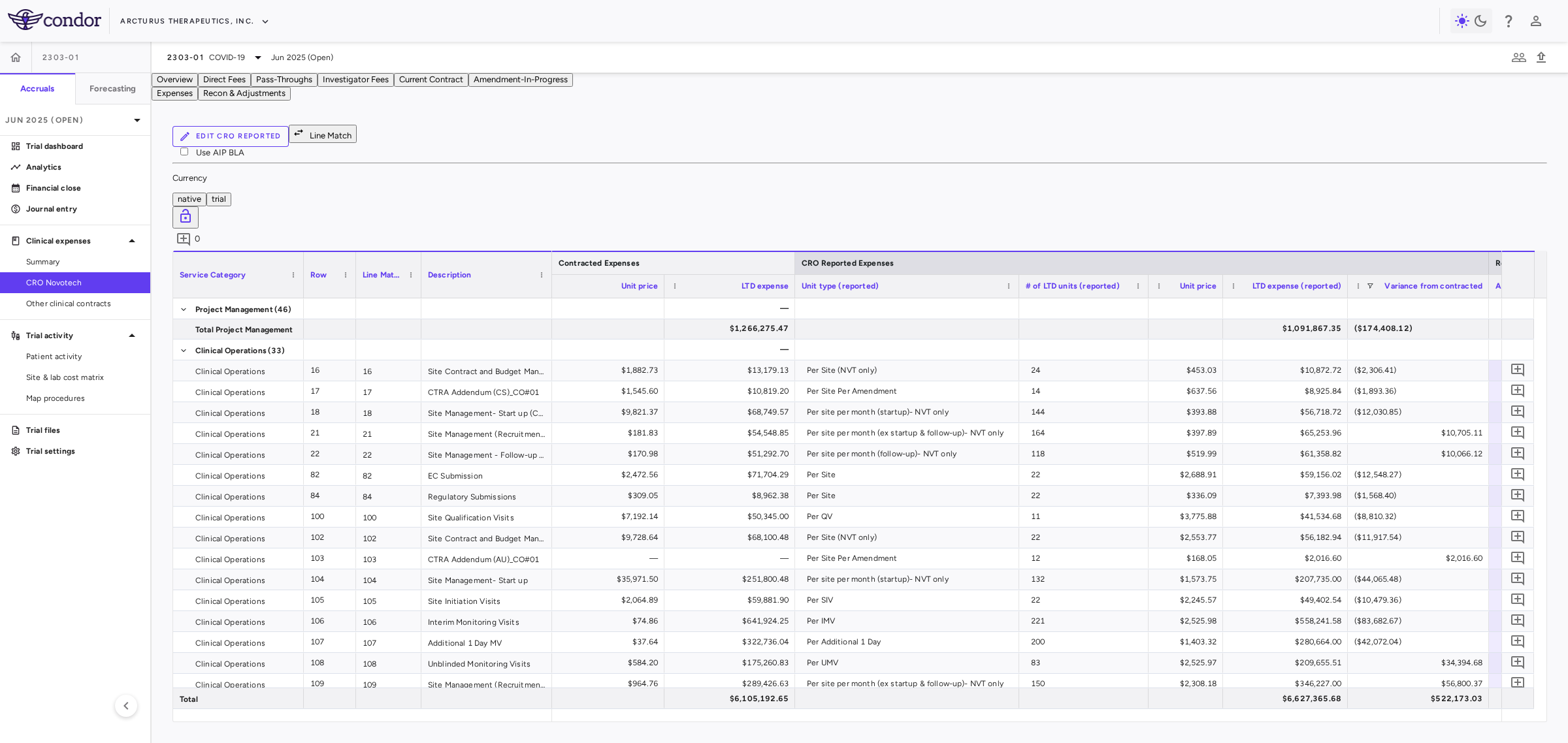 click at bounding box center (794, 263) 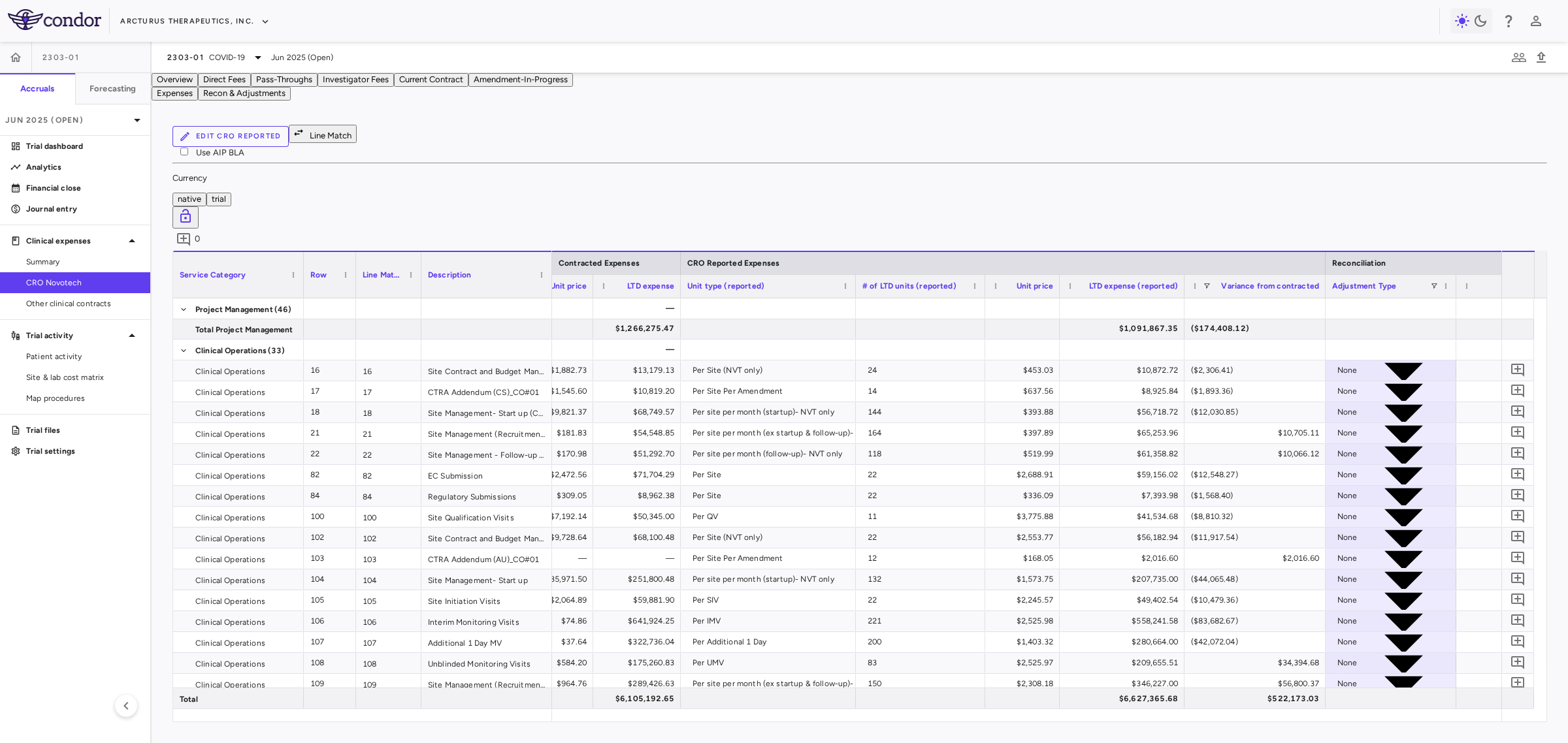 drag, startPoint x: 902, startPoint y: 229, endPoint x: 846, endPoint y: 227, distance: 56.035703 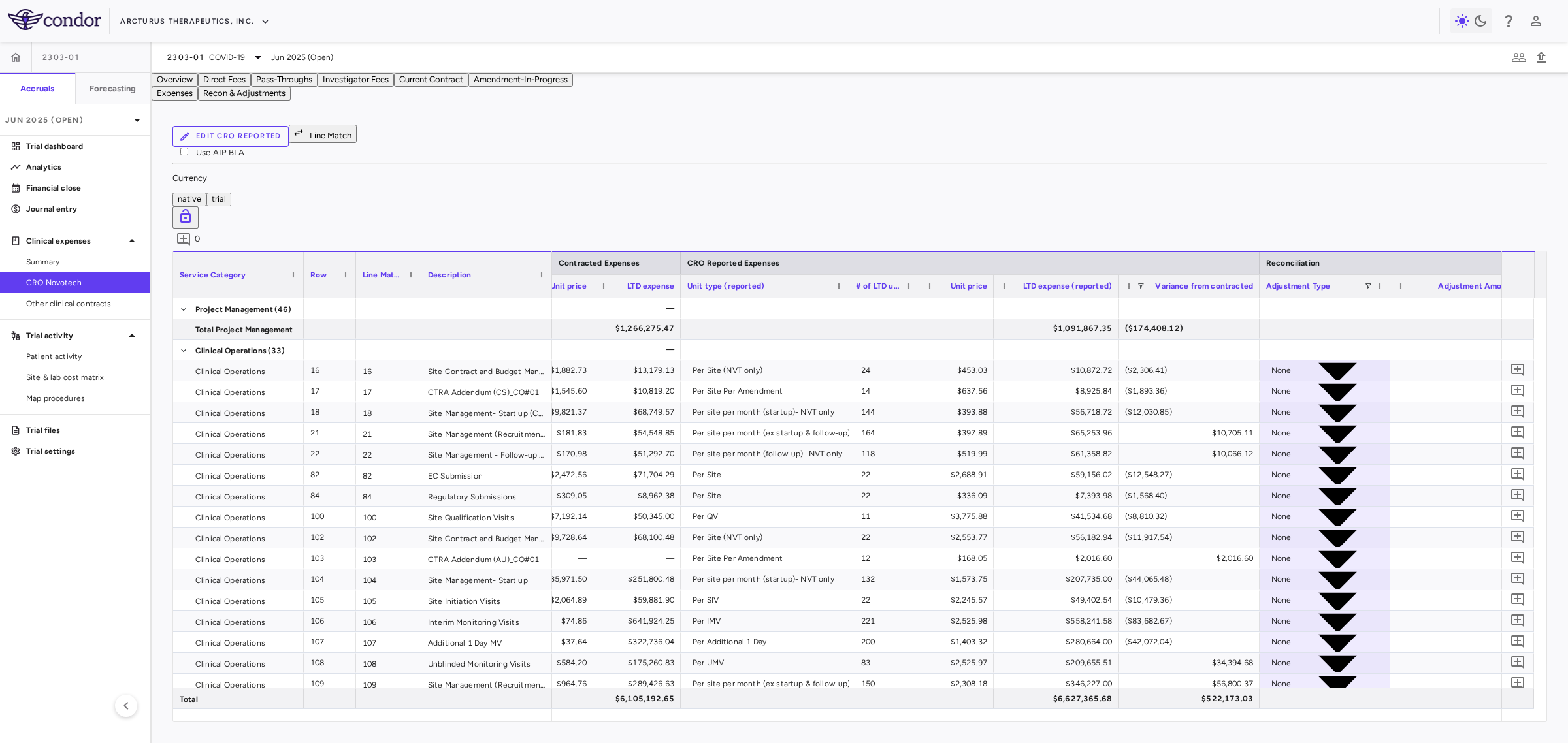 drag, startPoint x: 975, startPoint y: 232, endPoint x: 915, endPoint y: 227, distance: 60.20797 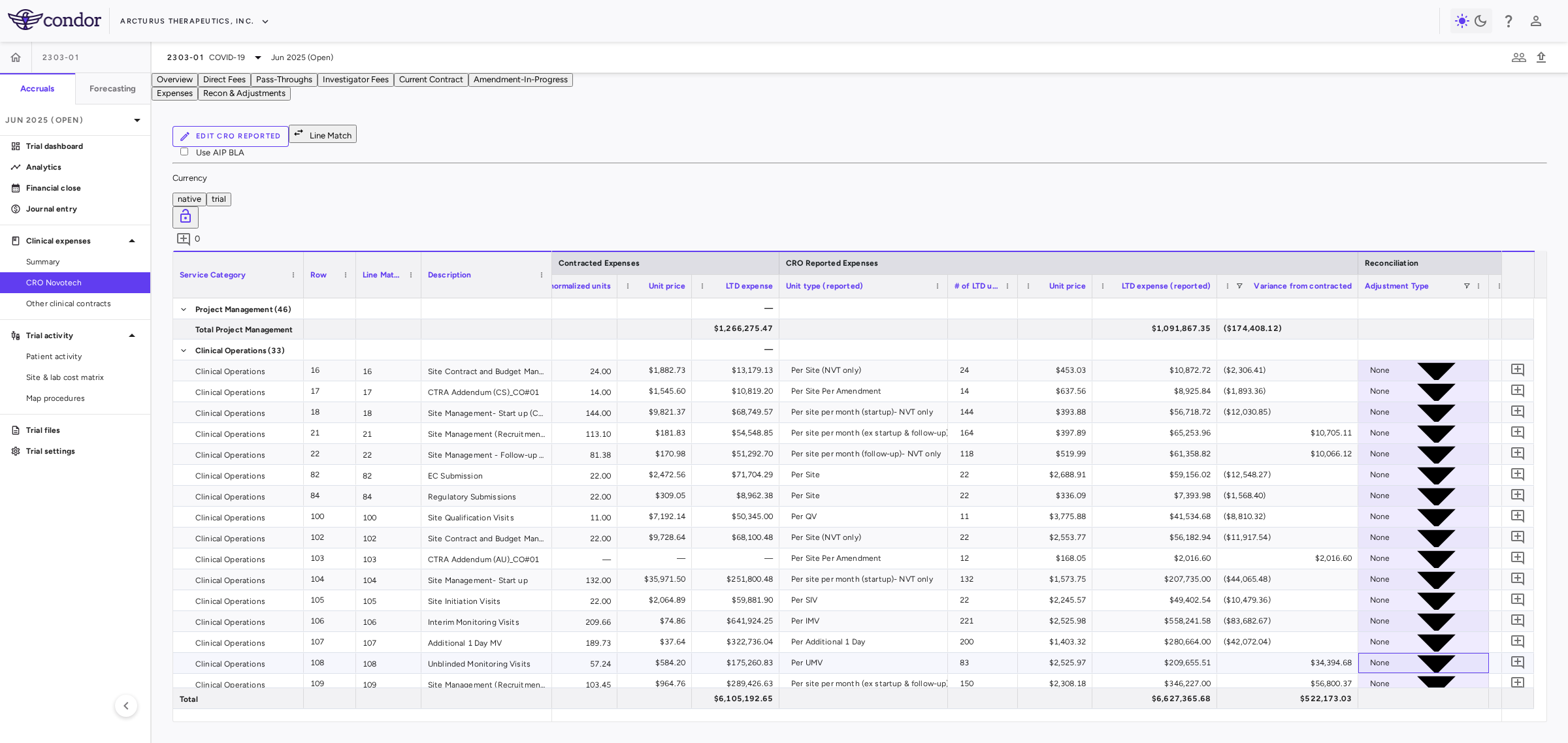 click on "None" at bounding box center [1380, 663] 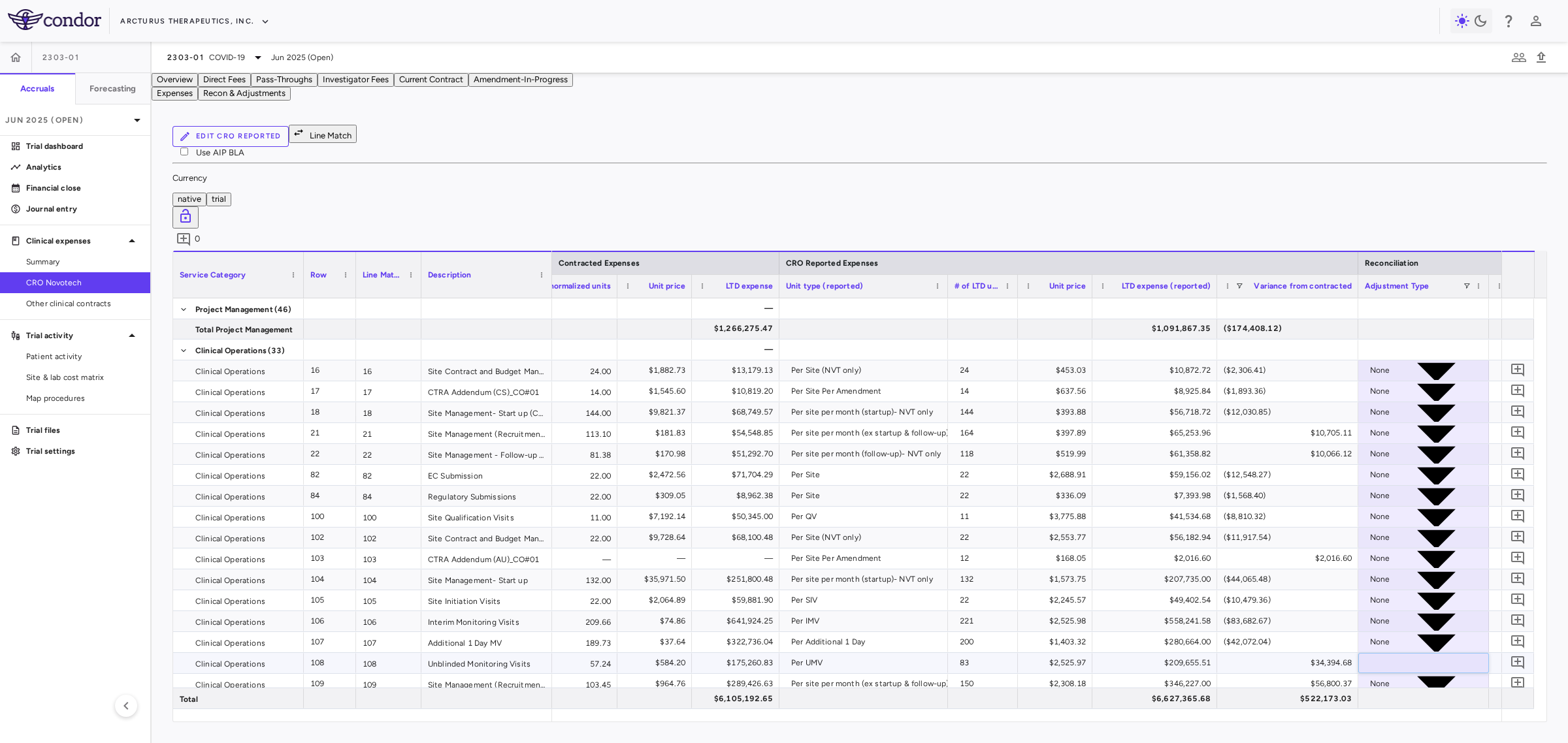 click on "CRO Reported" at bounding box center [797, 3068] 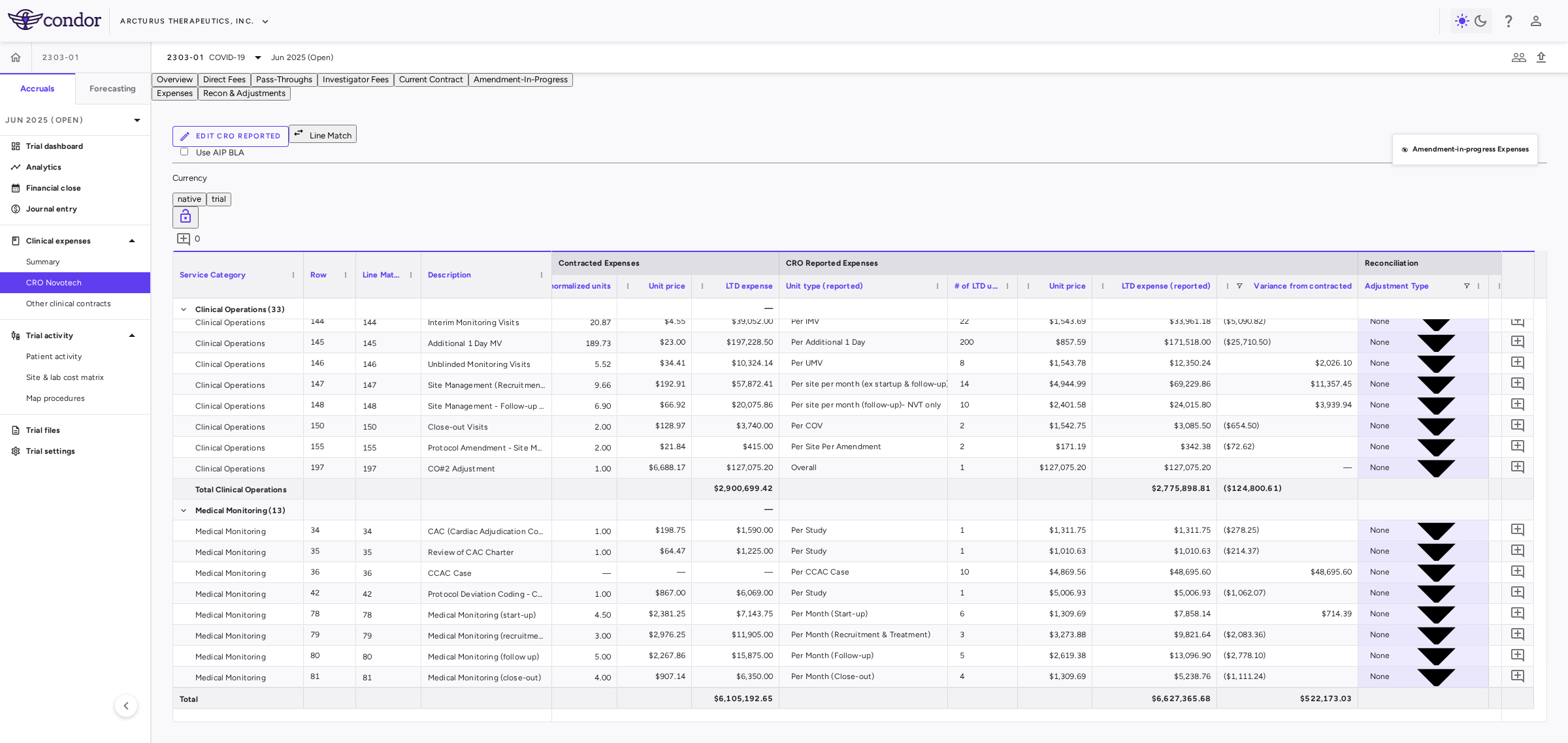drag, startPoint x: 1407, startPoint y: 210, endPoint x: 1399, endPoint y: 141, distance: 69.46222 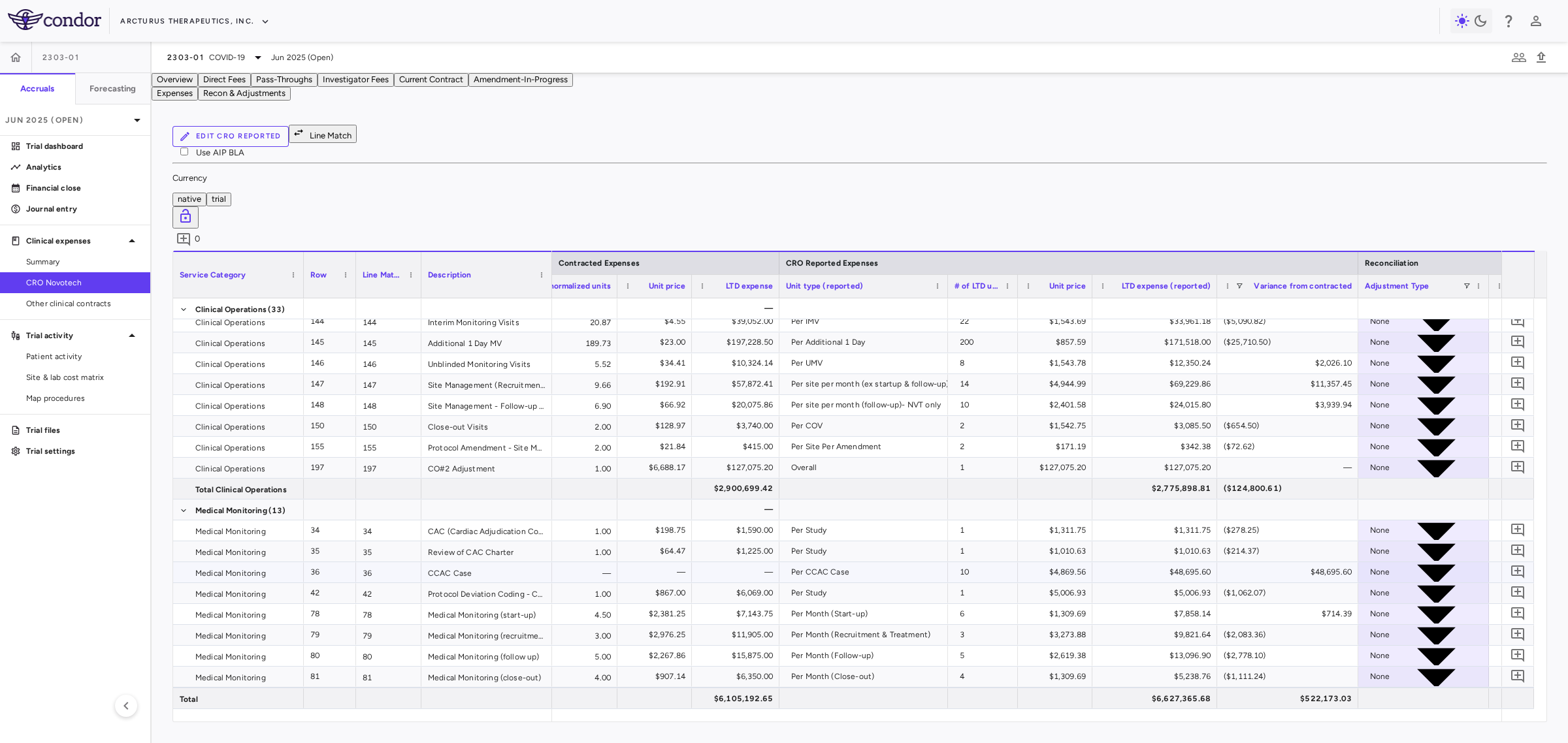 click on "None" at bounding box center (1380, 572) 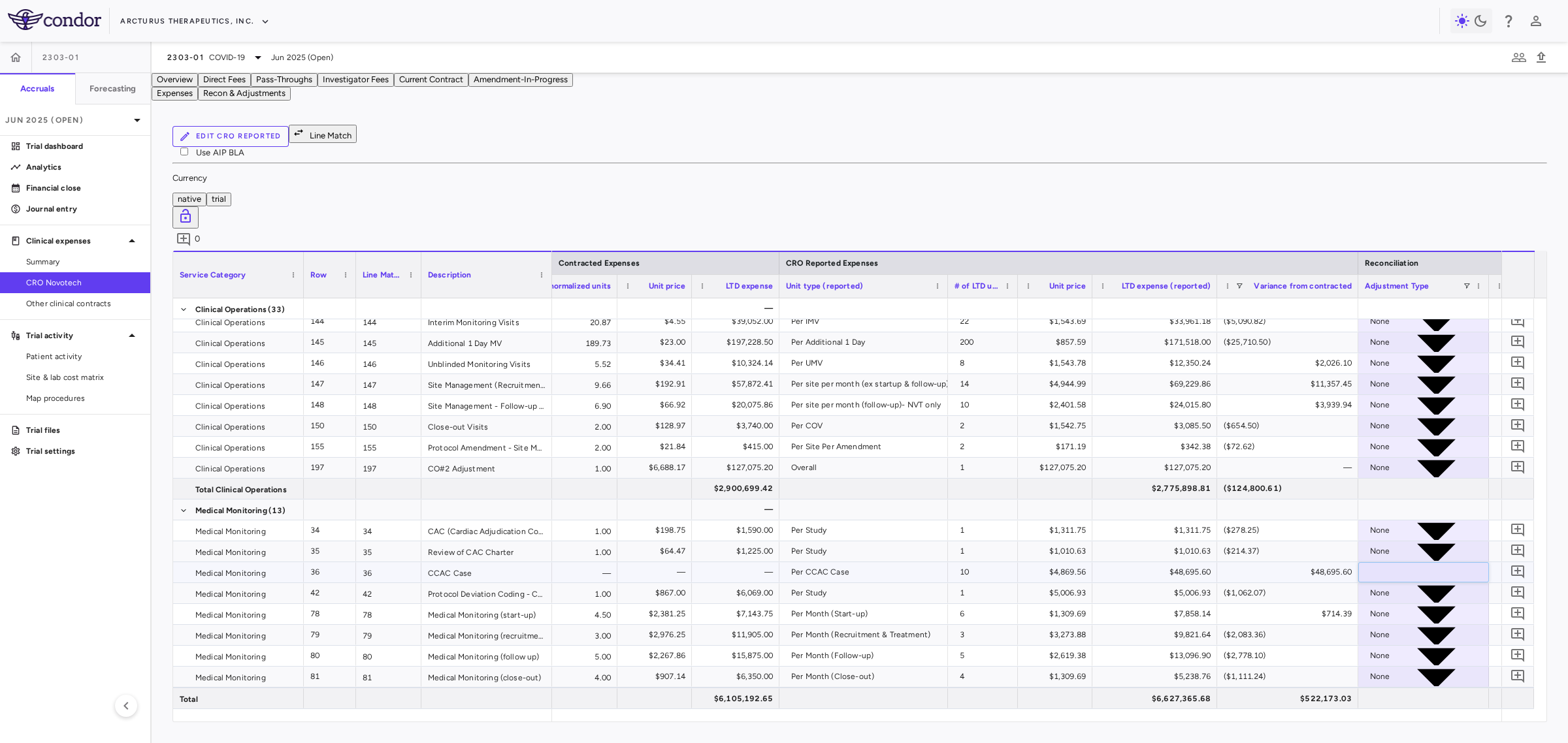 click on "CRO Reported" at bounding box center [797, 3068] 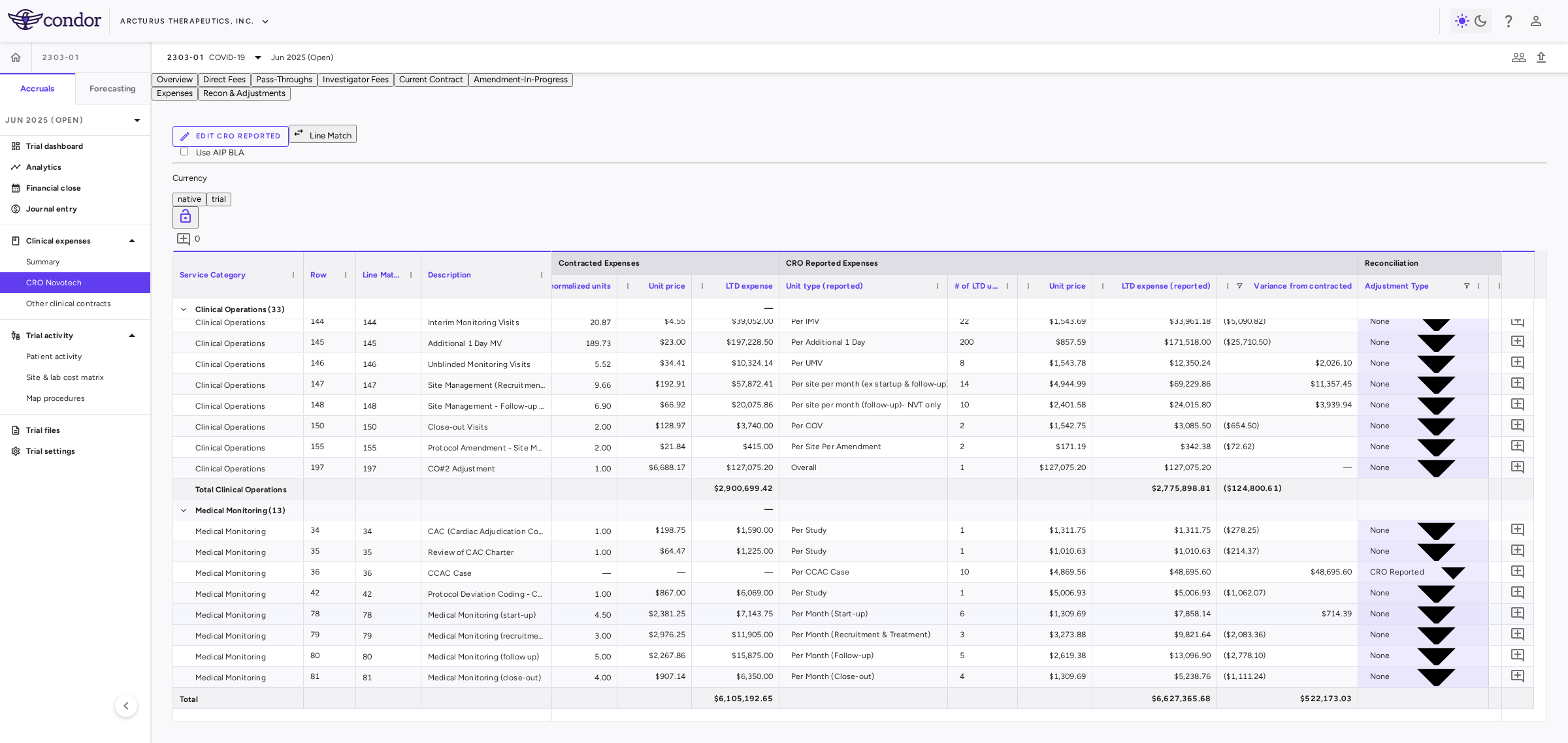 drag, startPoint x: 1338, startPoint y: 532, endPoint x: 1328, endPoint y: 531, distance: 10.049876 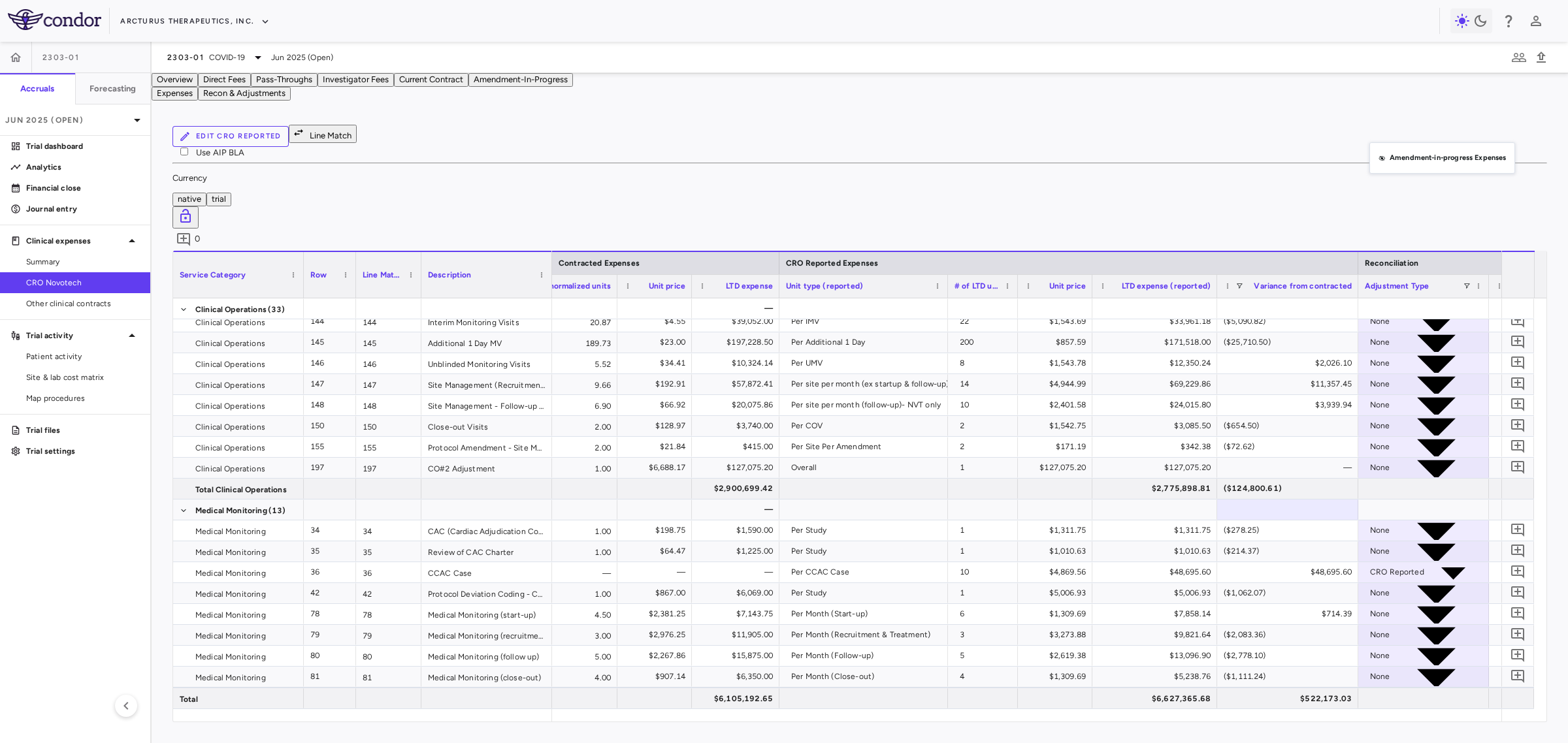 drag, startPoint x: 1397, startPoint y: 216, endPoint x: 1374, endPoint y: 138, distance: 81 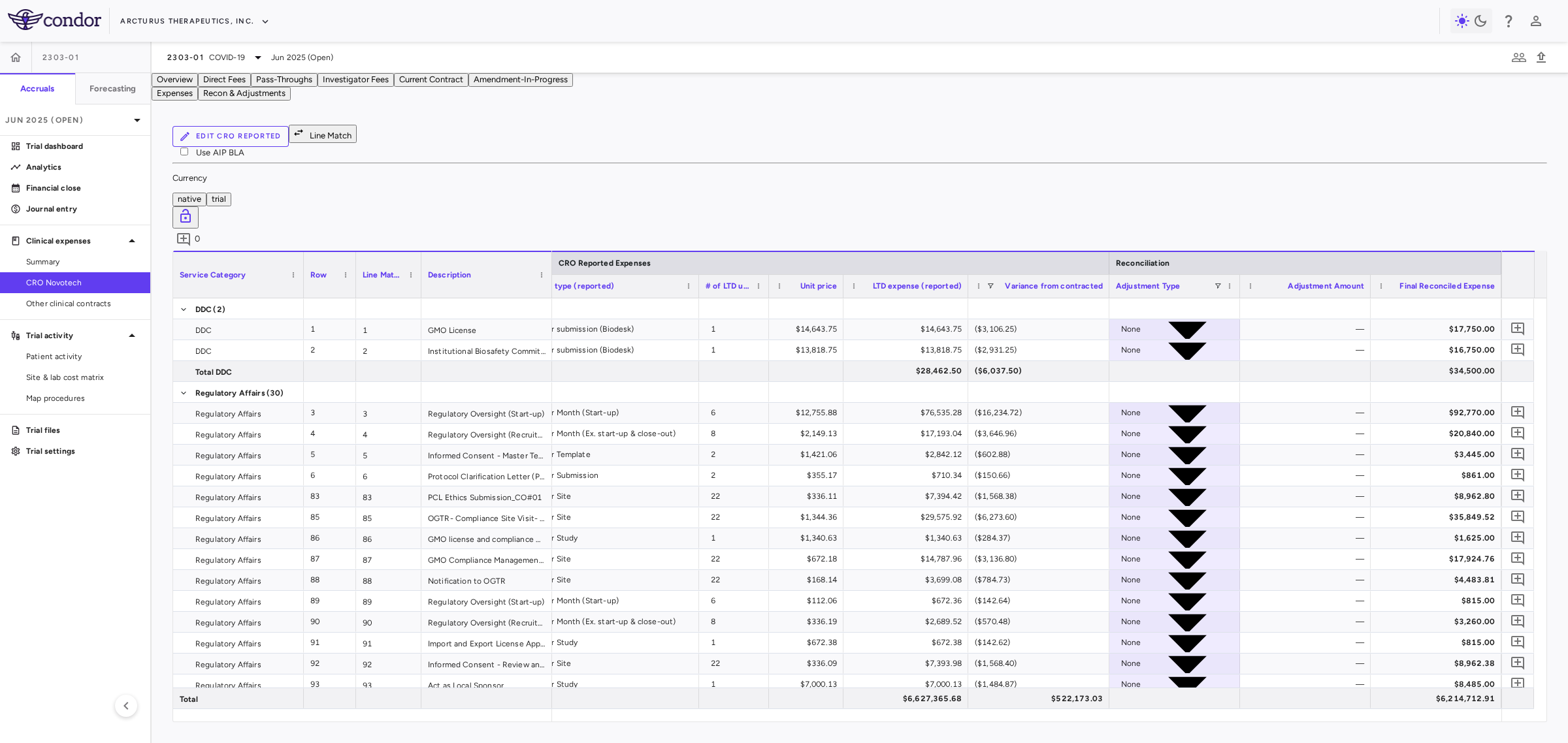 click on "2303-01 Accruals Forecasting Jun 2025 (Open) Trial dashboard Analytics Financial close Journal entry Clinical expenses Summary CRO Novotech Other clinical contracts Trial activity Patient activity Site & lab cost matrix Map procedures Trial files Trial settings" at bounding box center (76, 392) 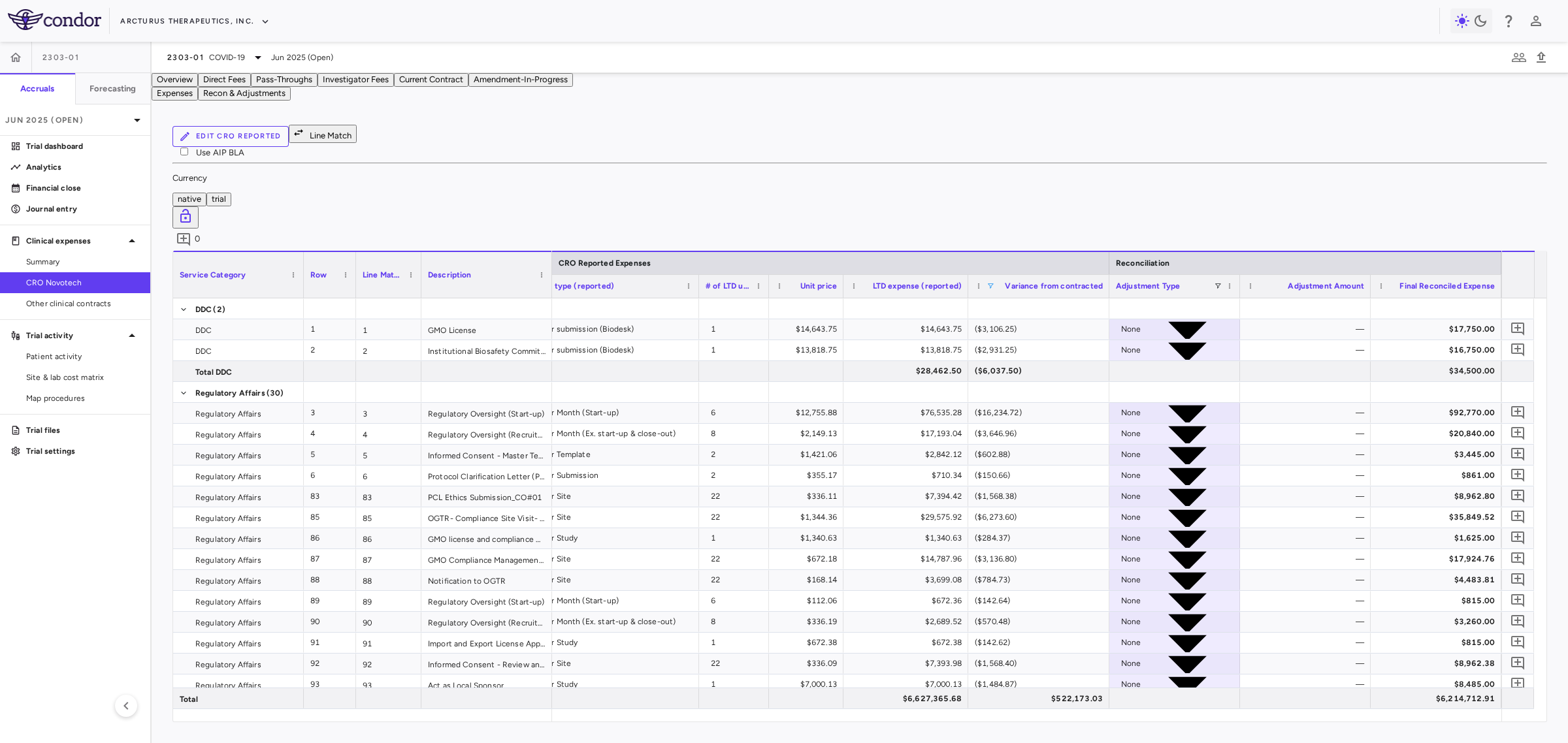click at bounding box center [990, 286] 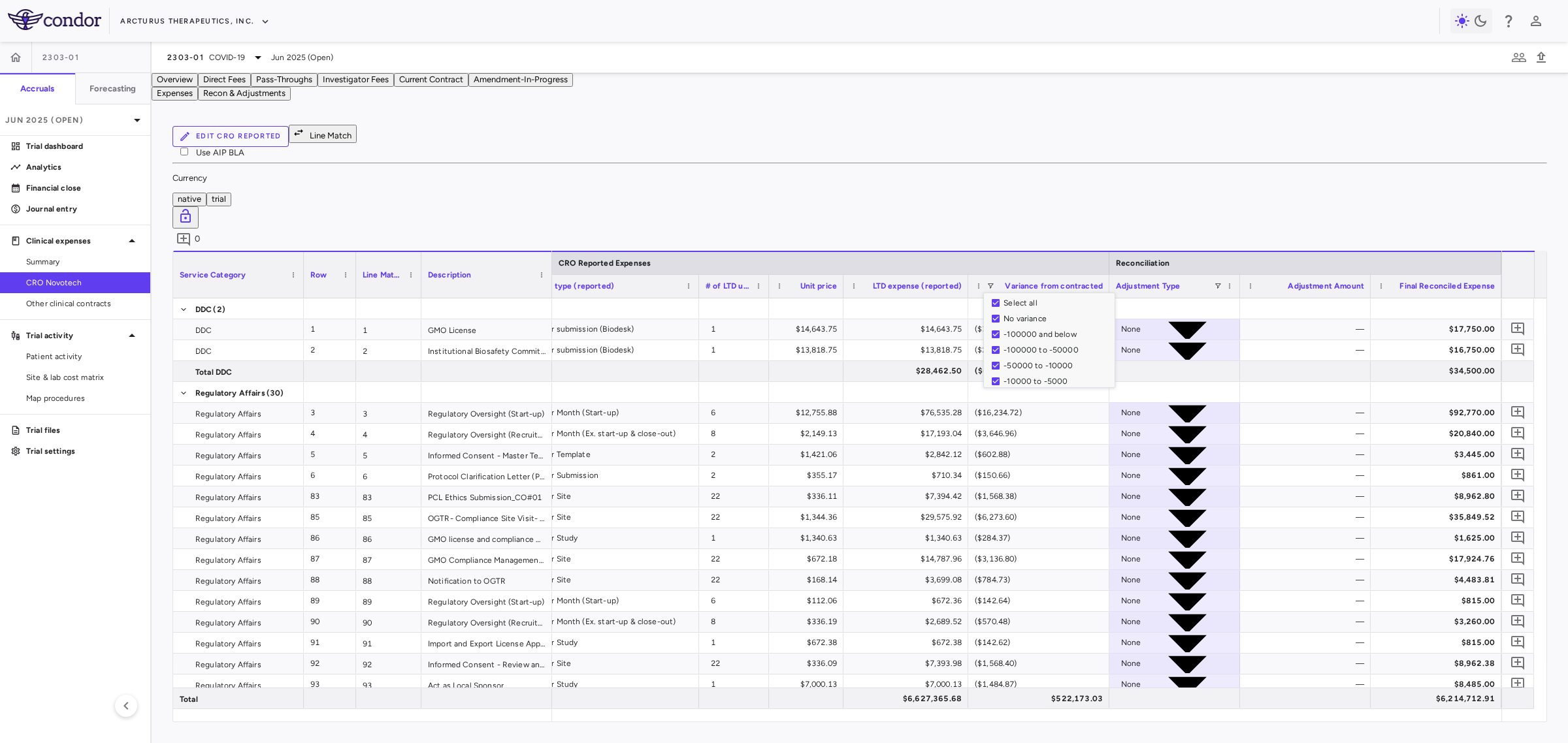 click on "Select all" at bounding box center (1053, 303) 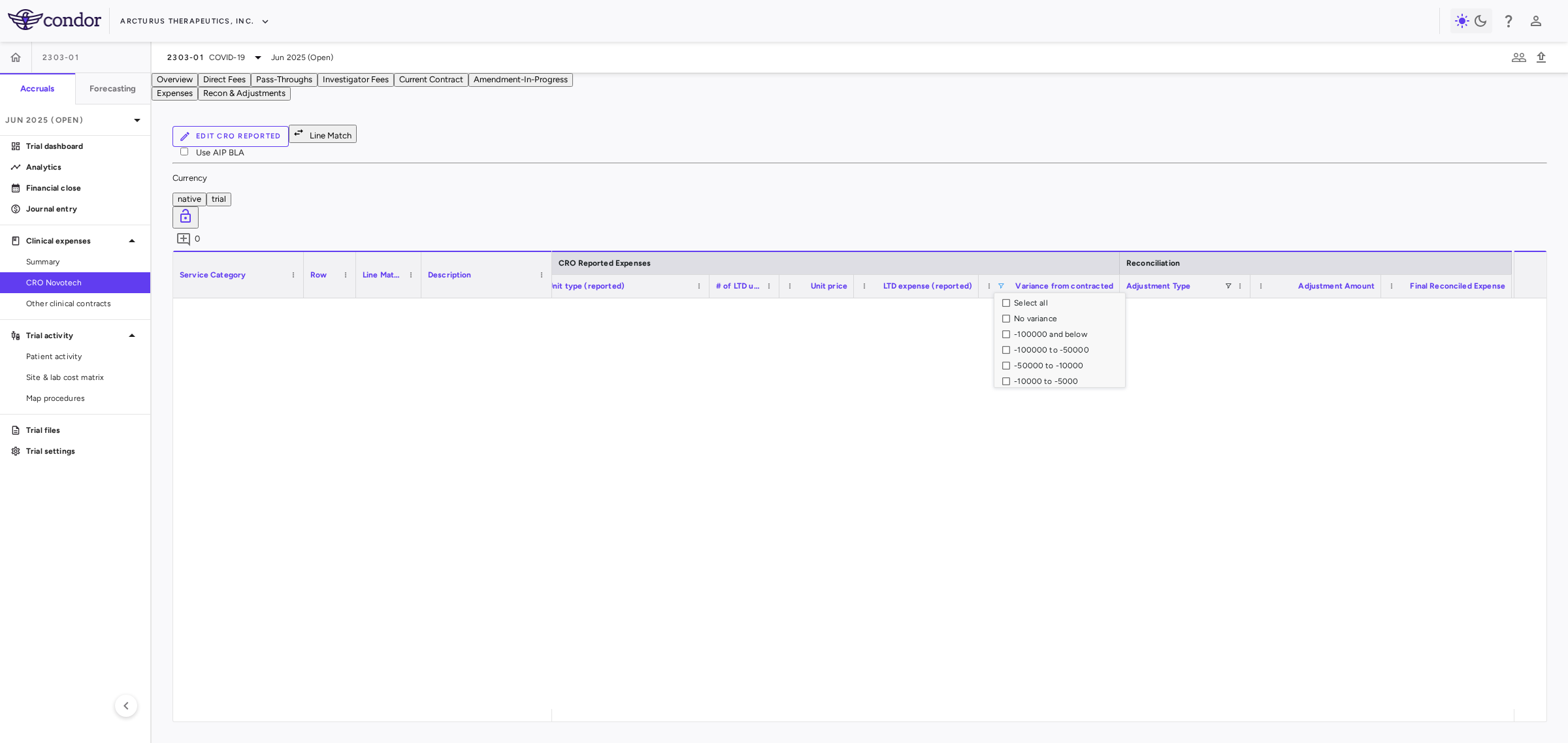 click on "-100000 and below" at bounding box center (1060, 334) 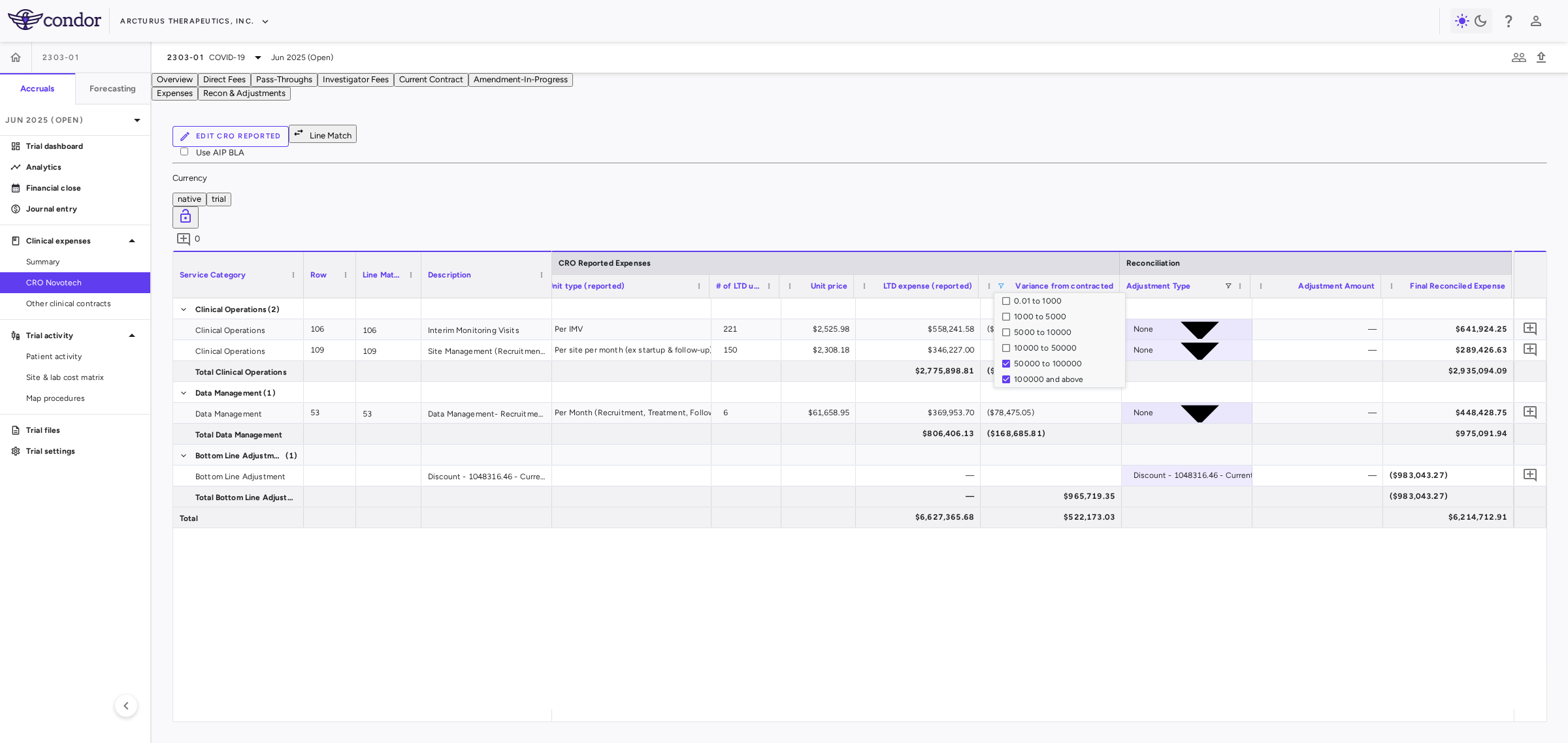 click on "— $74.86 $641,924.25 Per IMV 221 $2,525.98 $558,241.58 ($83,682.67) None — $641,924.25 $2,900,699.42 $2,775,898.81 ($124,800.61) $2,935,094.09 — $56,053.59 $448,428.75 Per Month (Recruitment, Treatment, Follow-up) 6 $61,658.95 $369,953.70 ($78,475.05) None — $448,428.75 $975,091.94 $806,406.13 ($168,685.81) $975,091.94 $6,105,192.65 $6,627,365.68 $522,173.03 $6,214,712.91 $964.76 $289,426.63 Per site per month (ex startup & follow-up)- NVT only 150 $2,308.18 $346,227.00 $56,800.37 None — $289,426.63 — ($965,719.35) — Discount - 1048316.46 - Current — ($983,043.27) ($965,719.35) — $965,719.35 ($983,043.27)" at bounding box center [1033, 503] 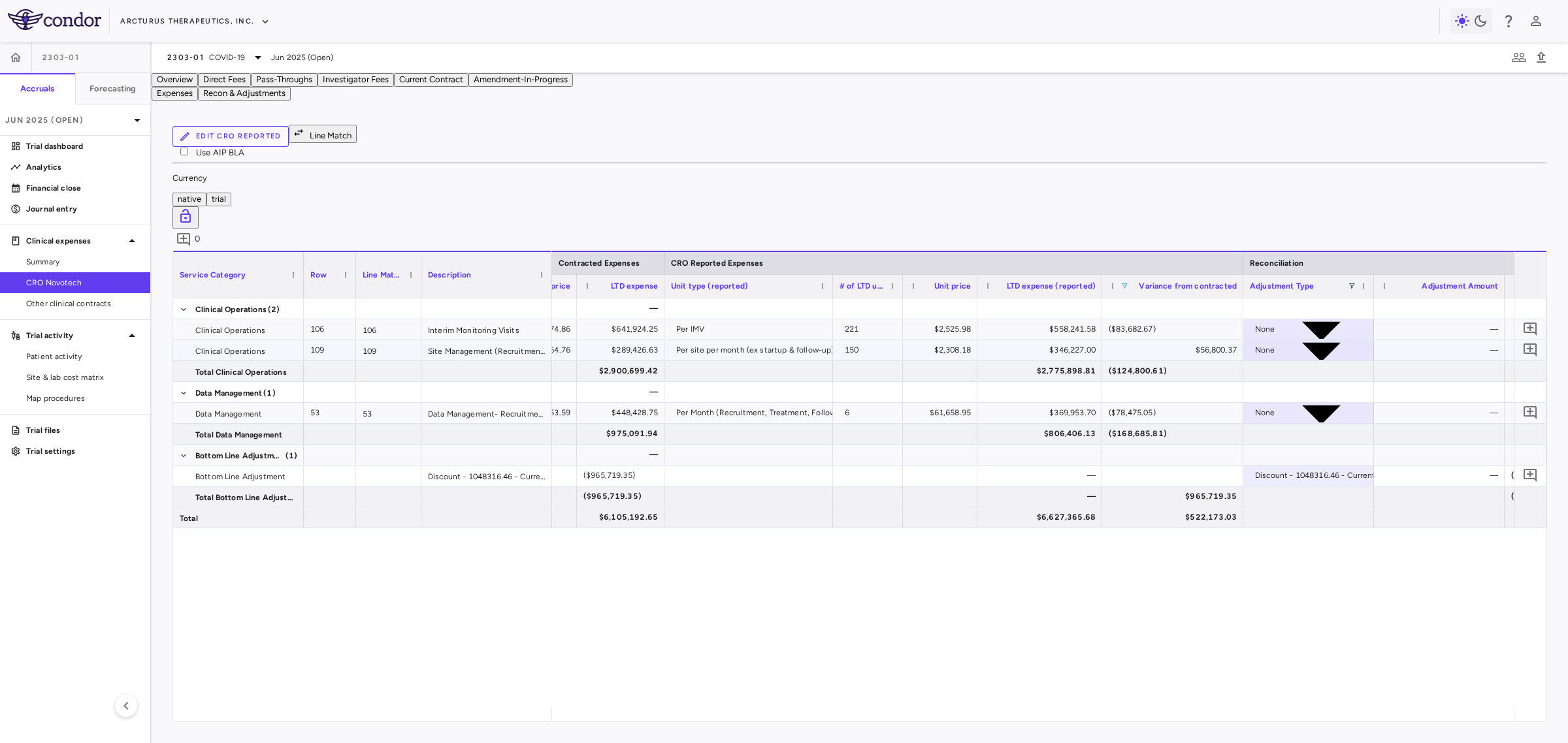 click on "$289,426.63" at bounding box center (623, 350) 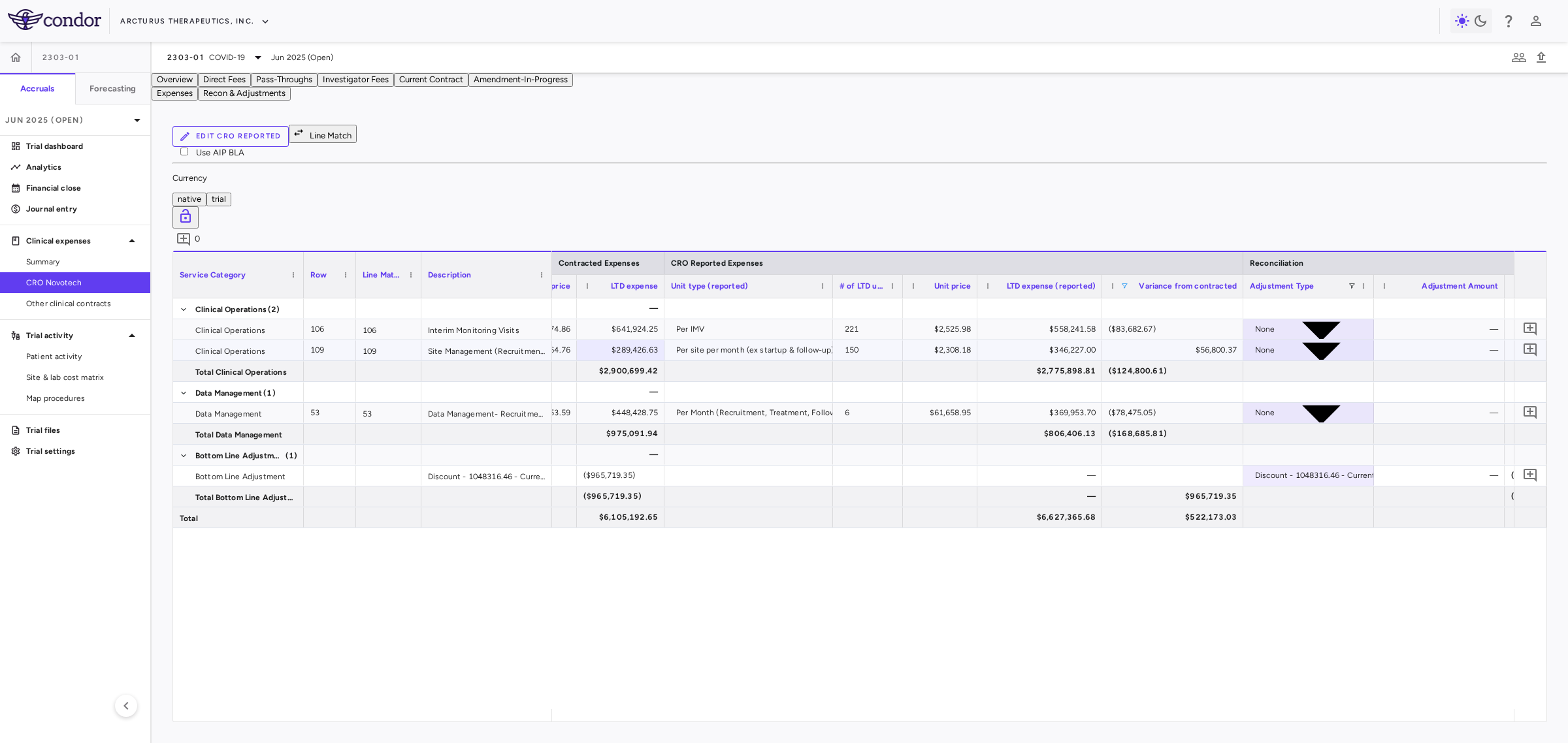 click on "$346,227.00" at bounding box center (1042, 350) 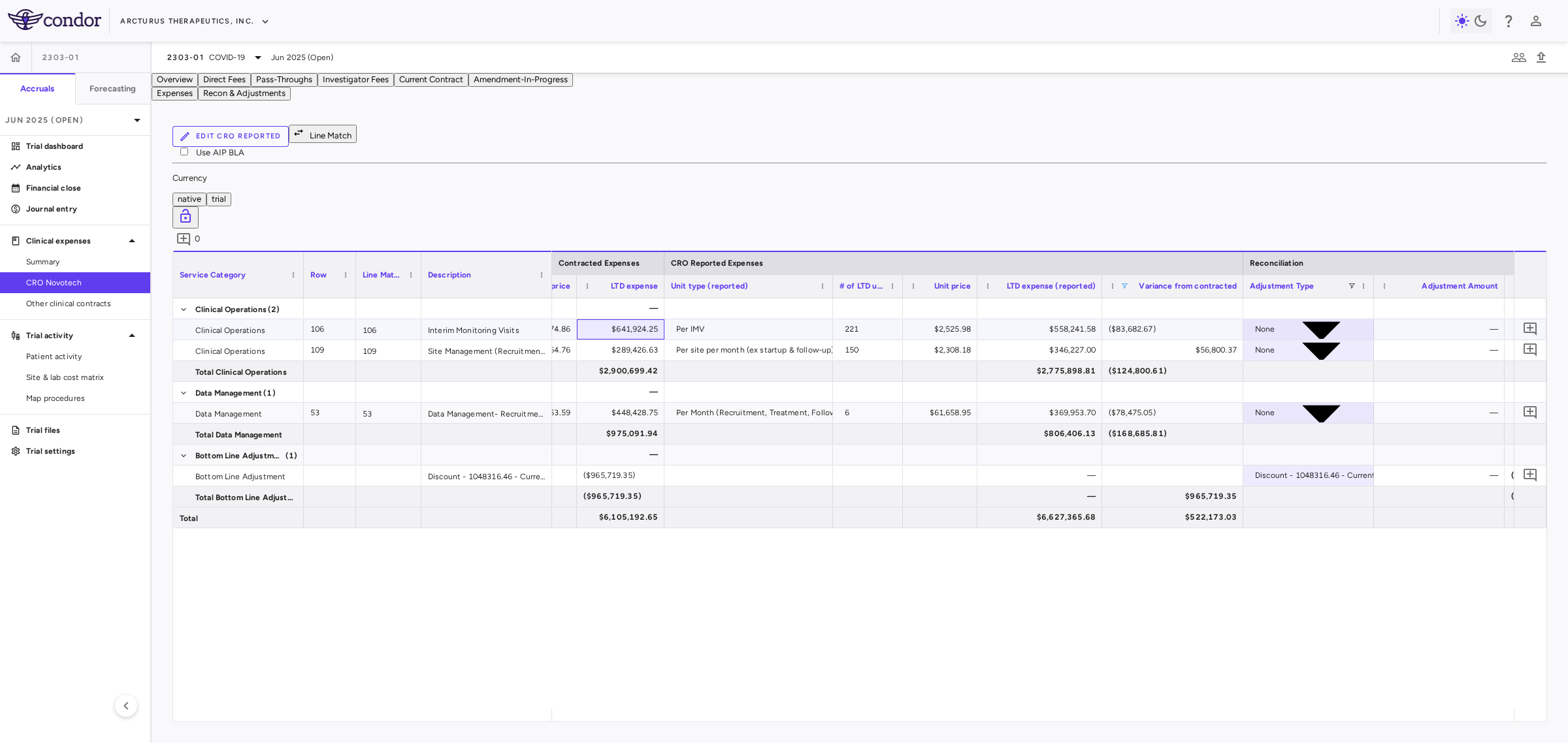click on "$641,924.25" at bounding box center (623, 329) 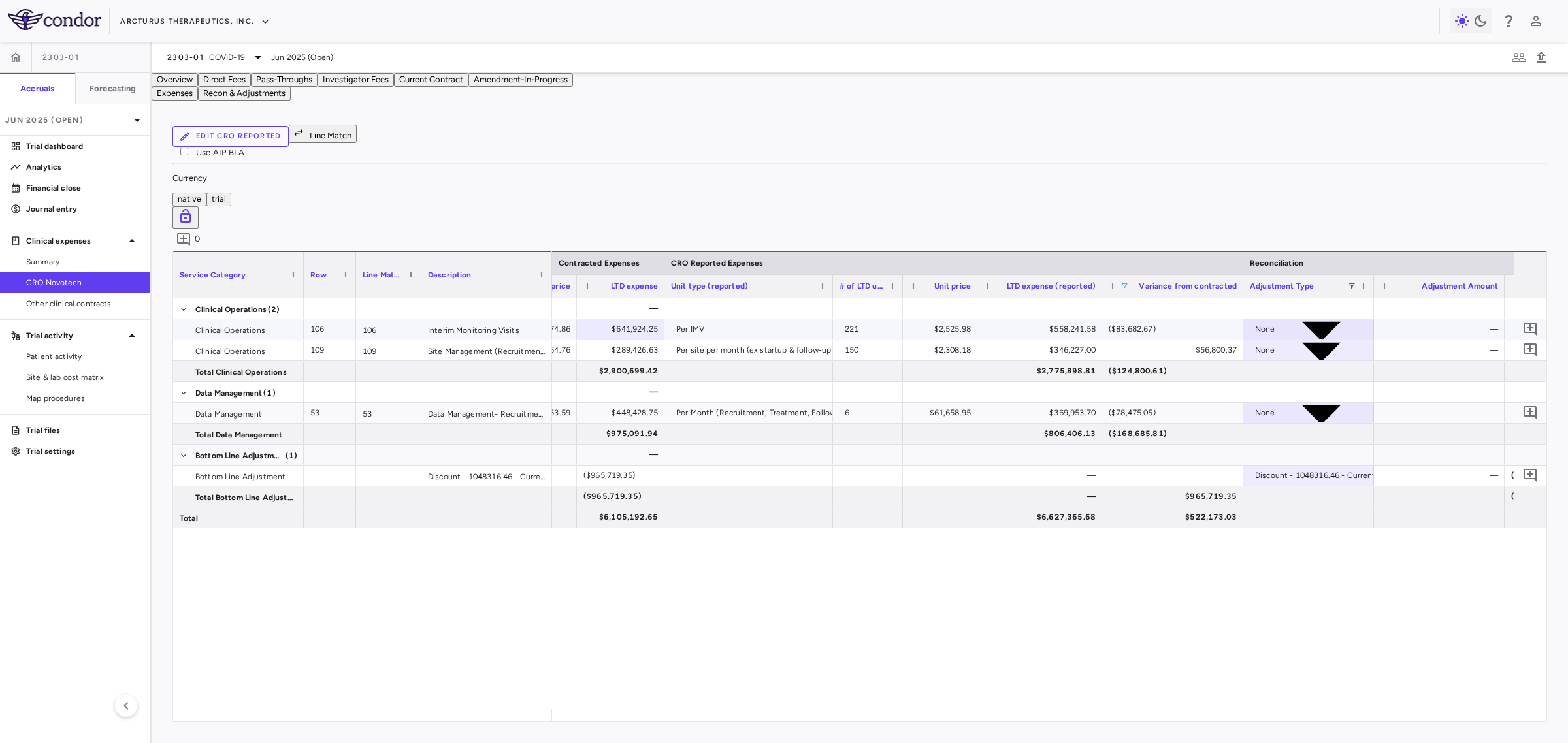 click on "$558,241.58" at bounding box center [1042, 329] 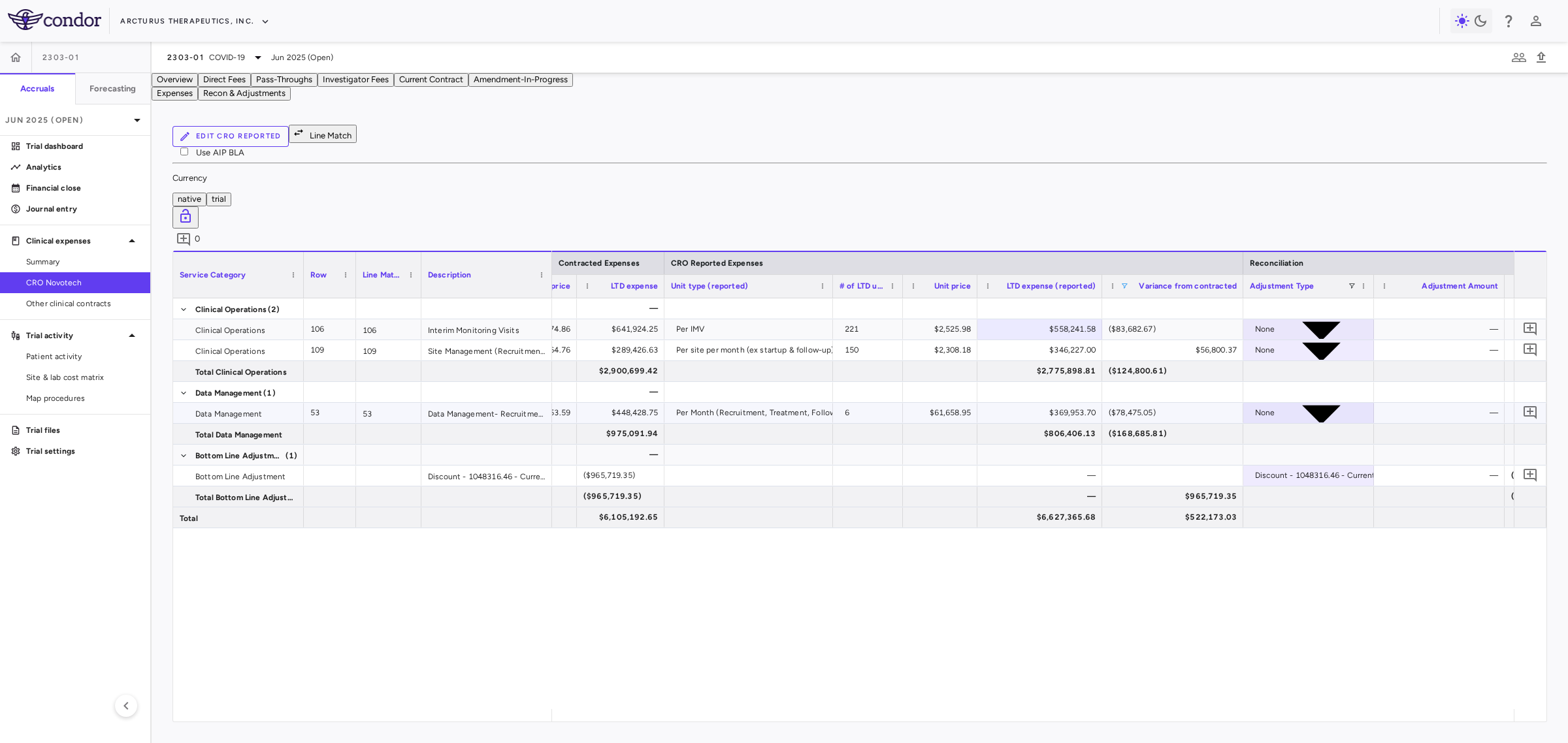 click on "$369,953.70" at bounding box center [1042, 413] 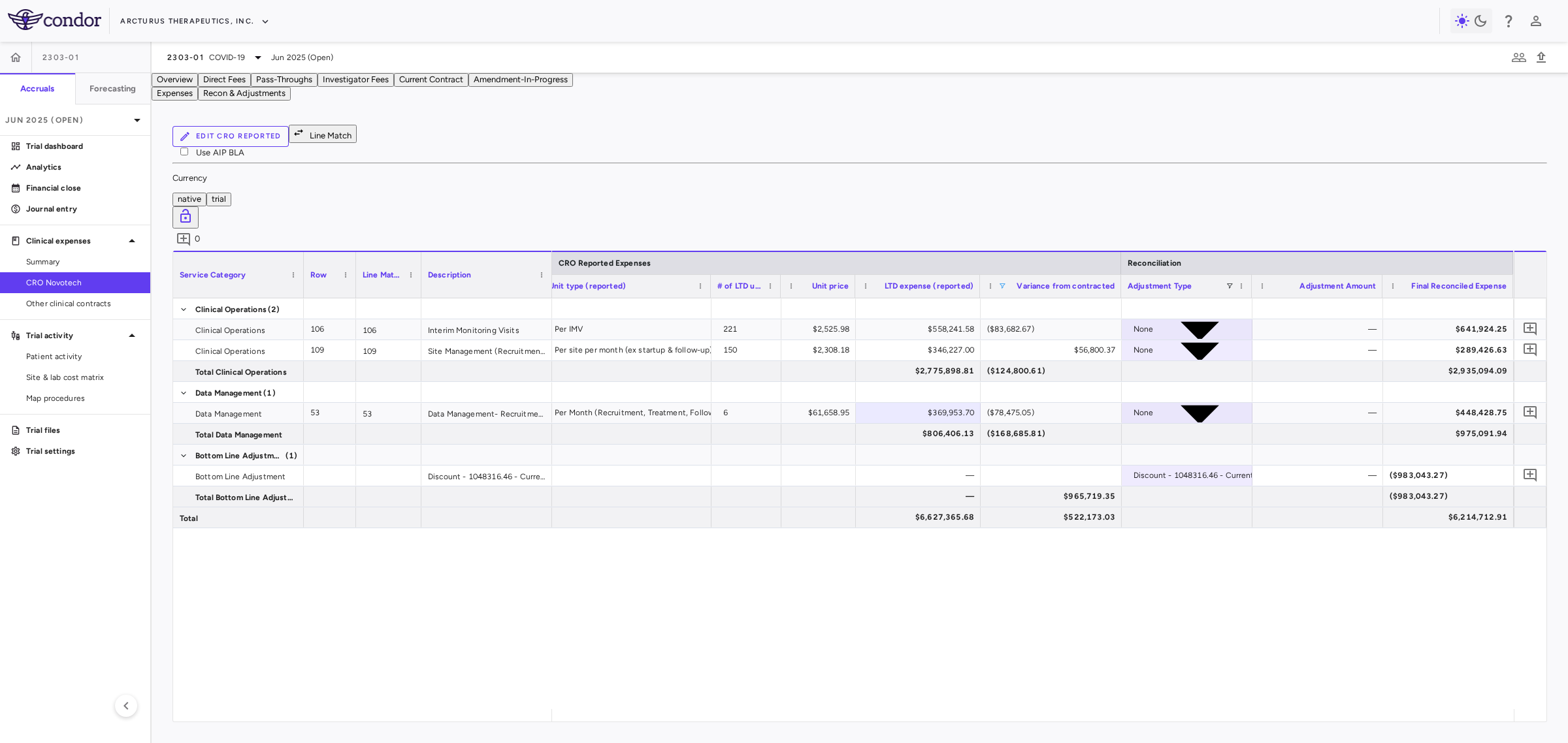 click on "Clinical Operations (2) Clinical Operations 106 106 Interim Monitoring Visits Total Clinical Operations Data Management (1) Data Management 53 53 Data Management- Recruitment- FU - CO#01 Total Data Management Total  Clinical Operations 109 109 Site Management (Recruitment, Treatment and Close-out)  (AU)- CO#01 Bottom Line Adjustment (1) Bottom Line Adjustment Discount - 1048316.46 - Current Total Bottom Line Adjustment — $74.86 $641,924.25 Per IMV 221 $2,525.98 $558,241.58 ($83,682.67) None — $641,924.25 $2,900,699.42 $2,775,898.81 ($124,800.61) $2,935,094.09 — $56,053.59 $448,428.75 Per Month (Recruitment, Treatment, Follow-up) 6 $61,658.95 $369,953.70 ($78,475.05) None — $448,428.75 $975,091.94 $806,406.13 ($168,685.81) $975,091.94 $6,105,192.65 $6,627,365.68 $522,173.03 $6,214,712.91 $964.76 $289,426.63 Per site per month (ex startup & follow-up)- NVT only 150 $2,308.18 $346,227.00 $56,800.37 None — $289,426.63 — ($965,719.35) — Discount - 1048316.46 - Current — ($983,043.27) ($965,719.35)" at bounding box center (860, 503) 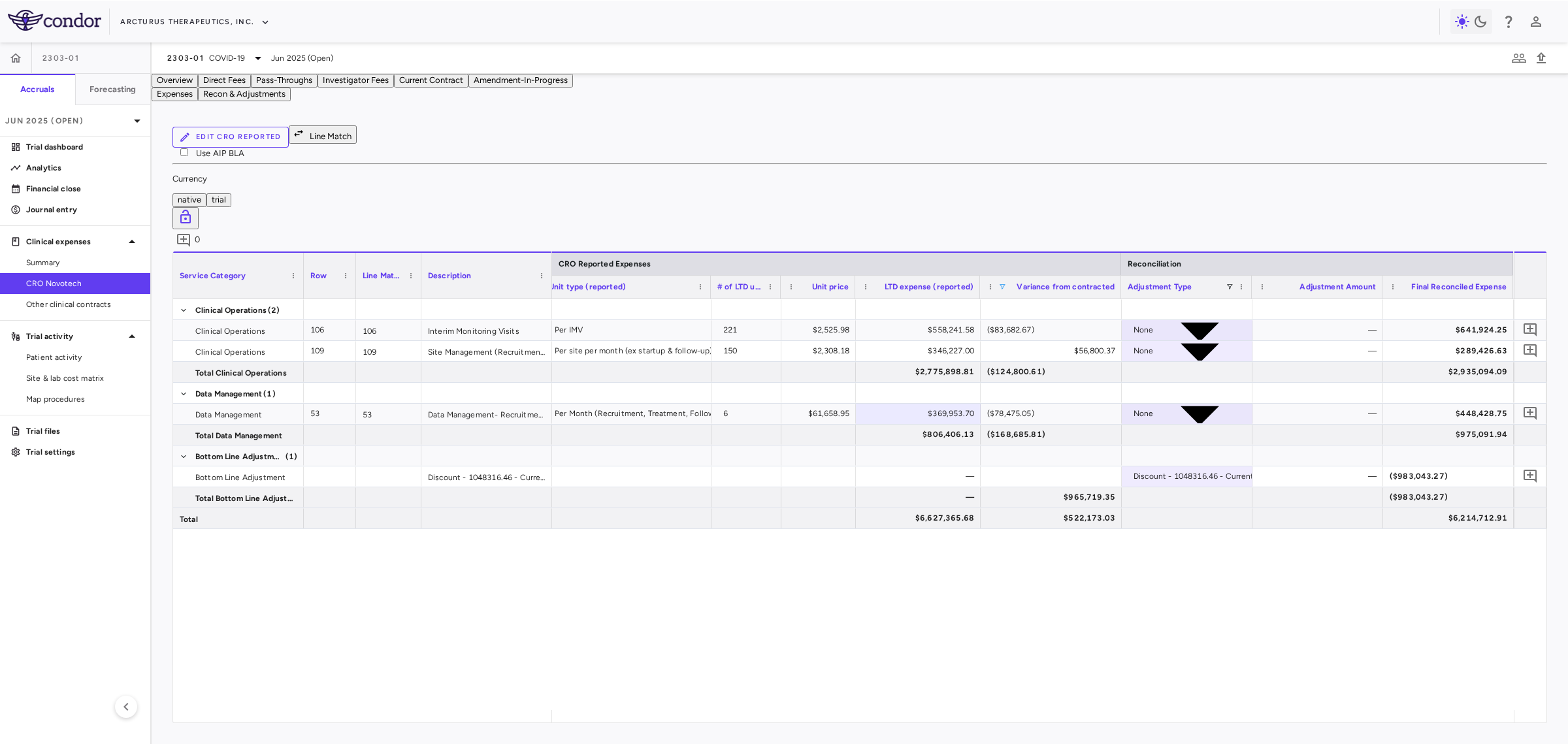 scroll, scrollTop: 0, scrollLeft: 1169, axis: horizontal 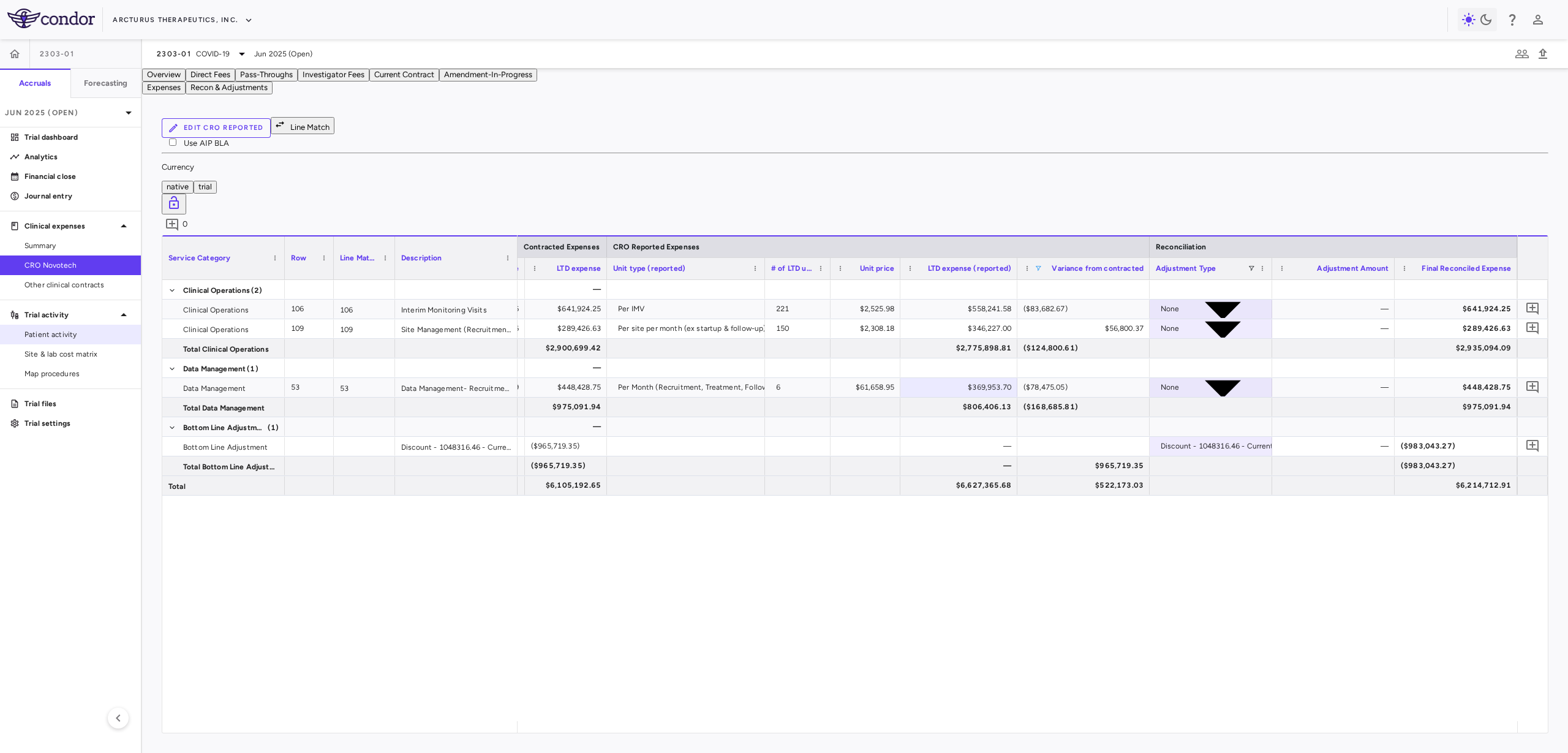 click on "Patient activity" at bounding box center [78, 335] 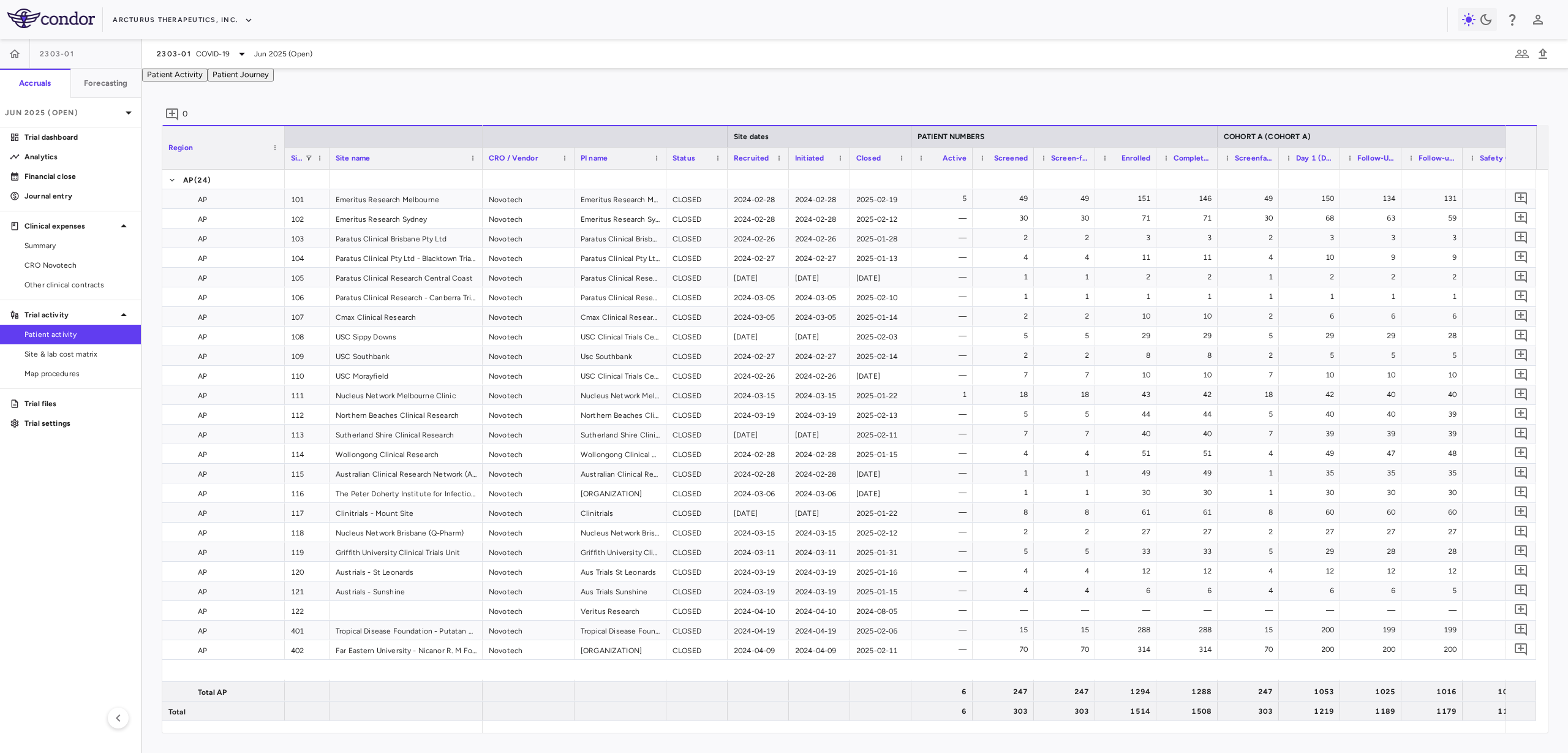 drag, startPoint x: 375, startPoint y: 191, endPoint x: 328, endPoint y: 192, distance: 47.01064 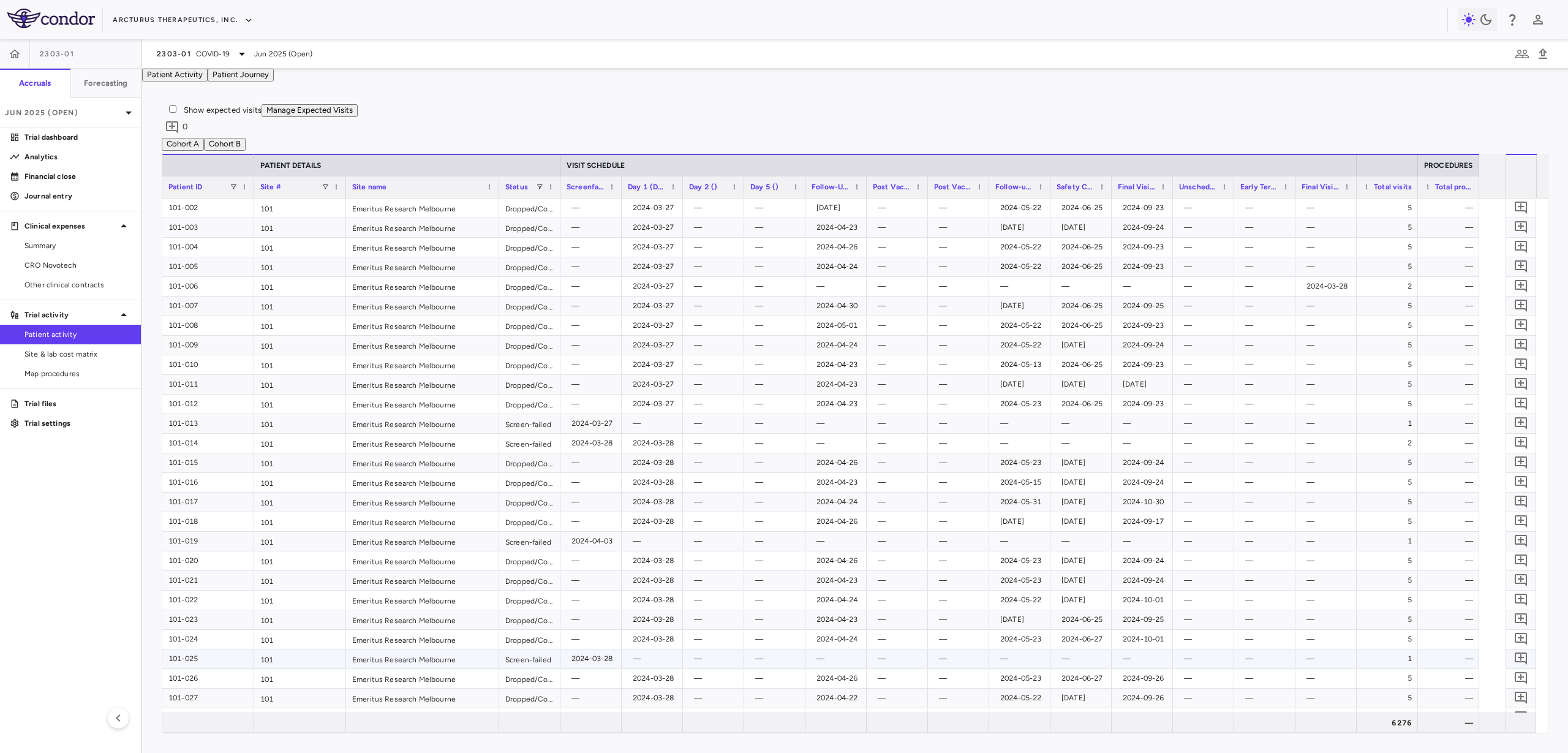 scroll, scrollTop: 55, scrollLeft: 0, axis: vertical 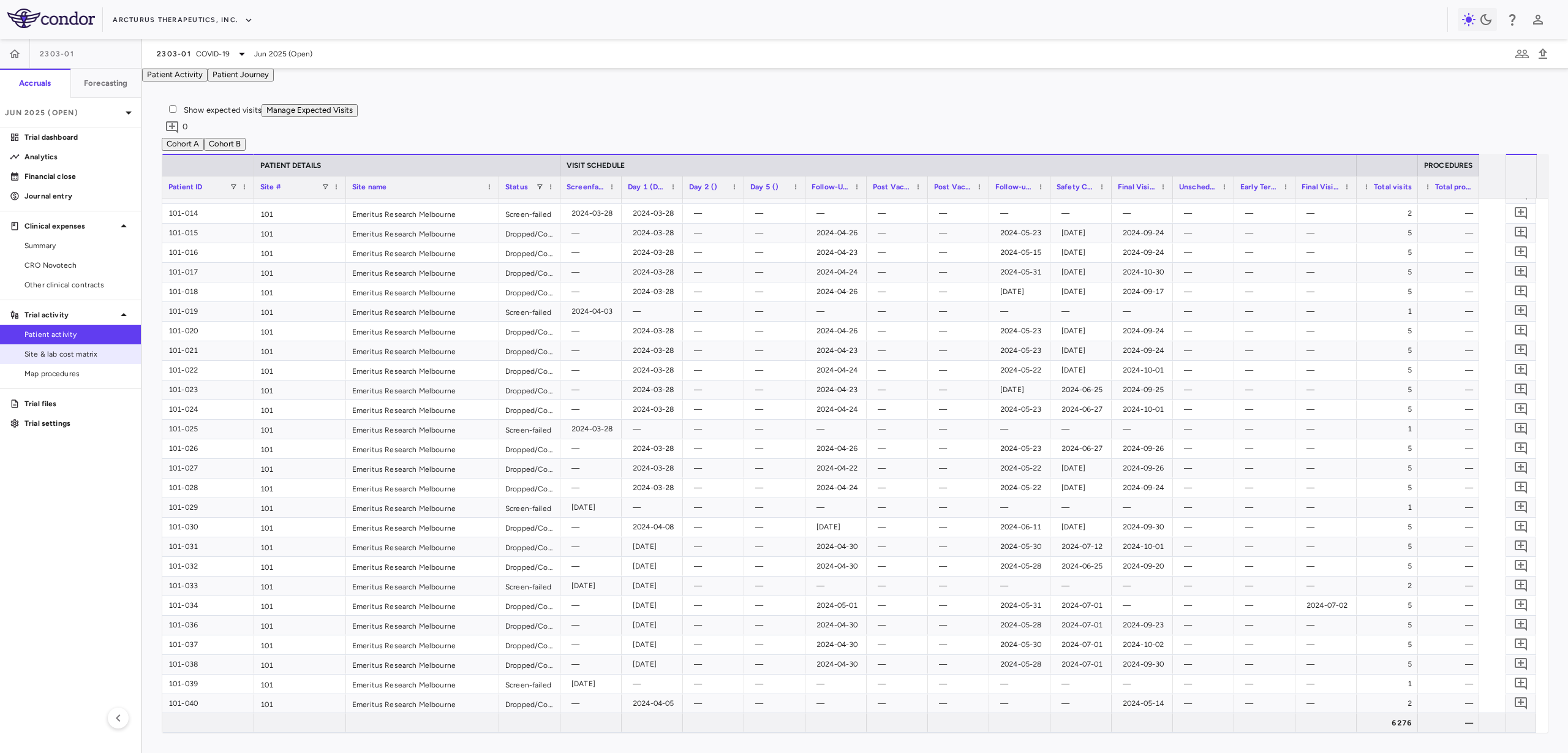 click on "Site & lab cost matrix" at bounding box center [78, 354] 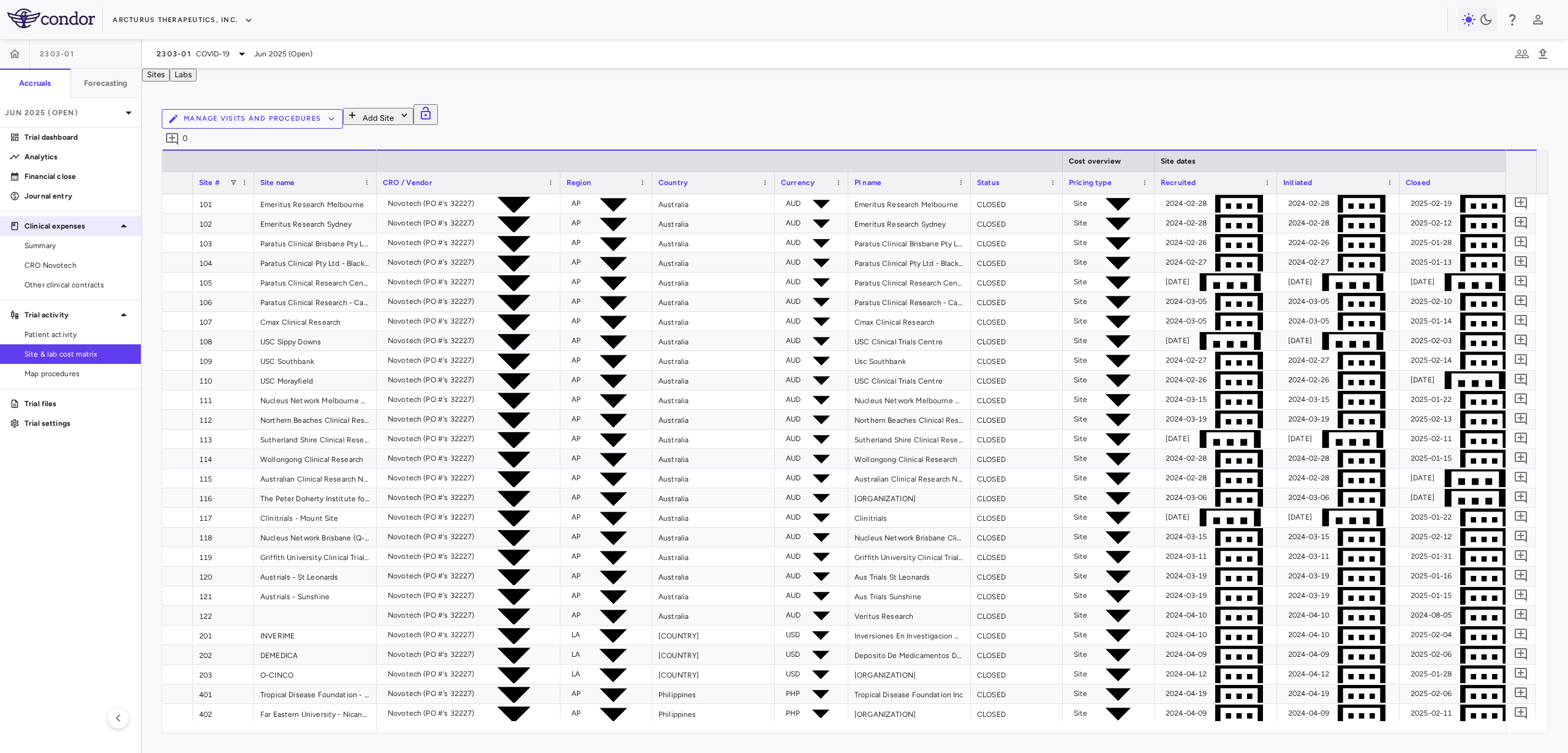drag, startPoint x: 53, startPoint y: 338, endPoint x: 44, endPoint y: 221, distance: 117.3456 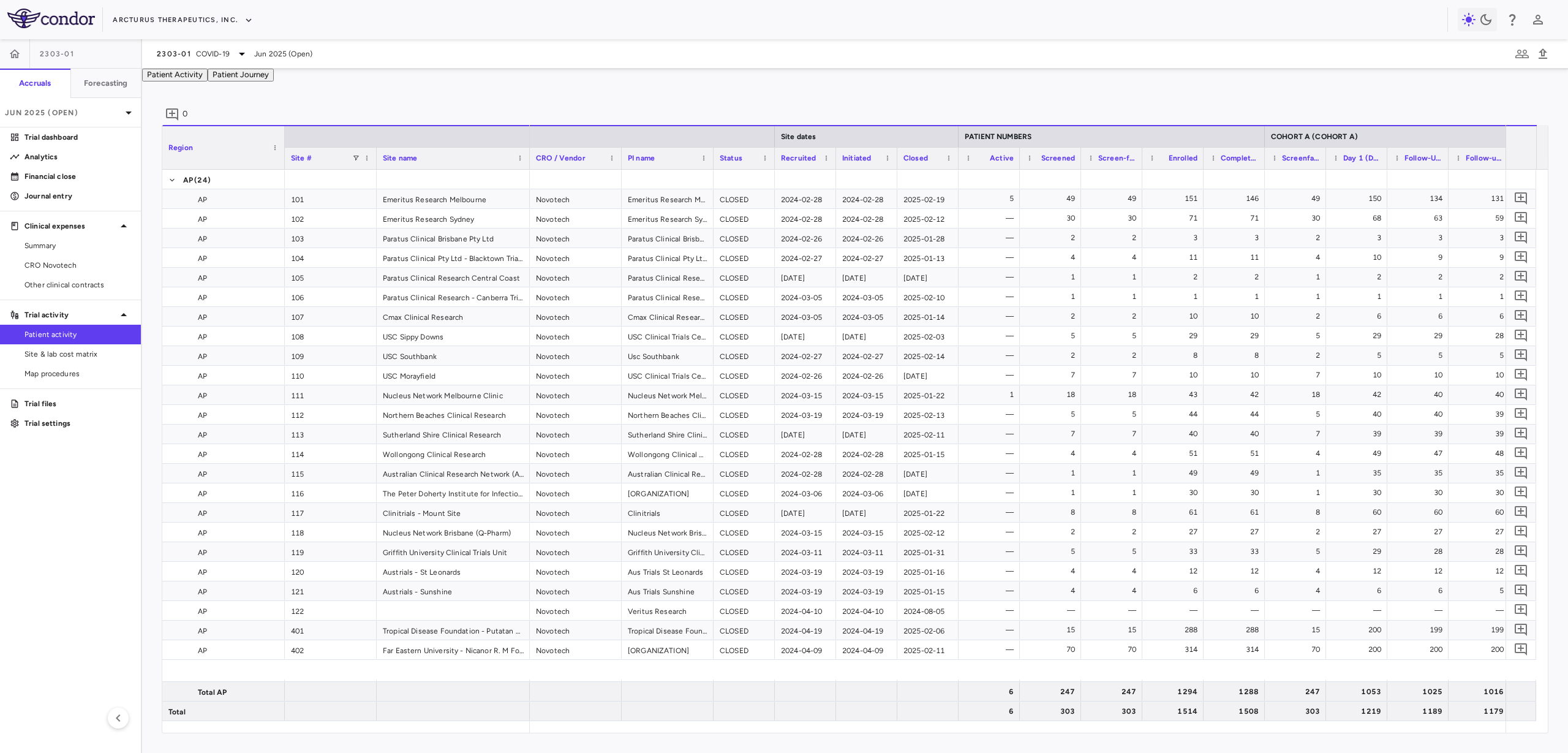 drag, startPoint x: 318, startPoint y: 93, endPoint x: 317, endPoint y: 84, distance: 9.055385 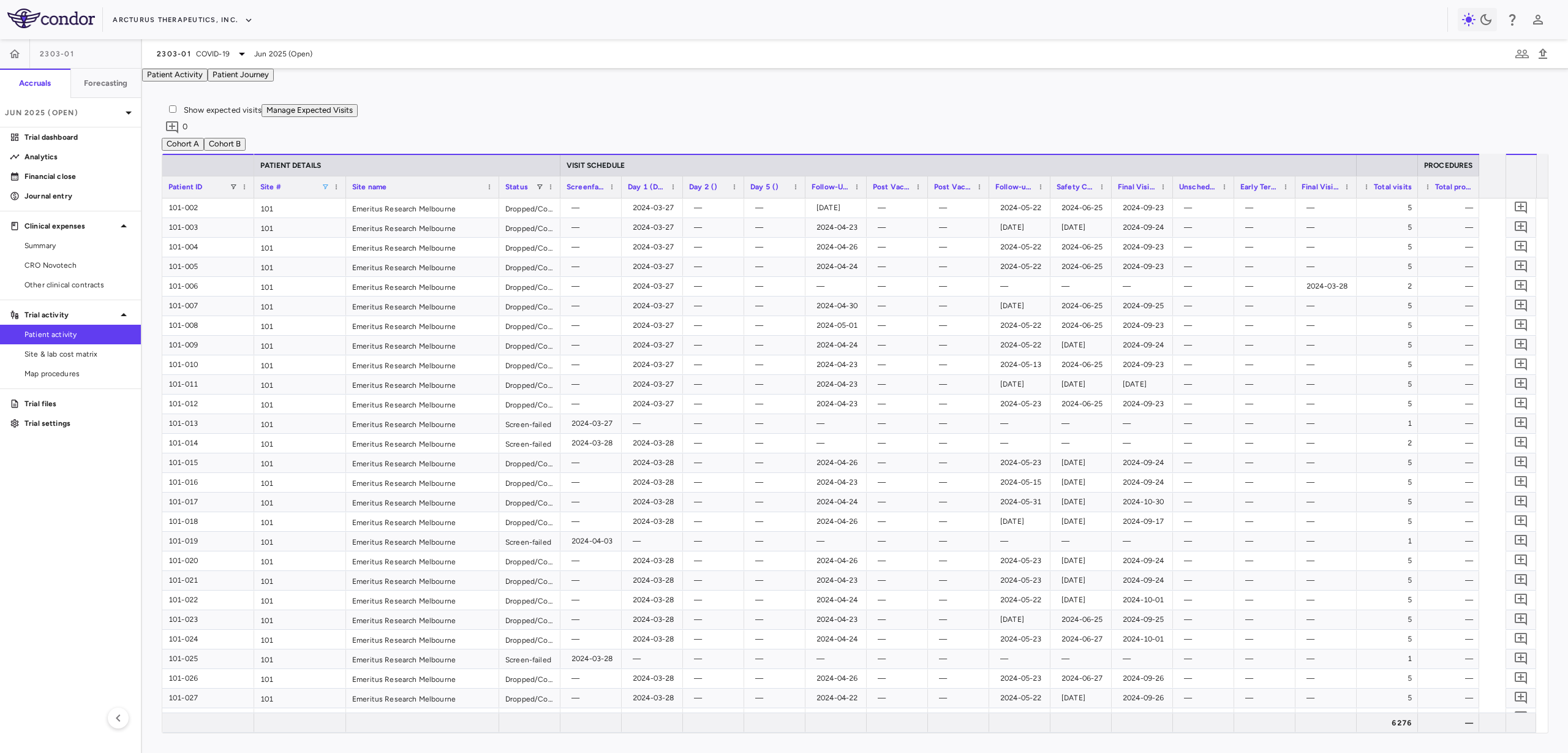 click at bounding box center (325, 187) 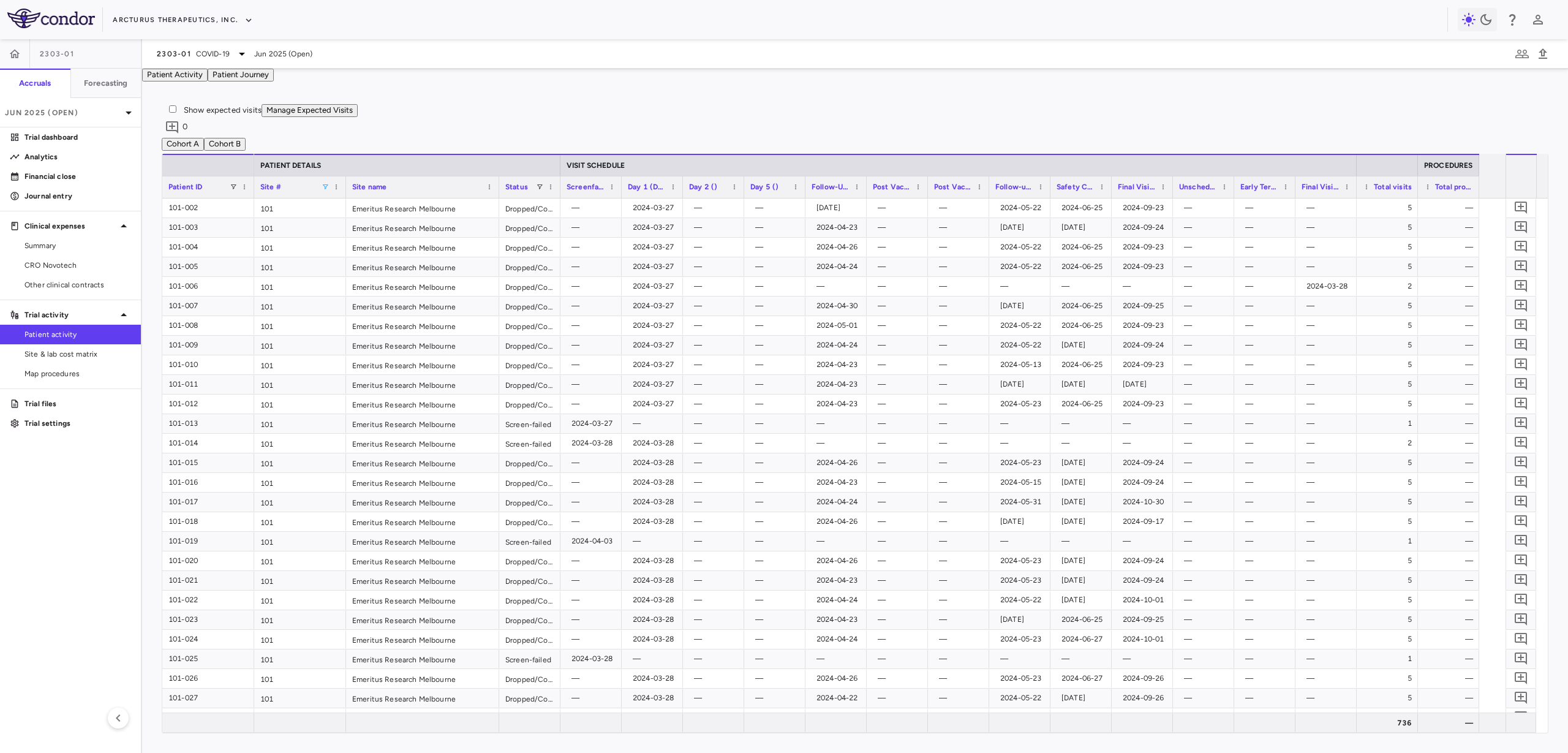 click on "Show expected visits Manage Expected Visits 0" at bounding box center [855, 121] 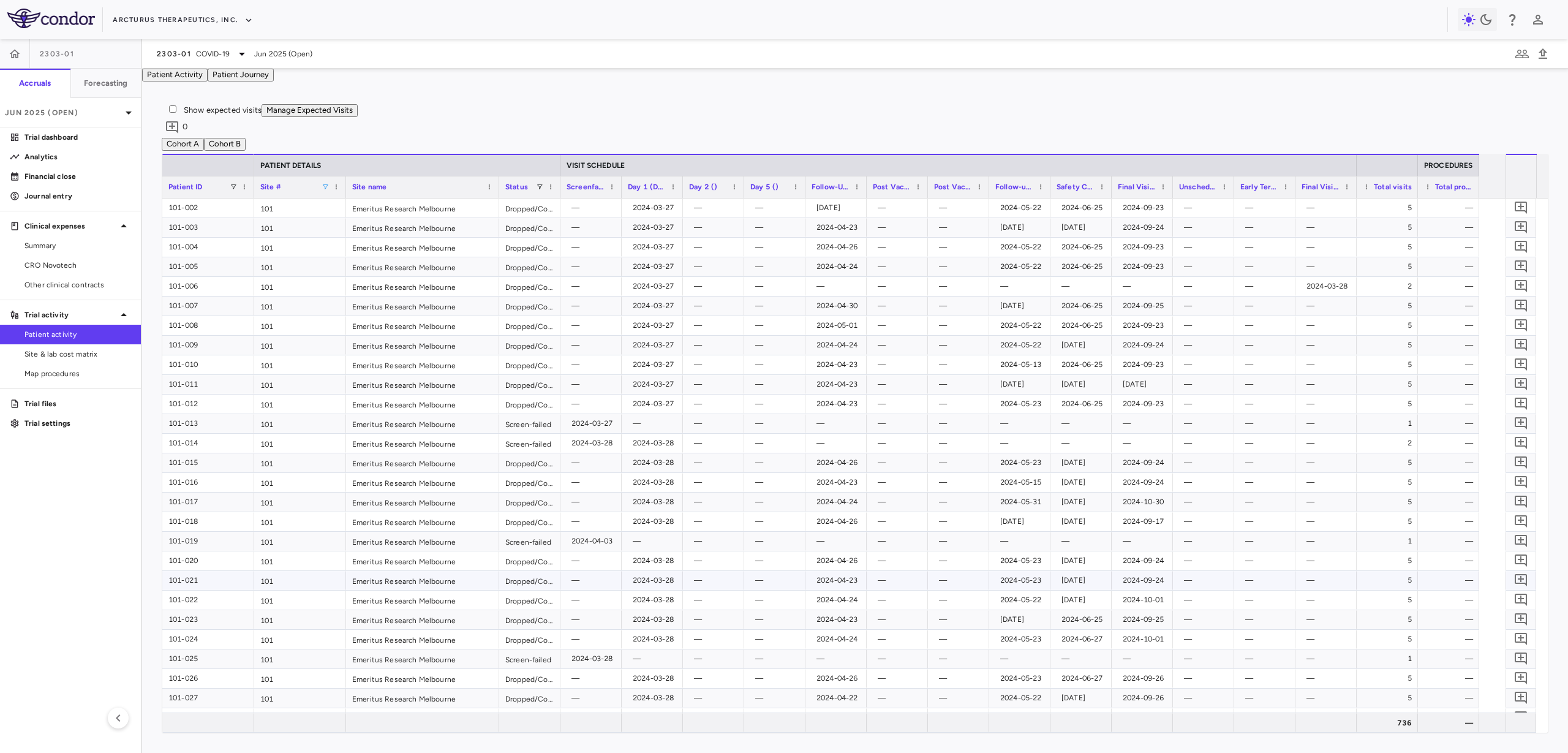 scroll, scrollTop: 138, scrollLeft: 0, axis: vertical 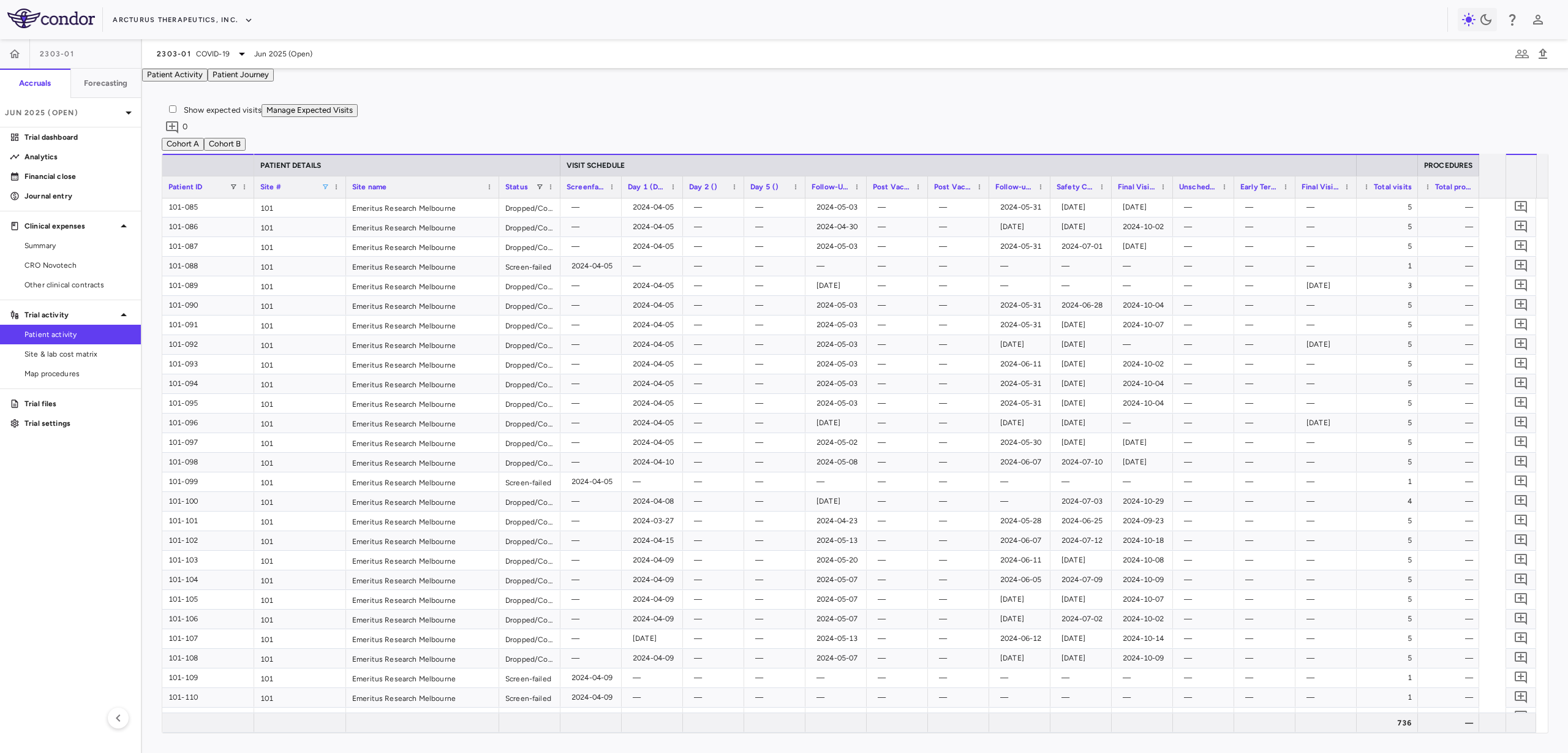 click on "Final Visit (EOS) (Day 181/Early Termination)" at bounding box center (1137, 187) 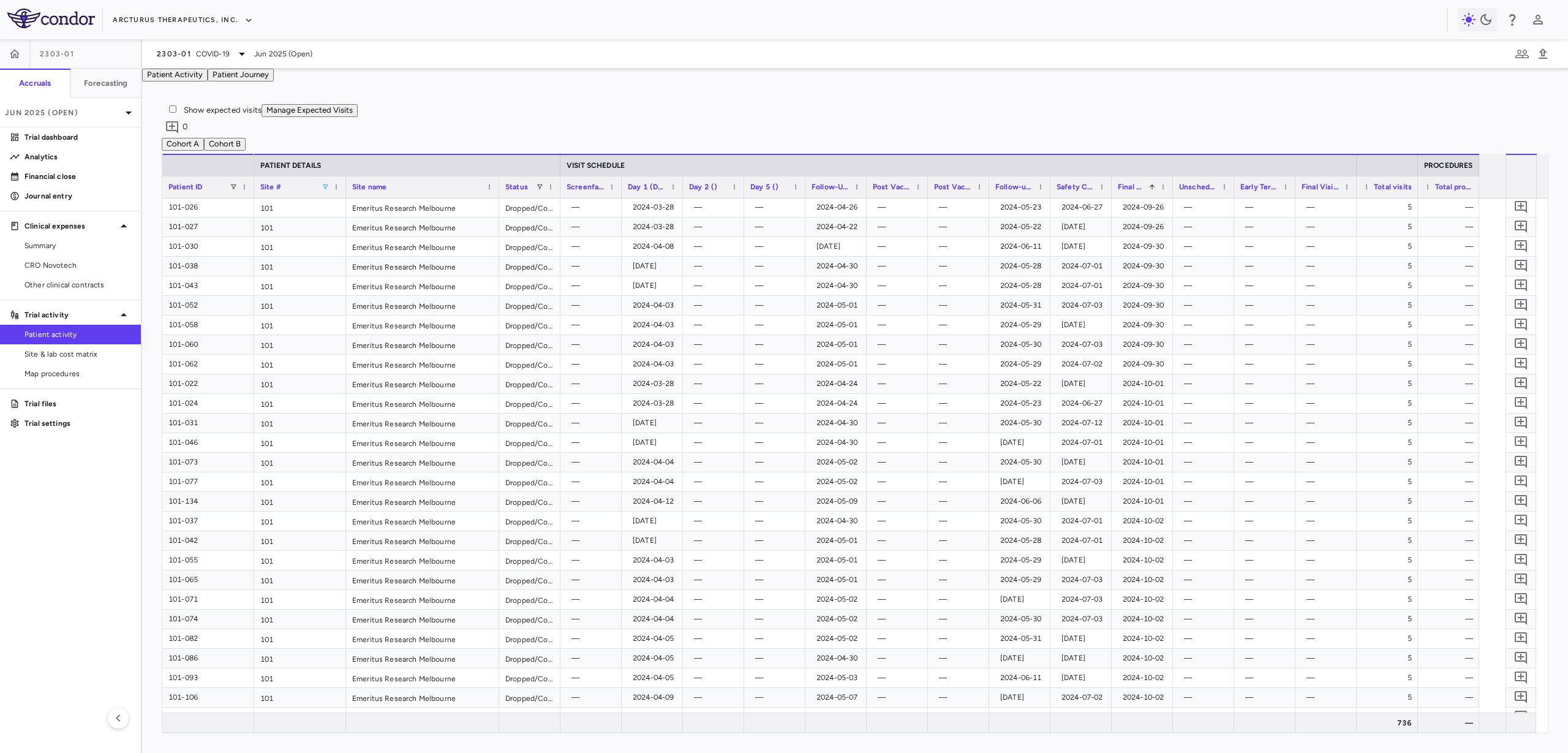 click on "Final Visit (EOS) (Day 181/Early Termination)" at bounding box center (1131, 187) 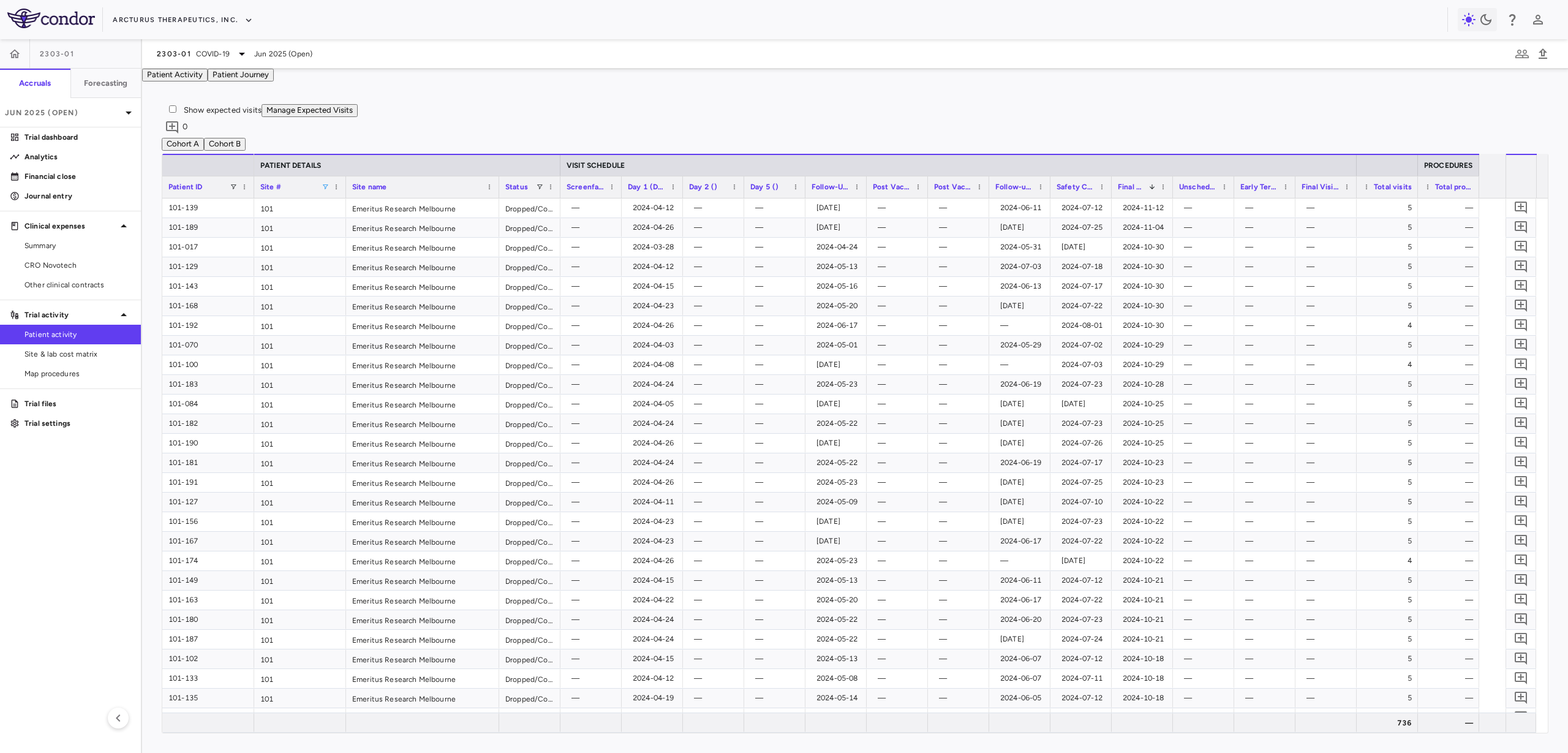 click on "Final Visit (EOS) (Day 181/Early Termination)" at bounding box center [1131, 187] 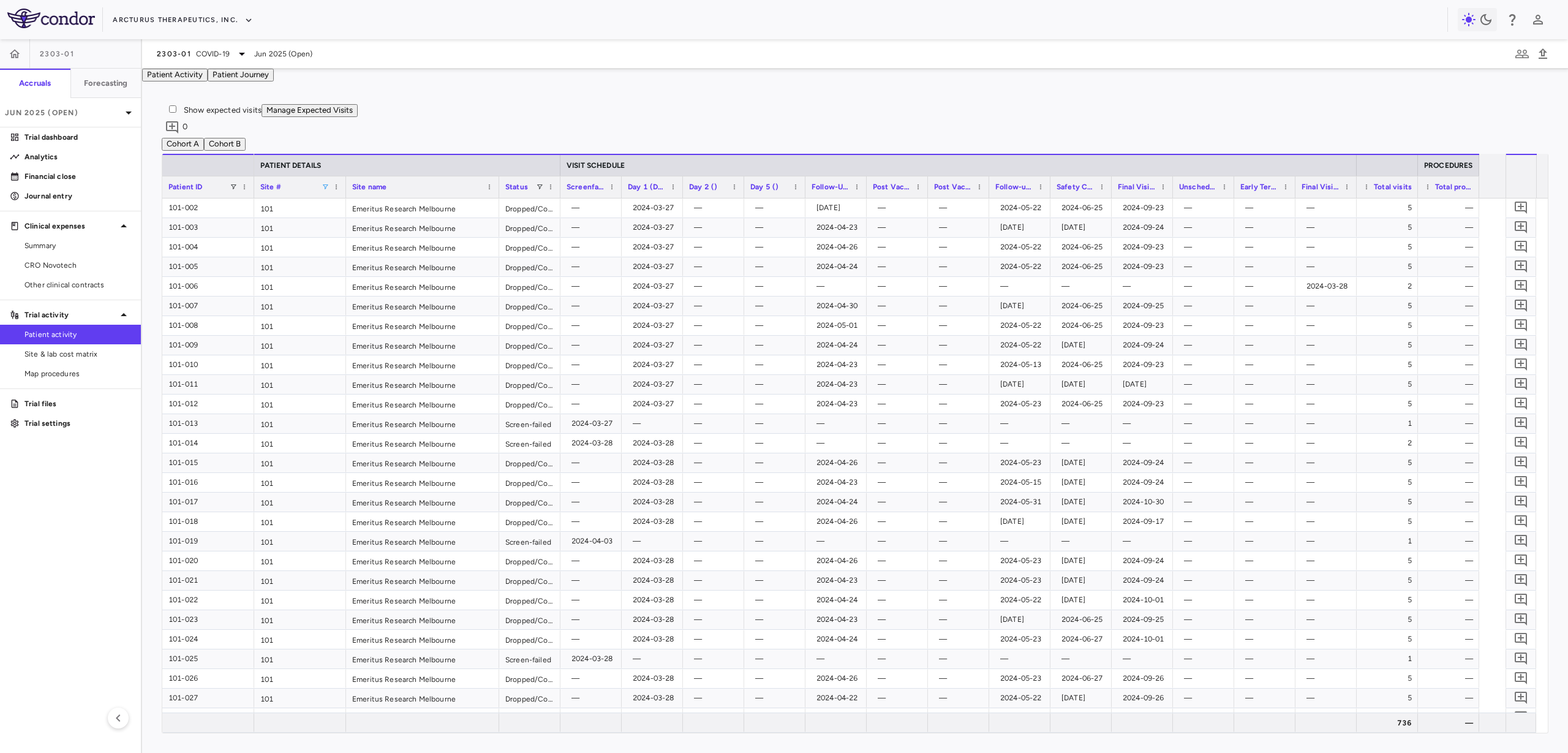 click on "Final Visit (EOS) (Day 181/Early Termination)" at bounding box center [1137, 187] 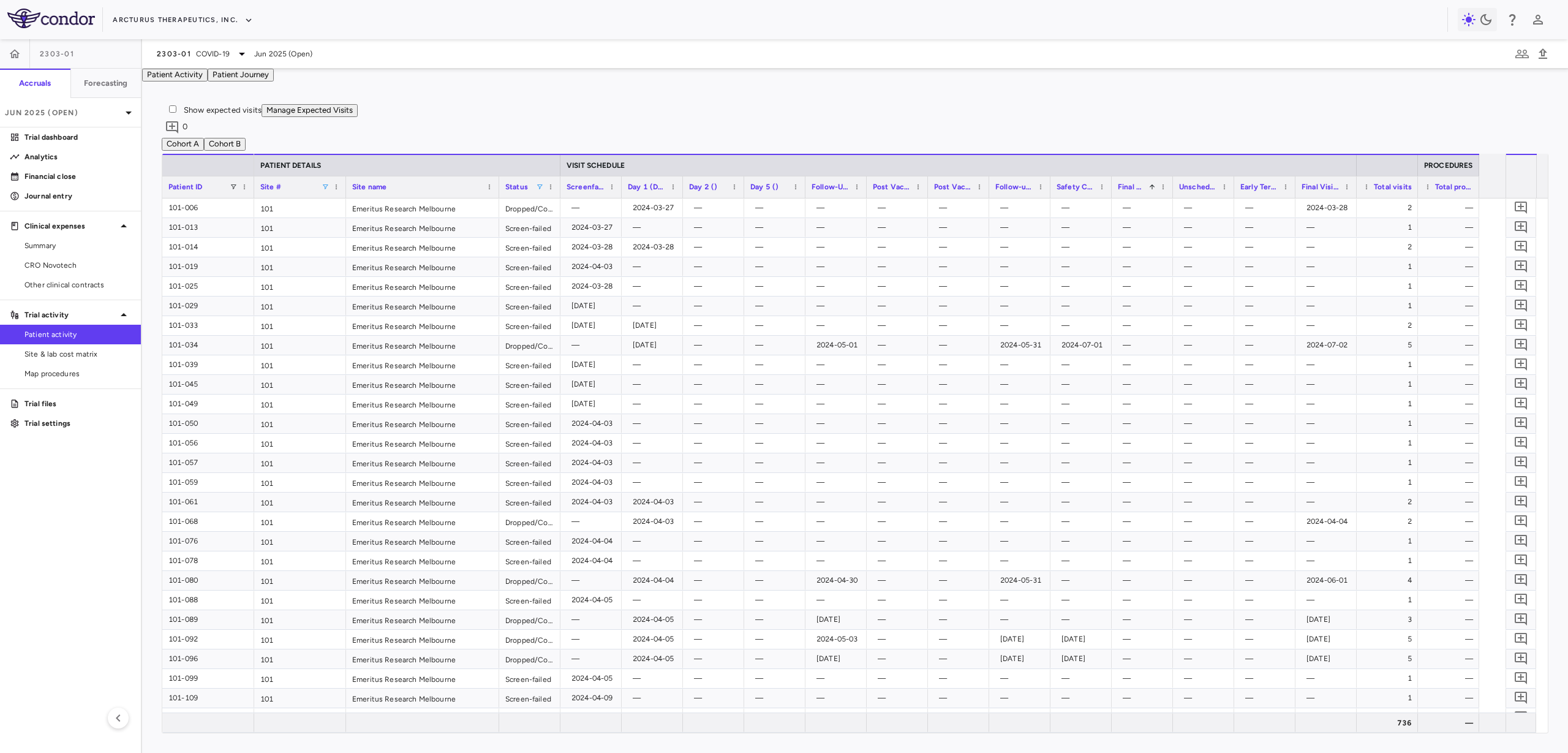 click at bounding box center [540, 187] 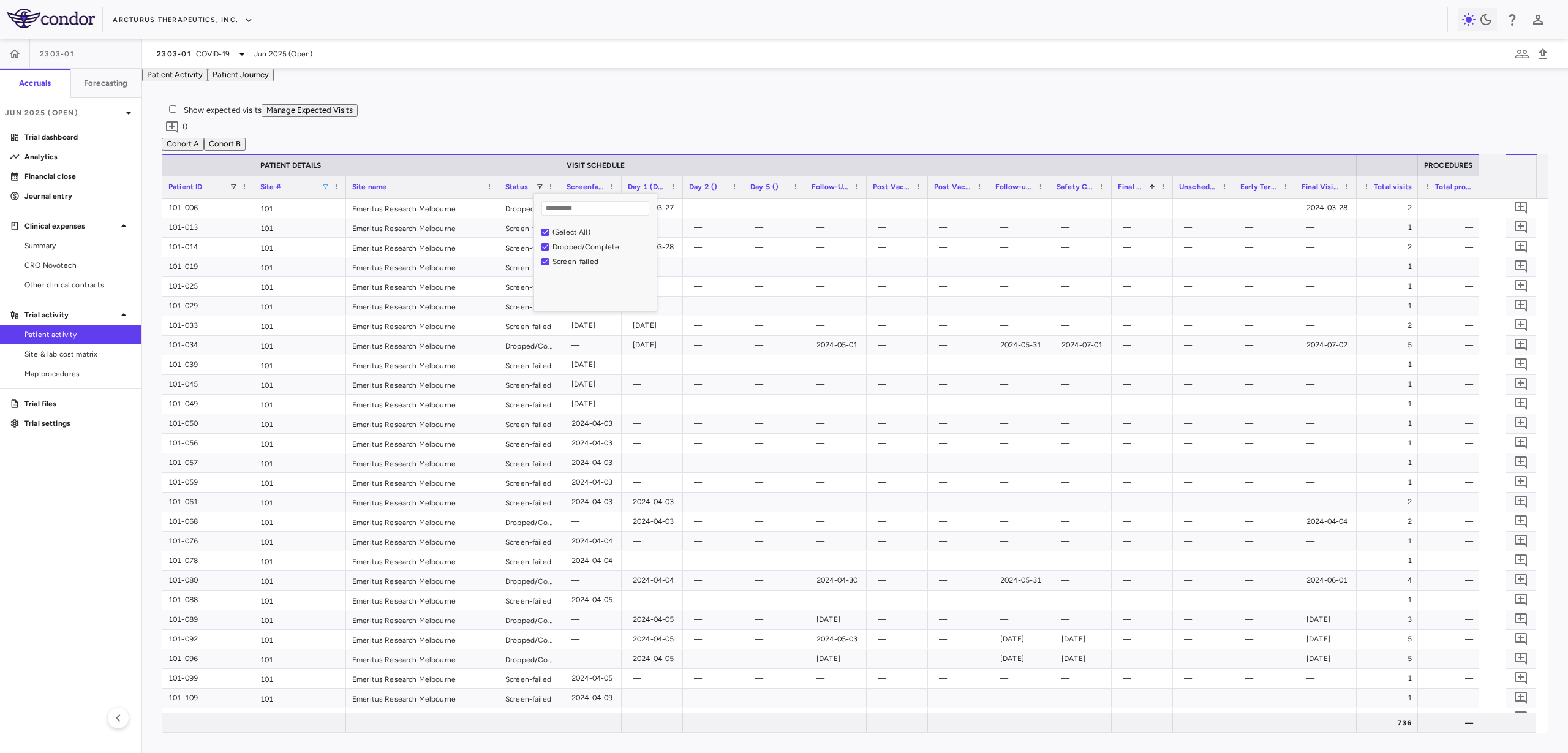 click on "Cohort A Cohort B" at bounding box center [855, 144] 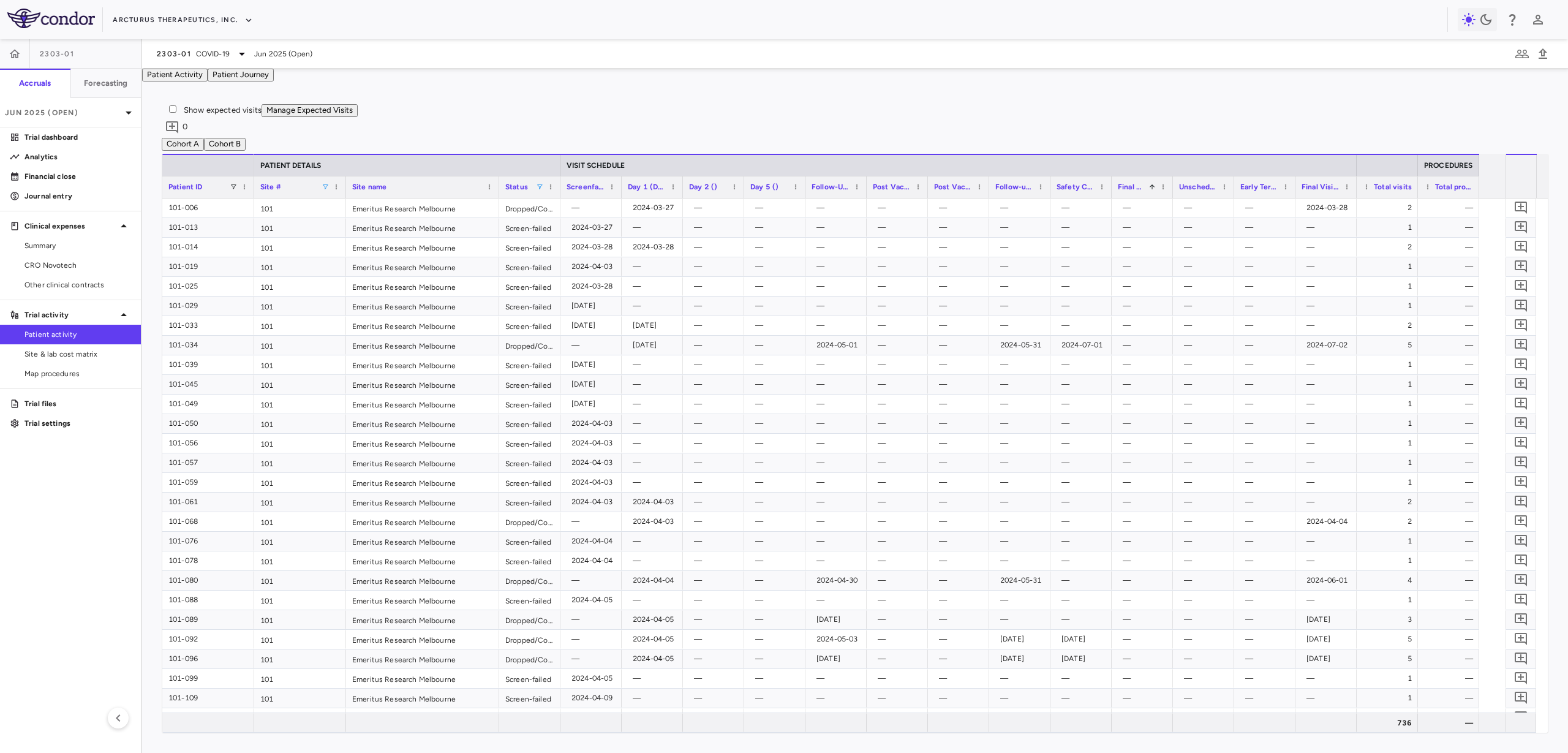 click at bounding box center [540, 187] 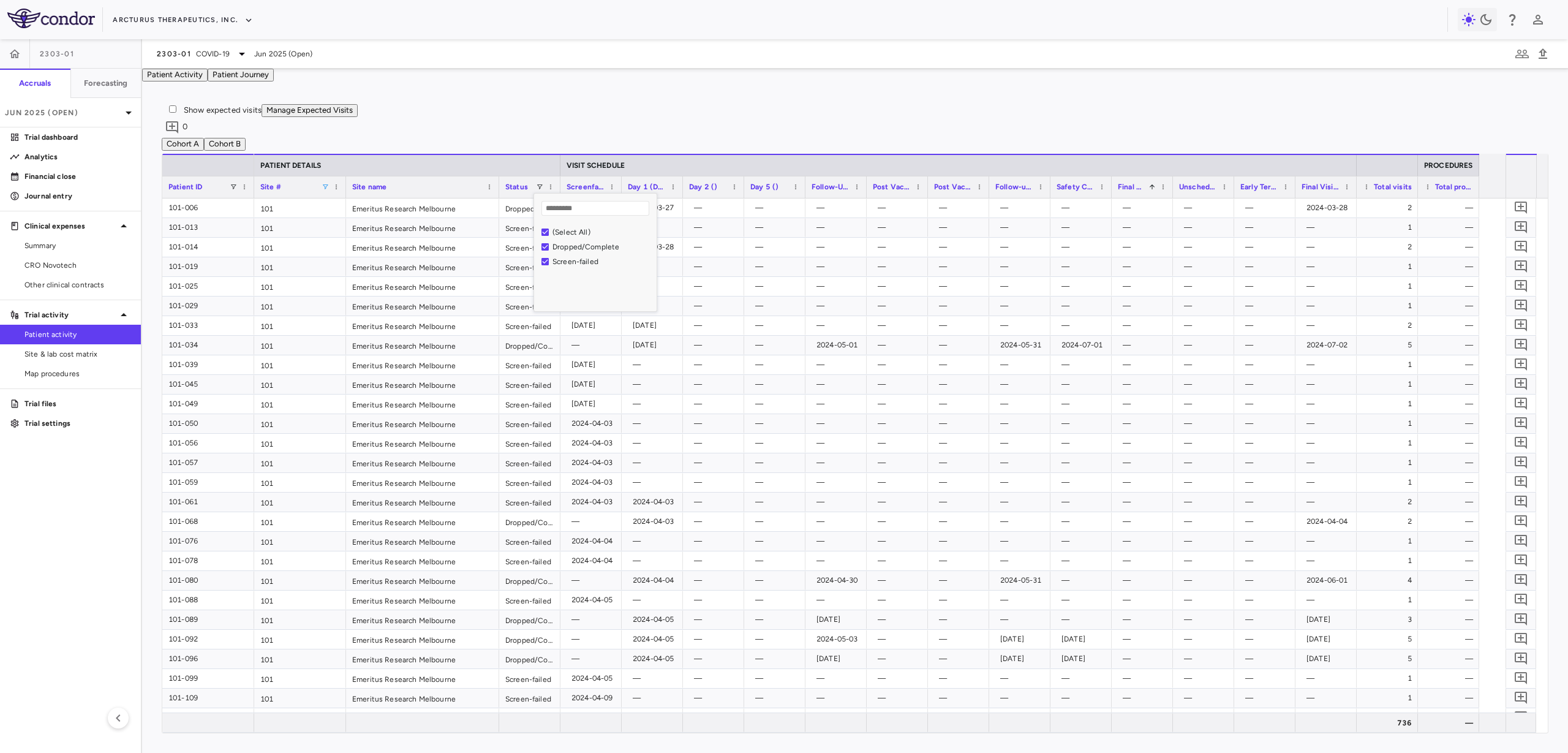 click on "Show expected visits Manage Expected Visits 0" at bounding box center (855, 121) 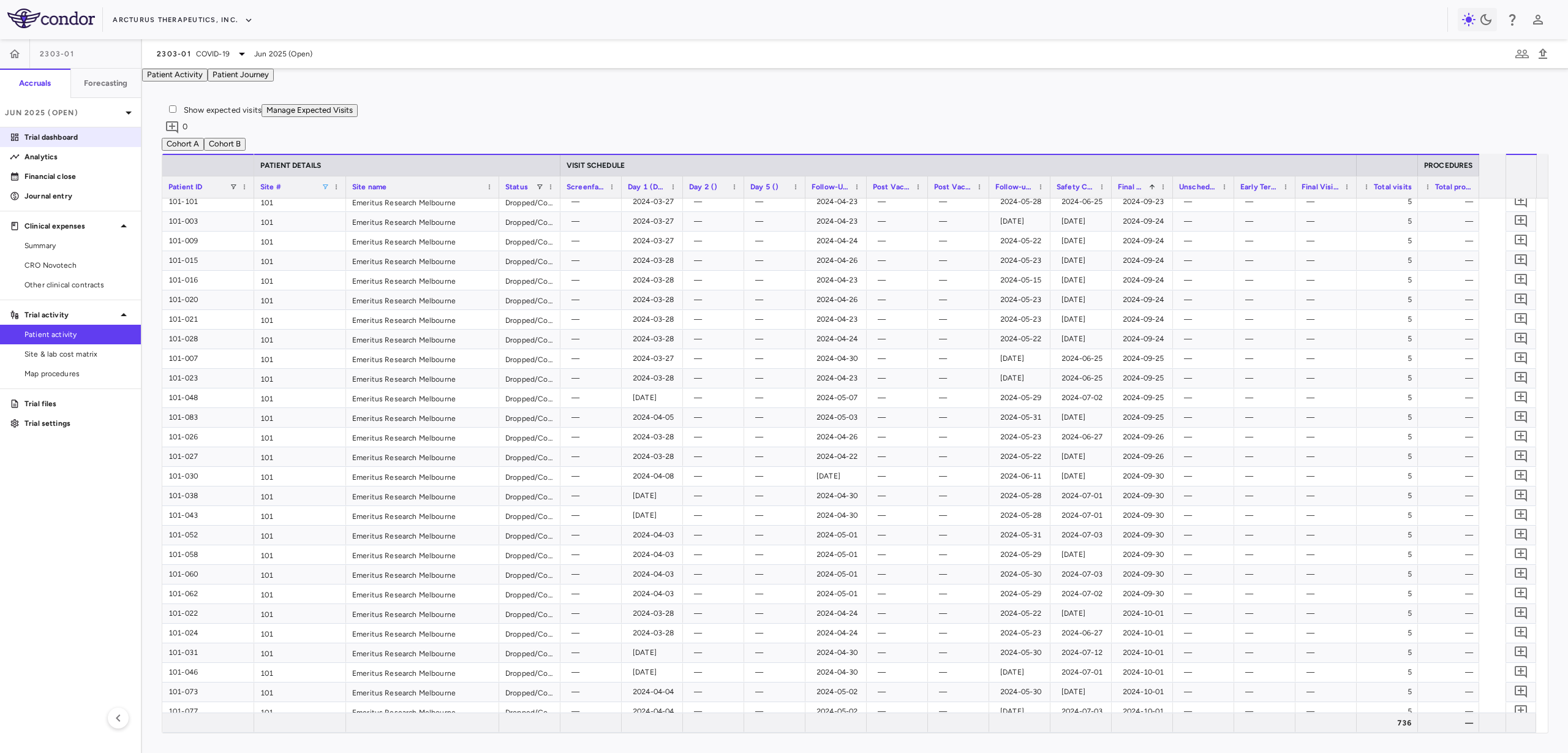 click on "Trial dashboard" at bounding box center [78, 137] 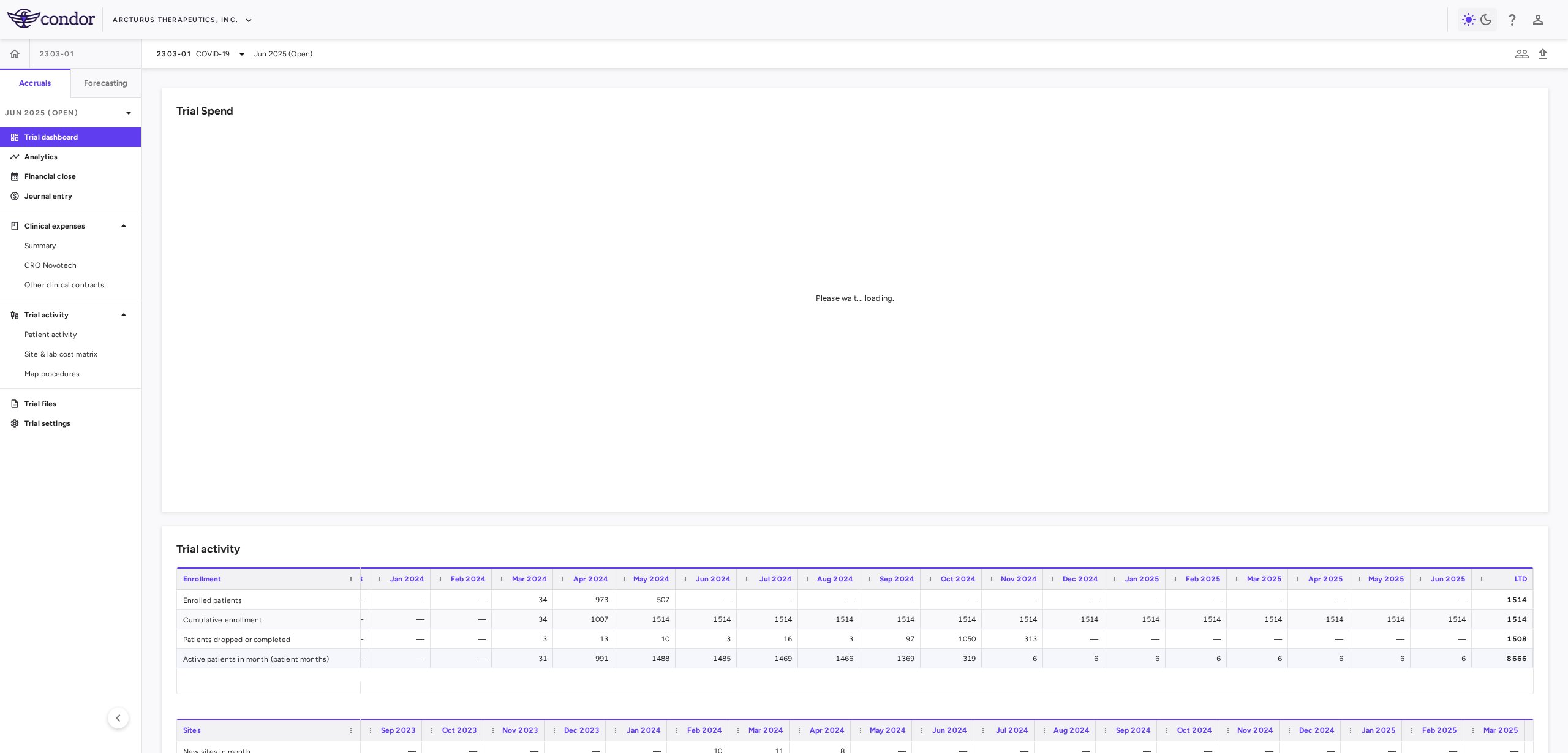 click on "6" at bounding box center [1444, 659] 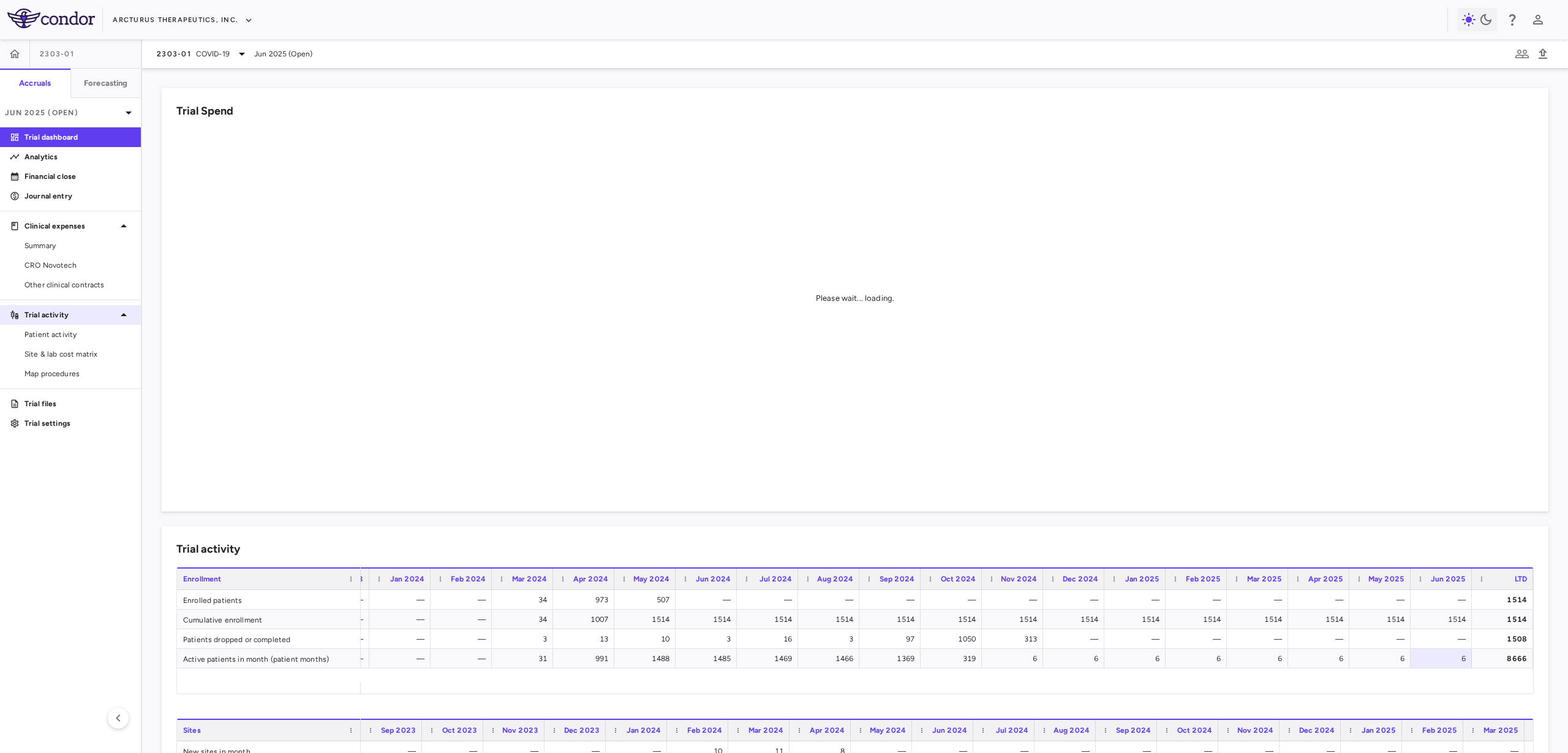 click on "Trial activity" at bounding box center [70, 315] 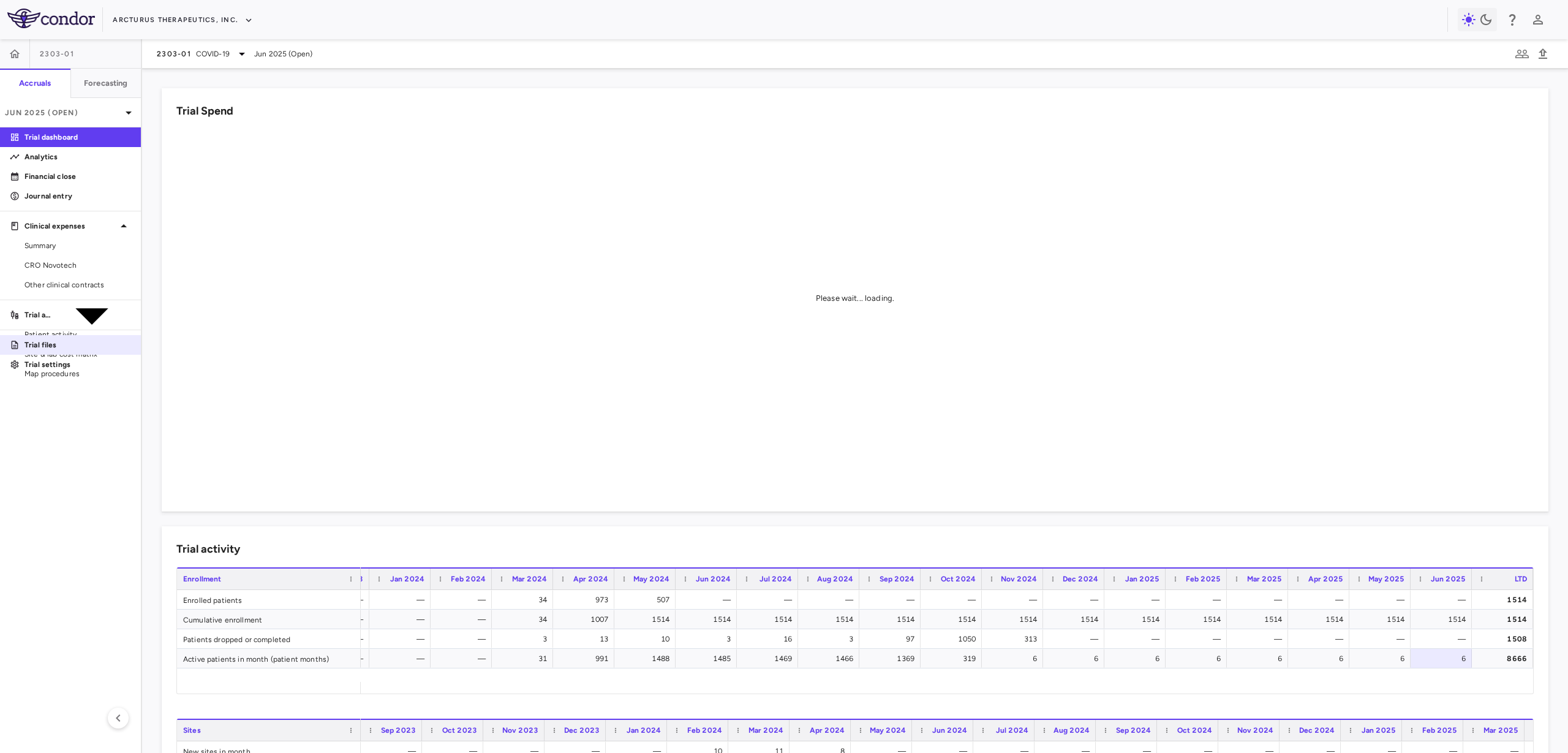 click on "Trial files" at bounding box center [70, 345] 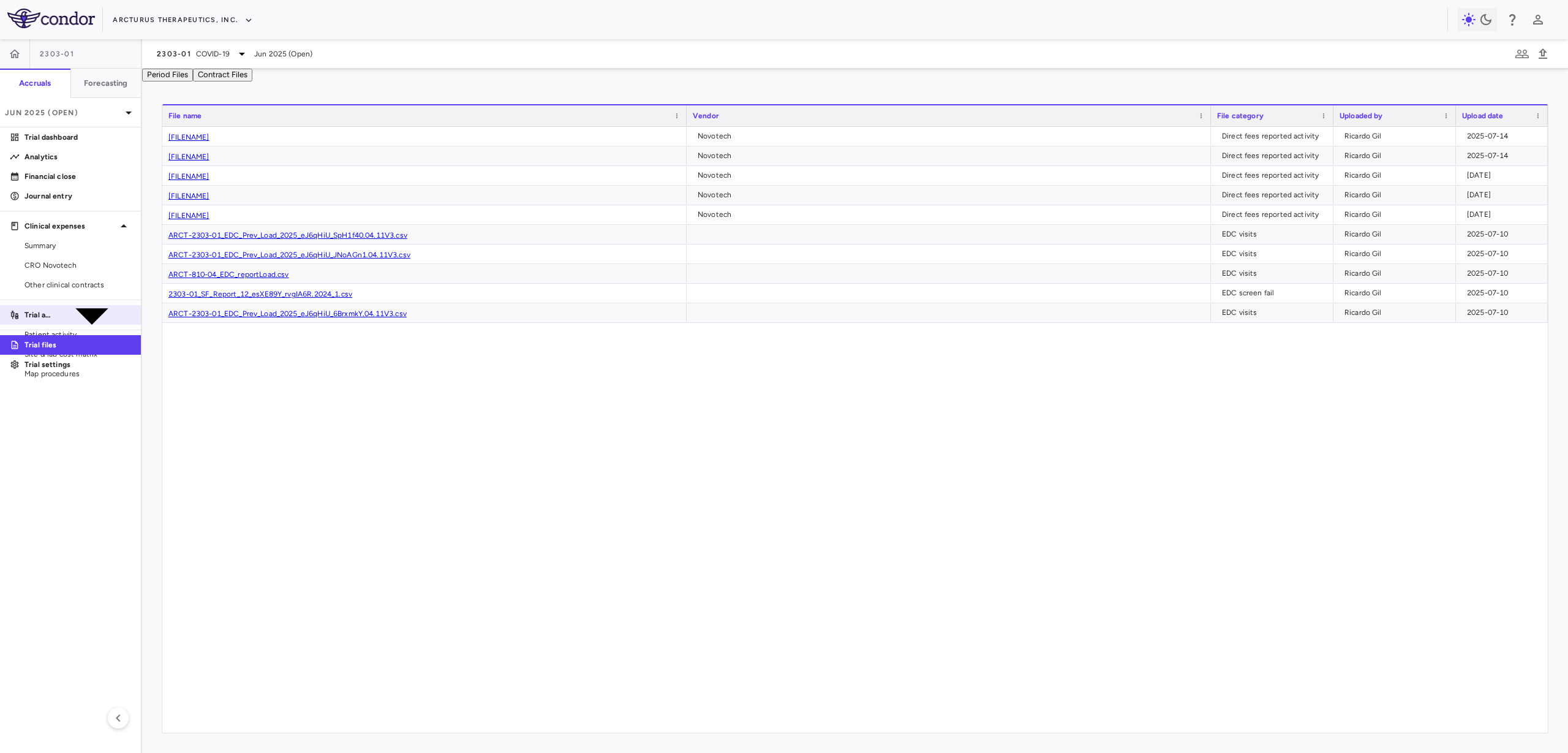 click on "Trial activity" at bounding box center (39, 315) 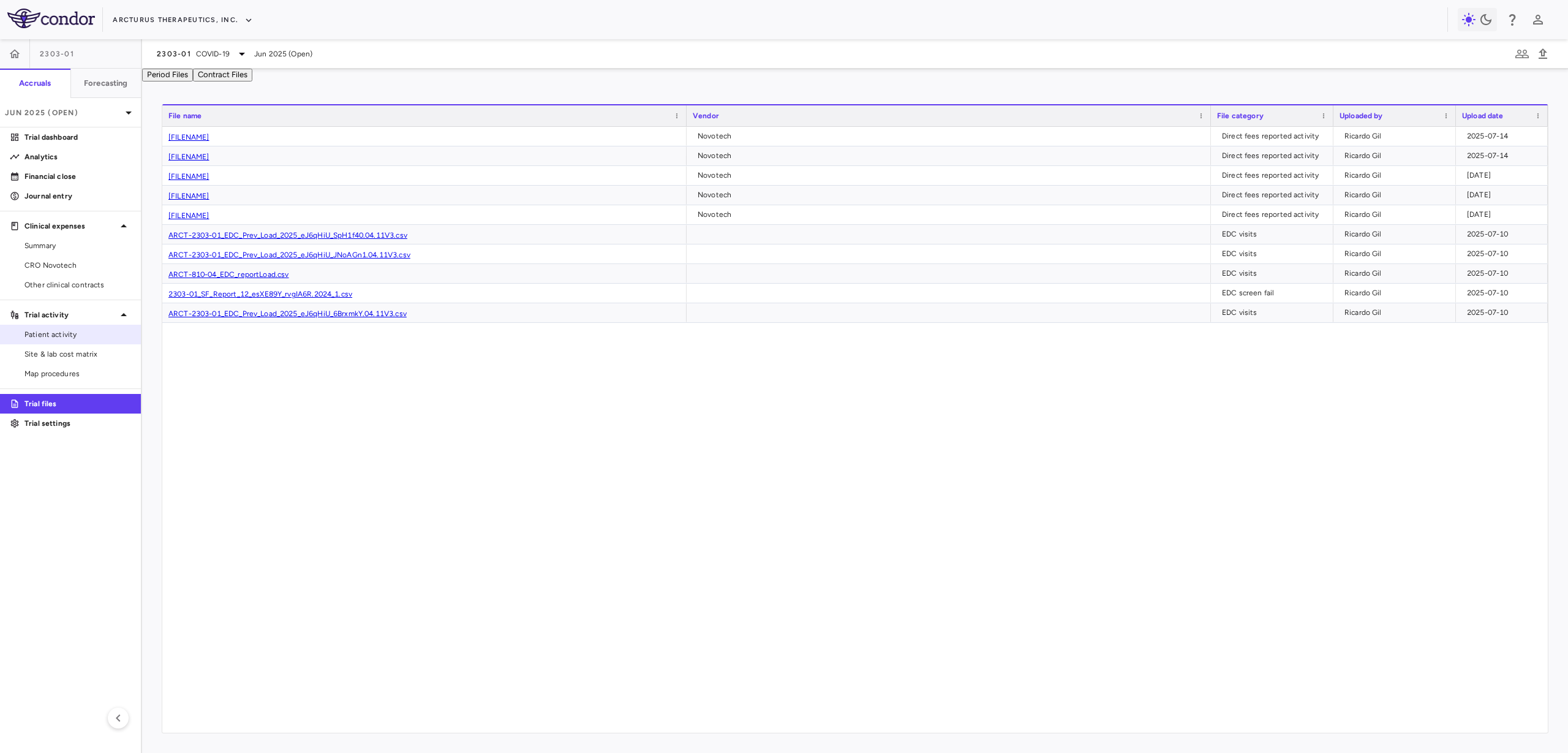 click on "Patient activity" at bounding box center [70, 335] 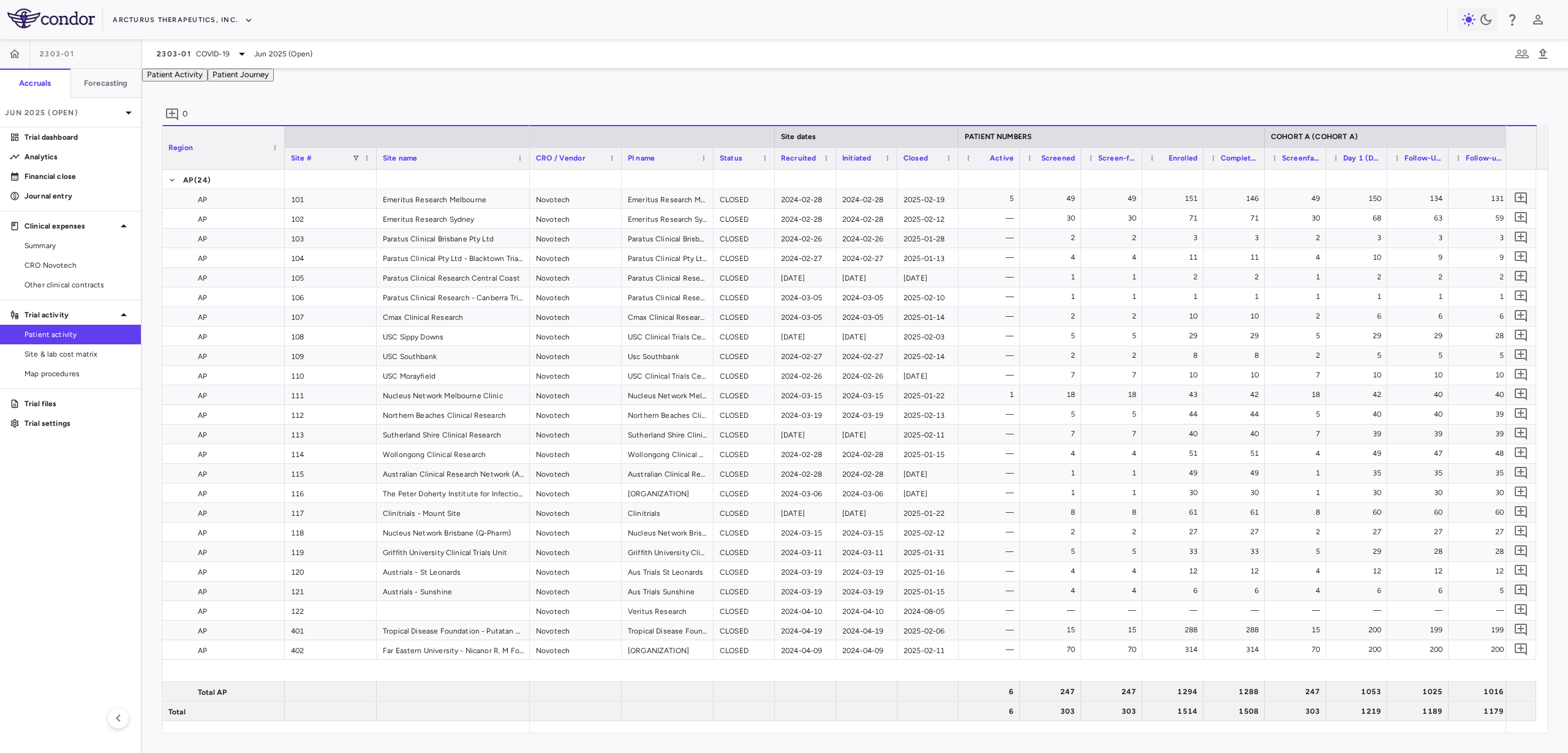 click on "Patient Journey" at bounding box center [241, 75] 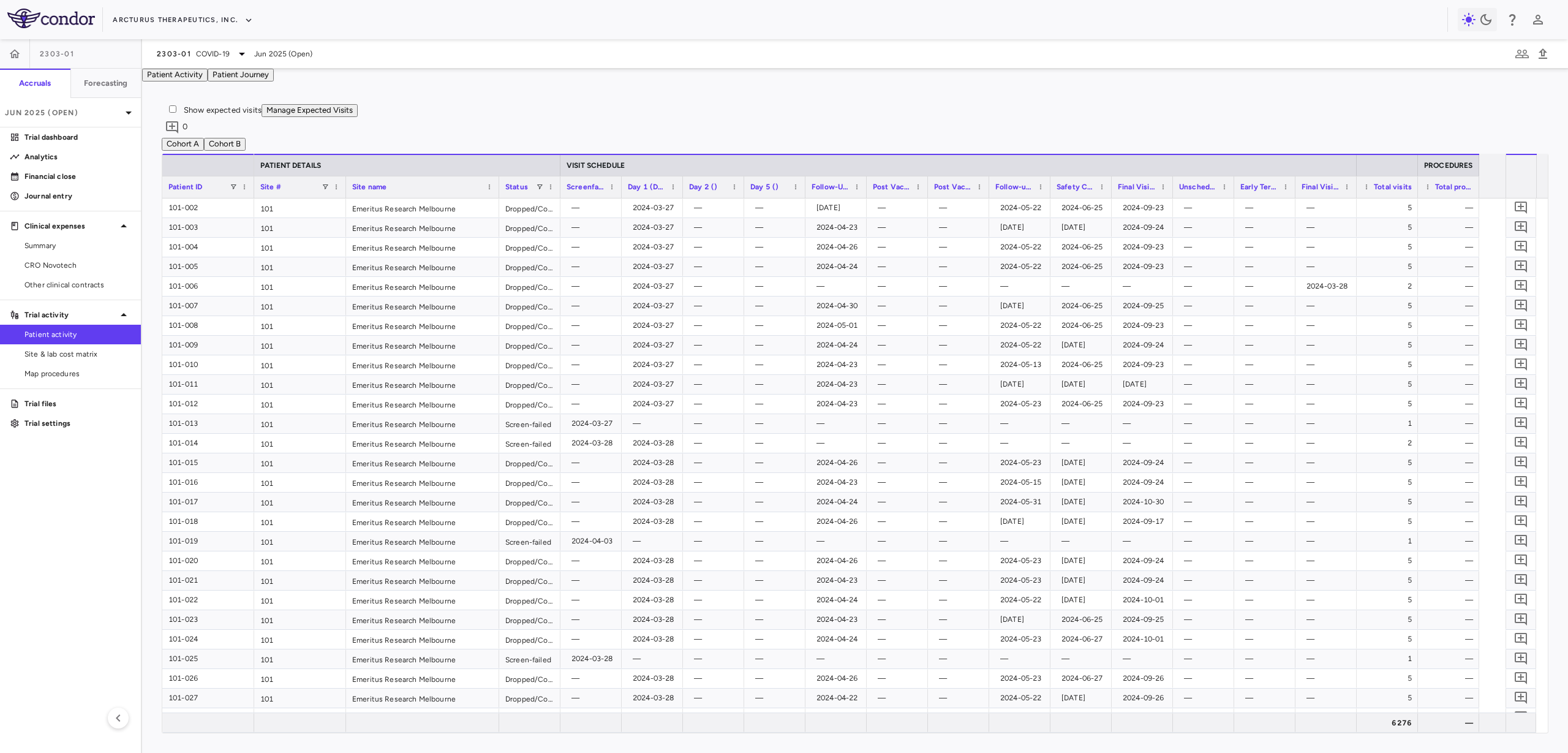click on "Status" at bounding box center (530, 187) 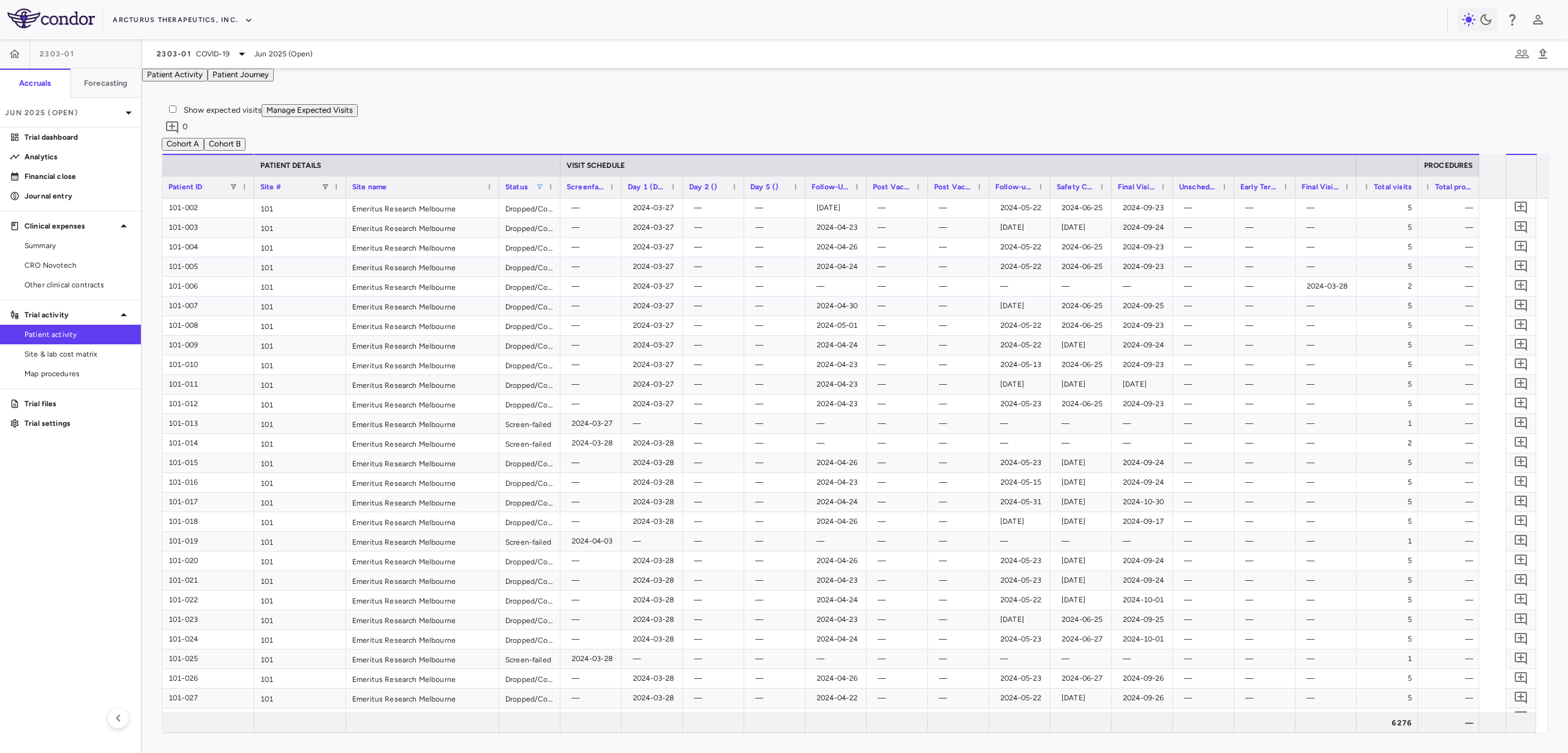 click at bounding box center (540, 187) 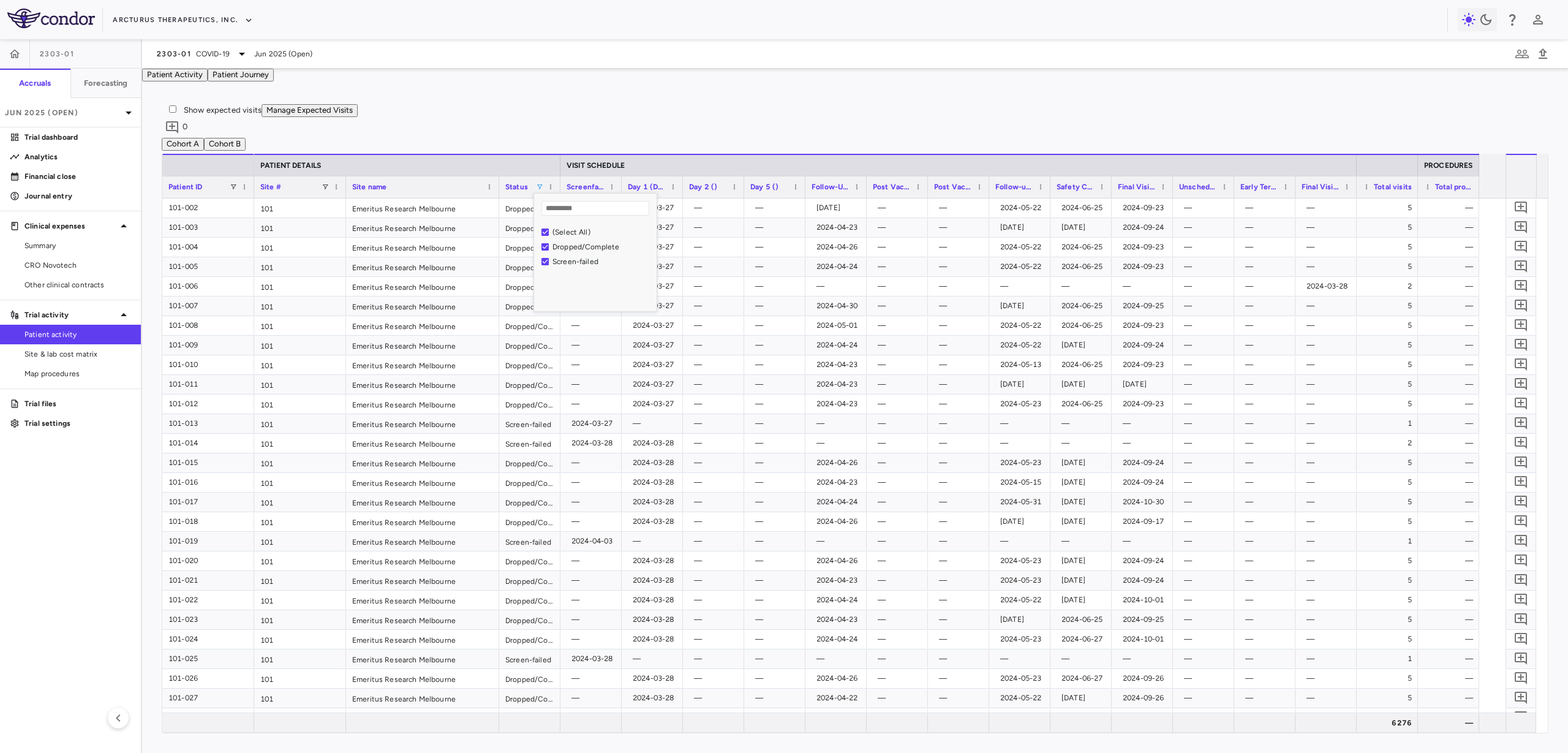click at bounding box center [540, 187] 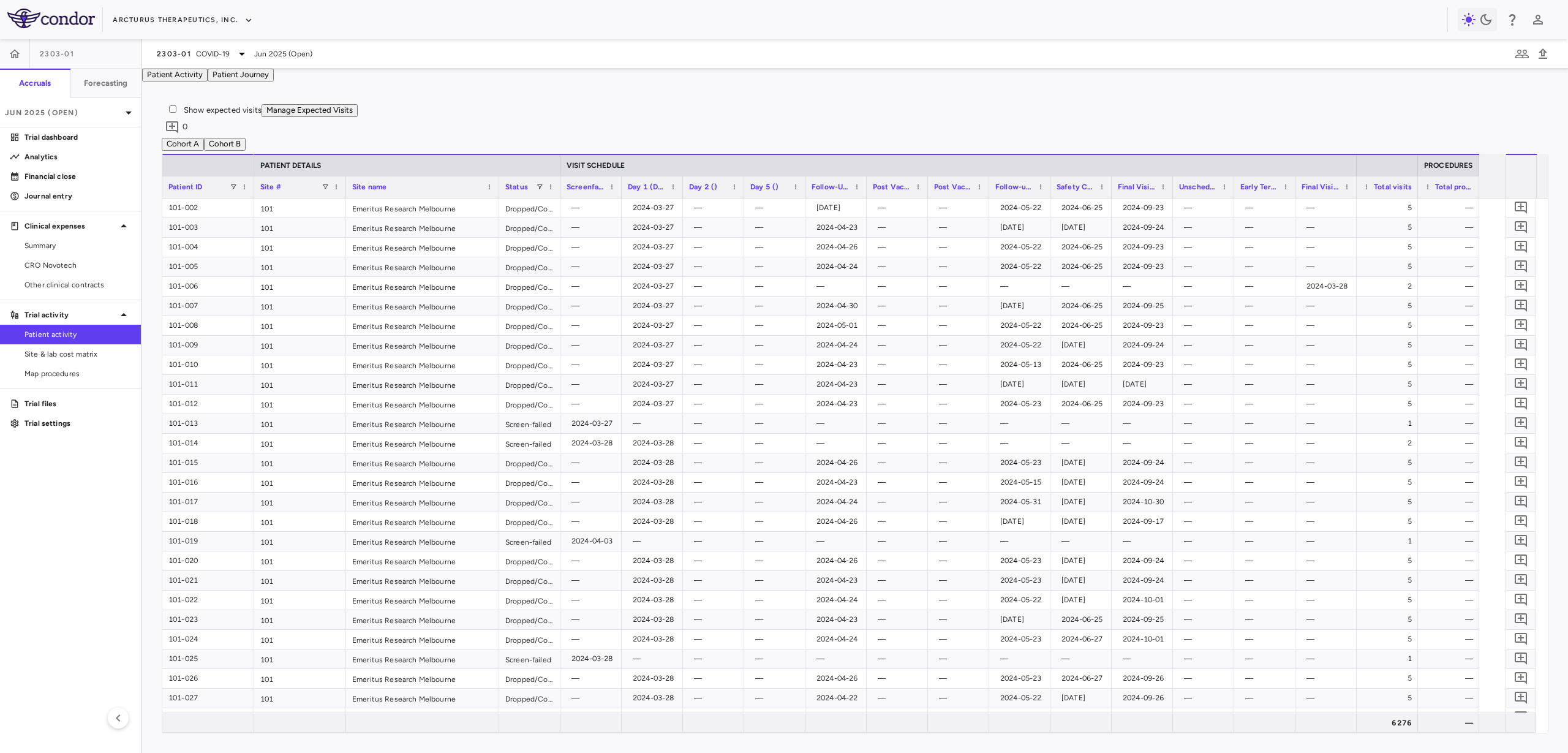 click on "Show expected visits Manage Expected Visits 0" at bounding box center (855, 121) 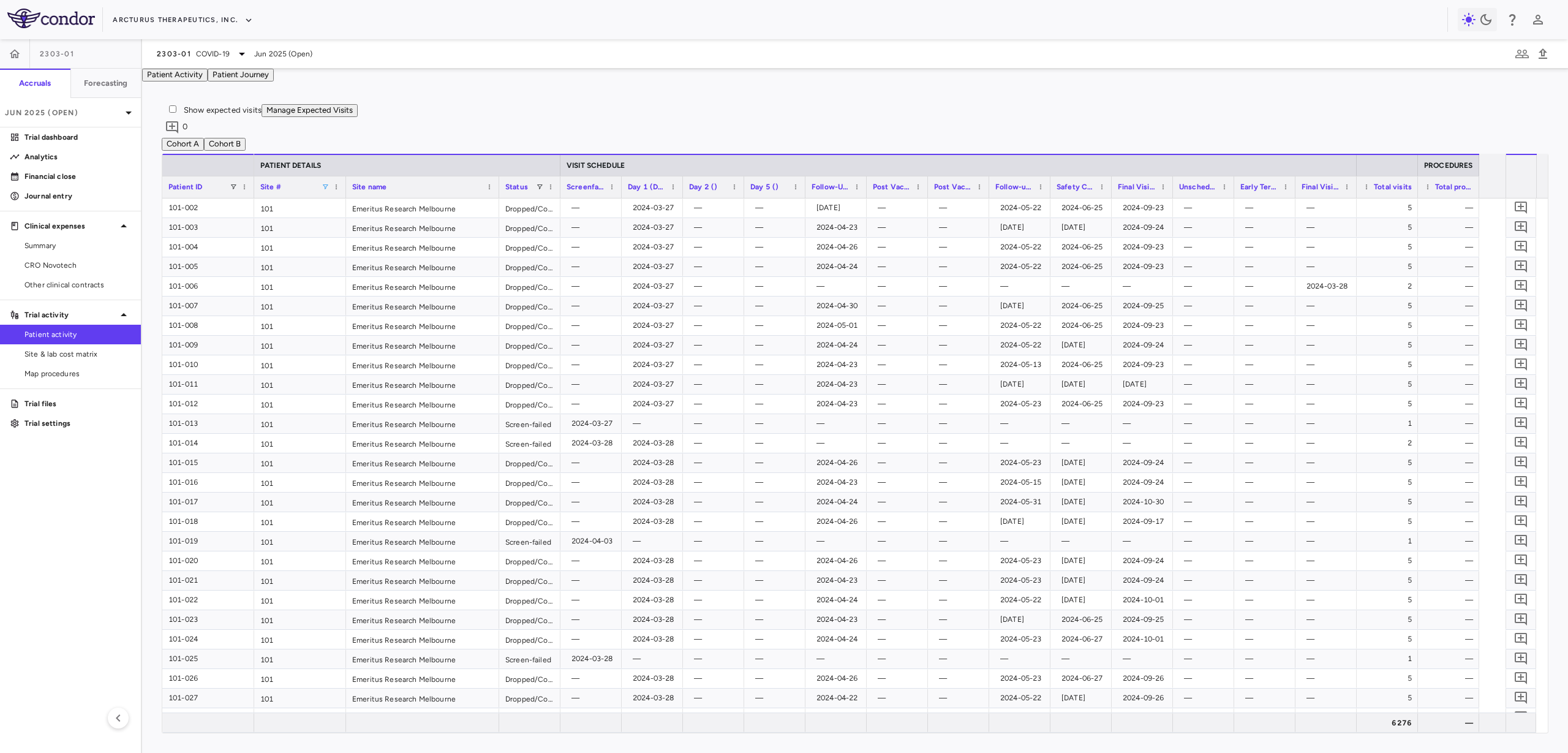 click at bounding box center [325, 187] 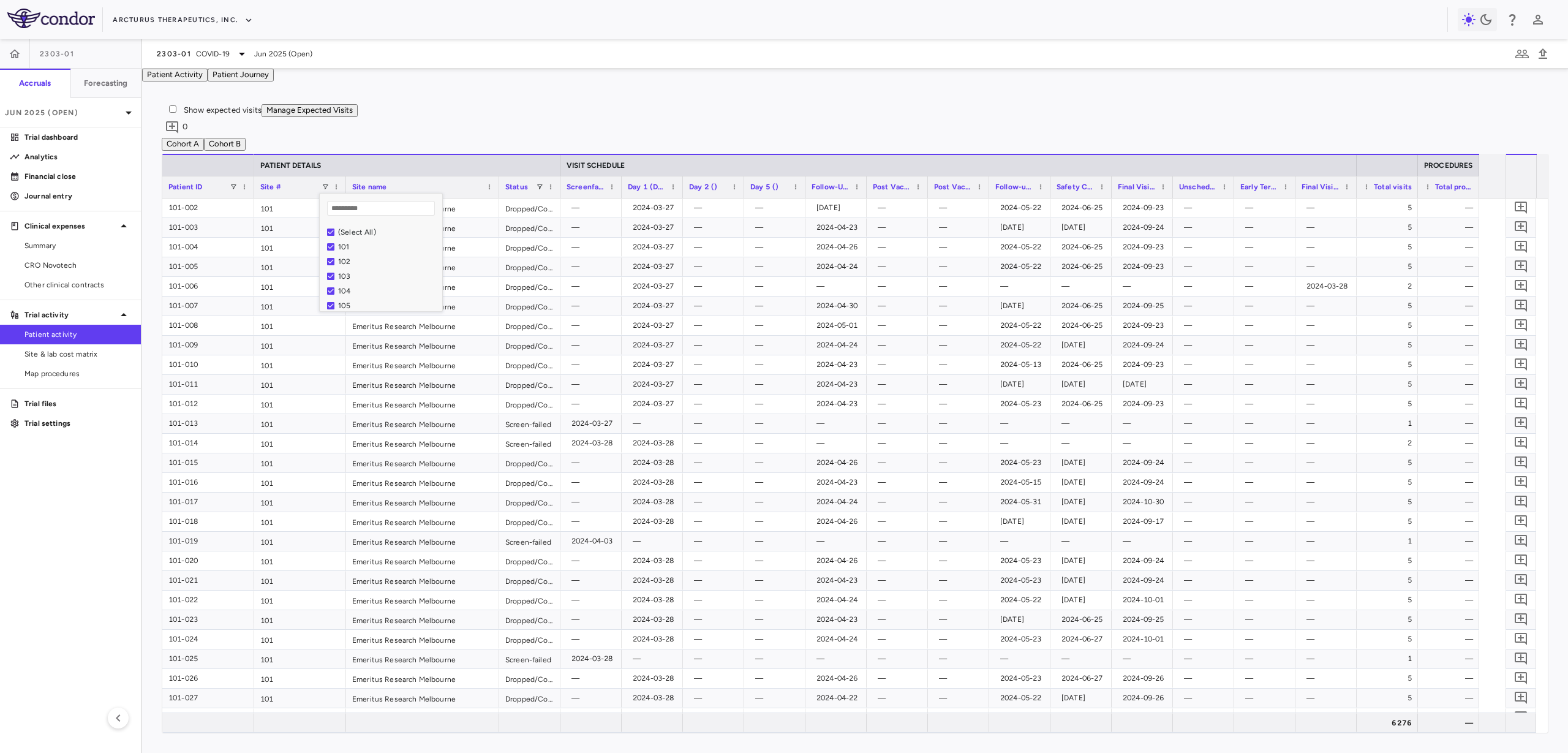 click on "(Select All)" at bounding box center [385, 232] 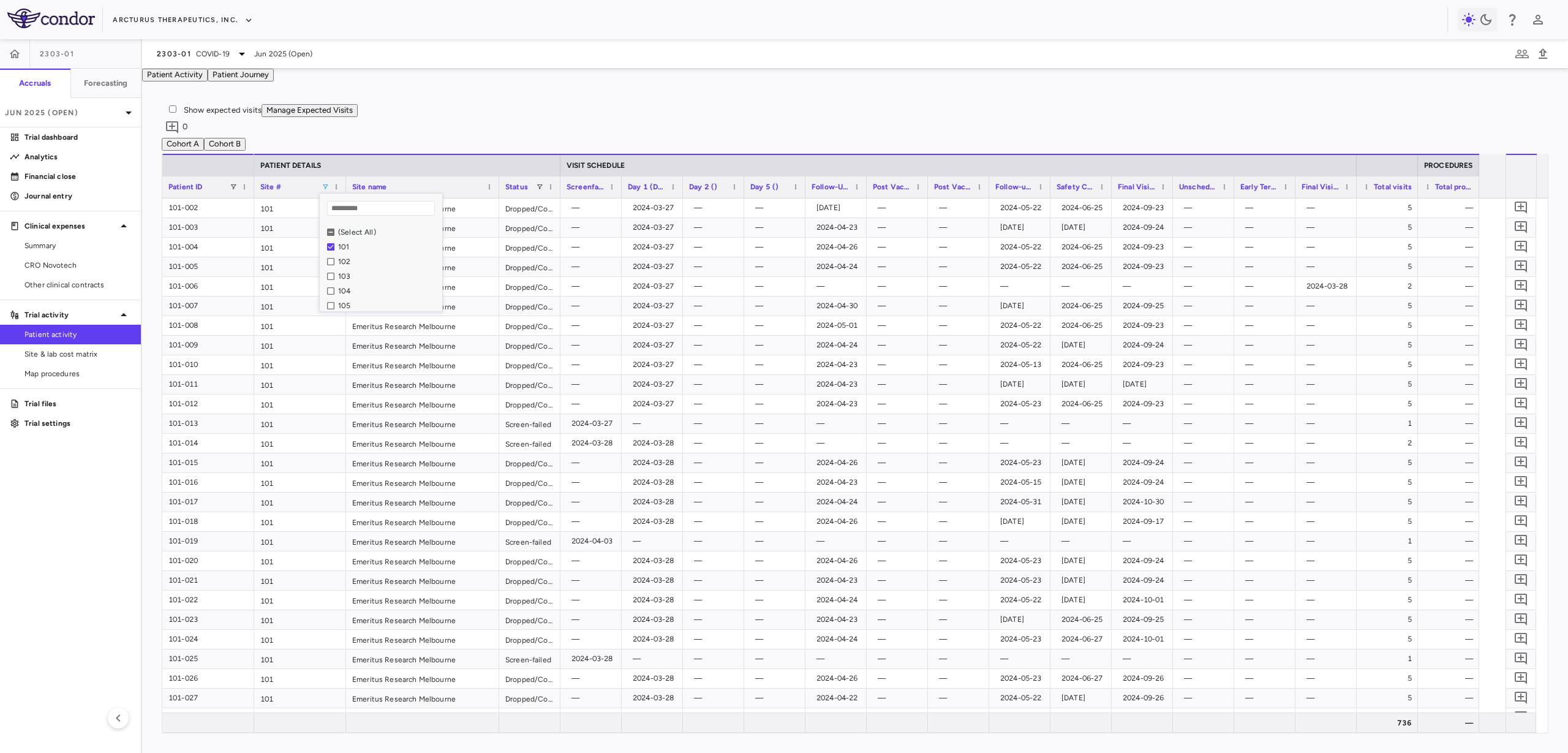 drag, startPoint x: 1082, startPoint y: 125, endPoint x: 1102, endPoint y: 210, distance: 87.32125 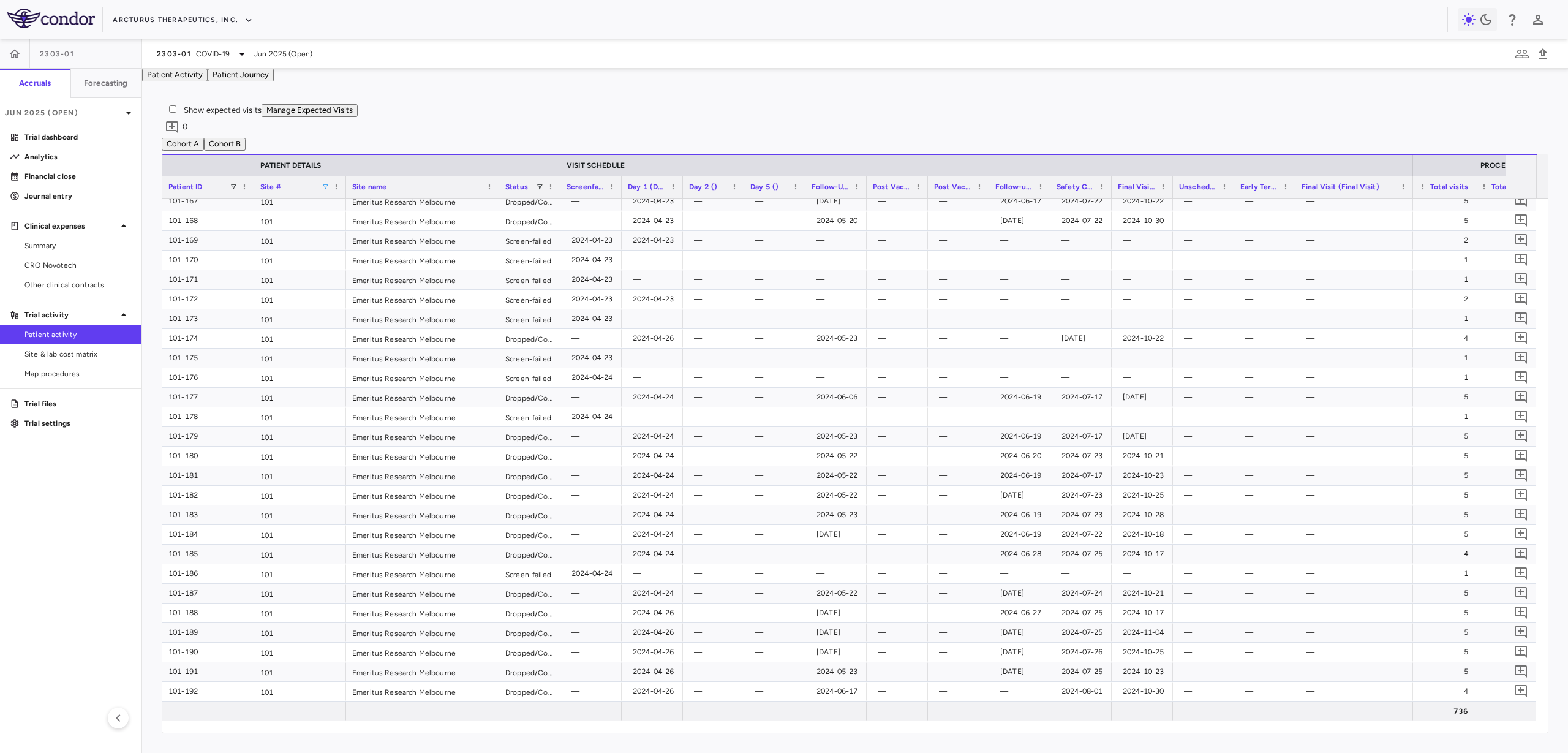 drag, startPoint x: 1357, startPoint y: 214, endPoint x: 1396, endPoint y: 225, distance: 40.5216 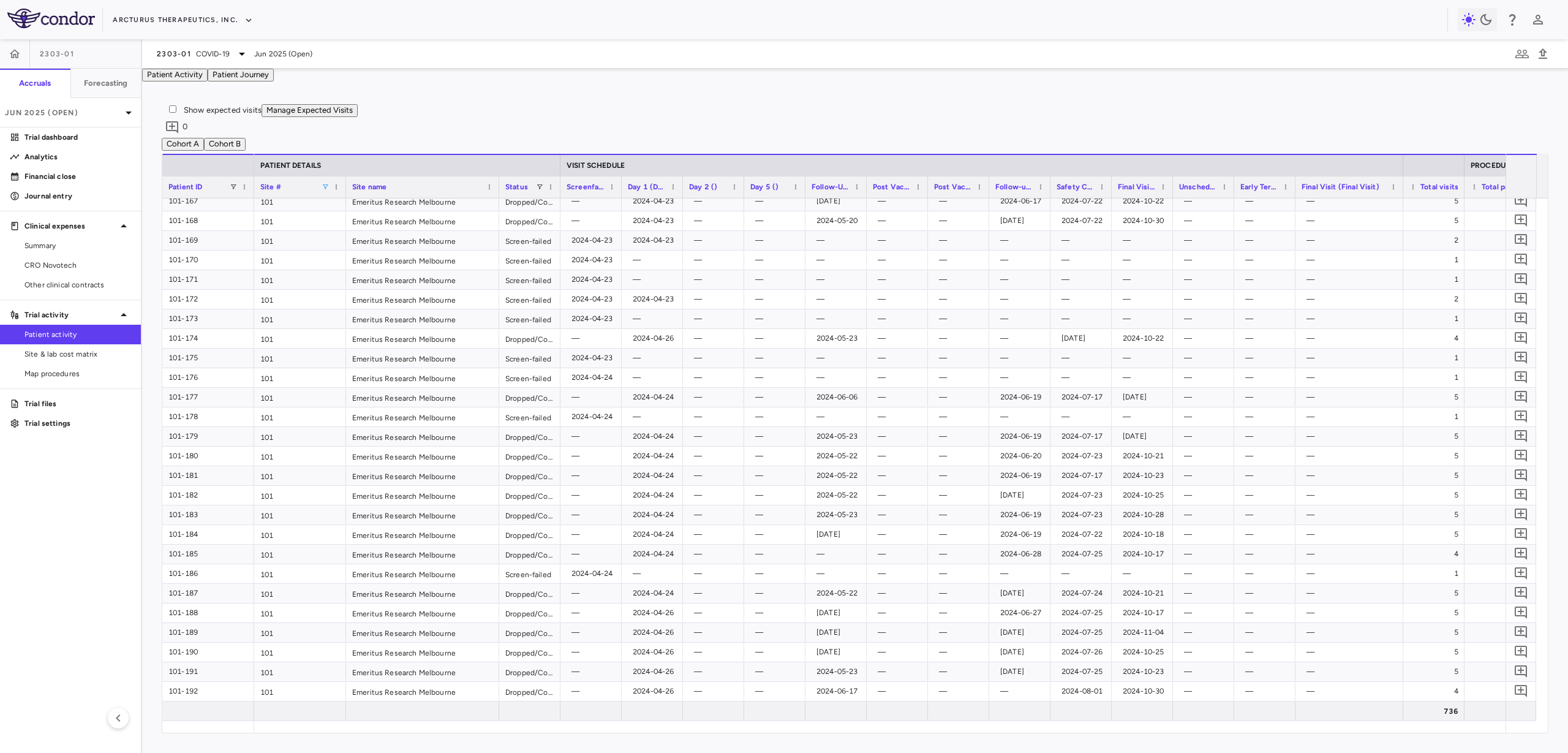 click on "Unscheduled Visit ()" at bounding box center (1204, 187) 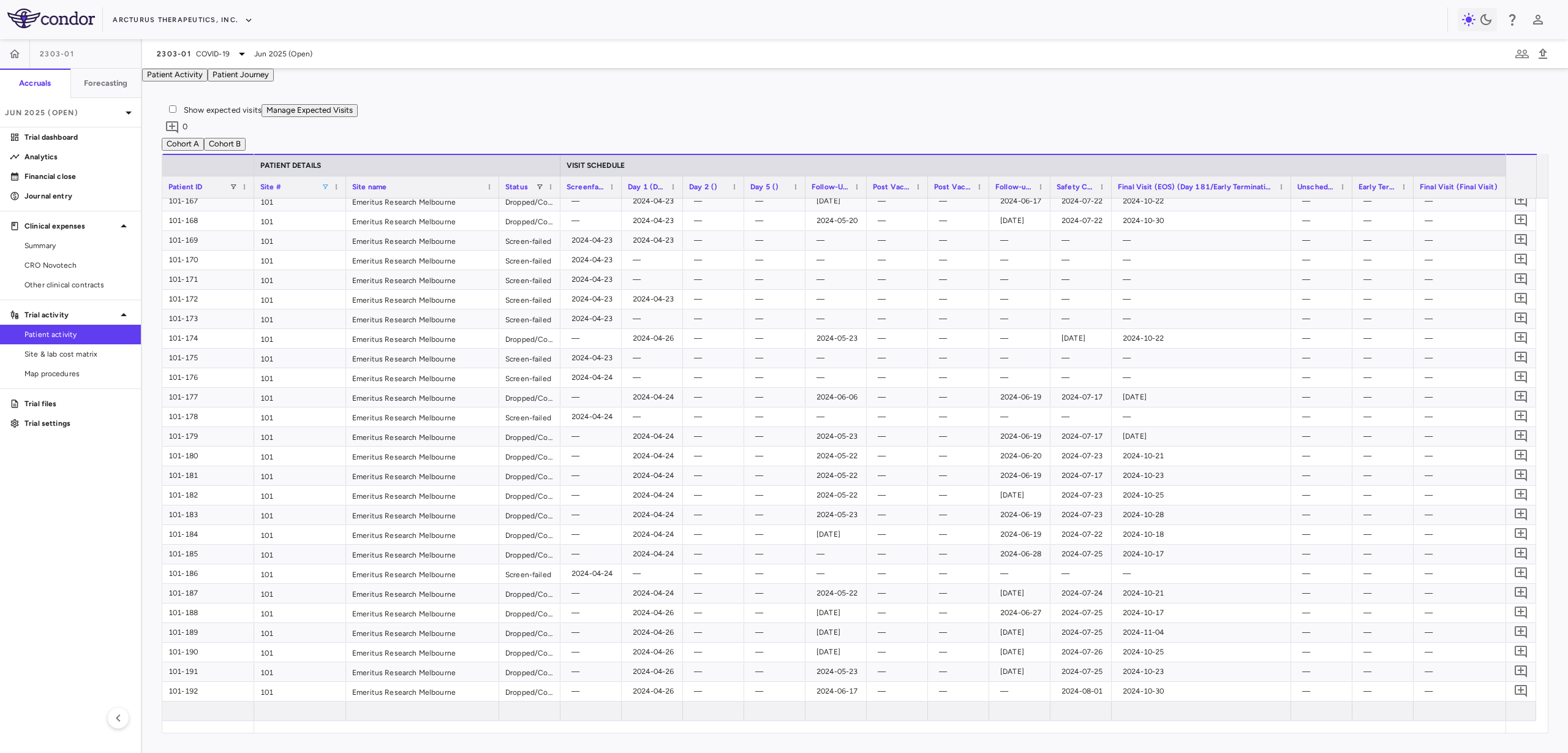 drag, startPoint x: 1177, startPoint y: 213, endPoint x: 1287, endPoint y: 225, distance: 110.6526 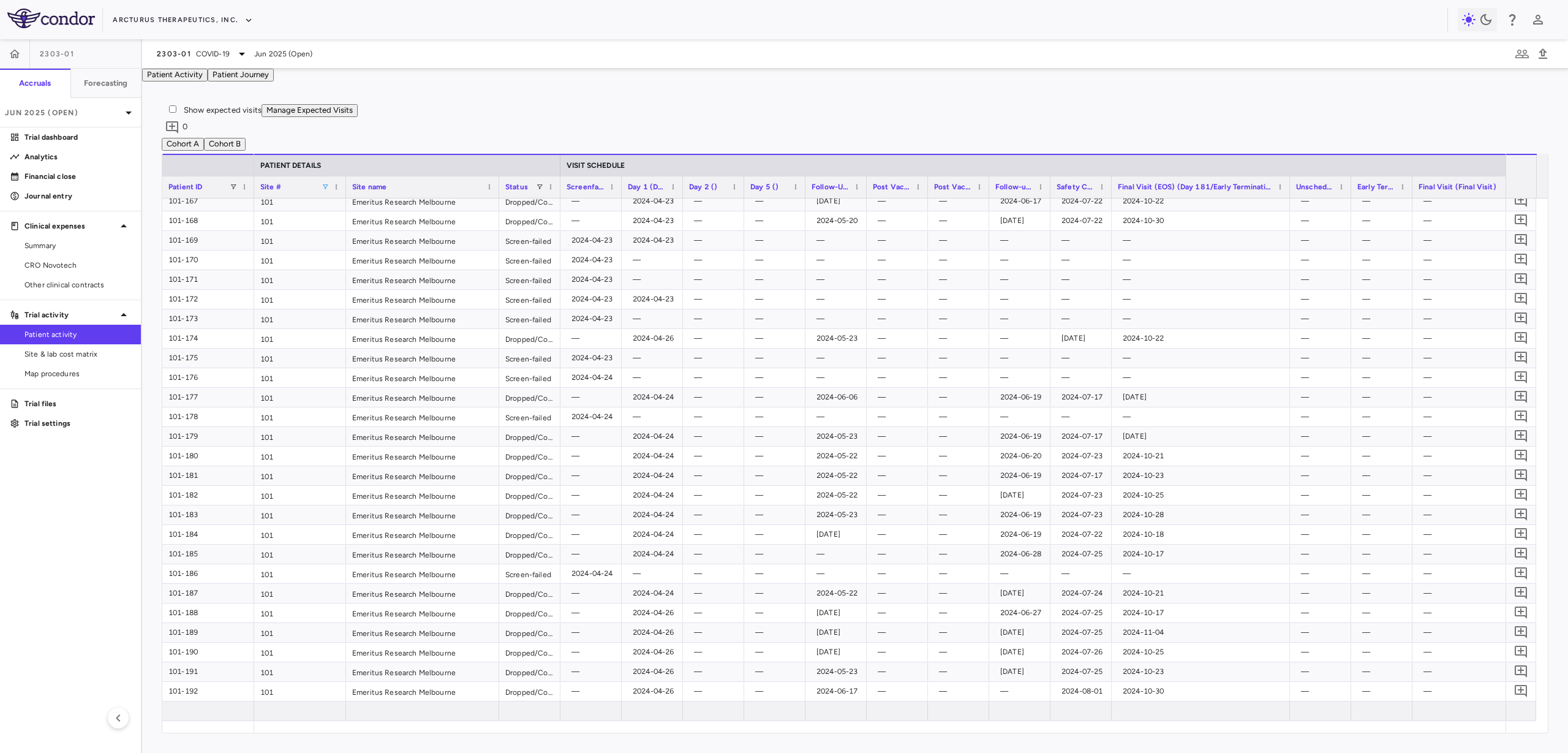 click on "Final Visit (EOS) (Day 181/Early Termination)" at bounding box center (1195, 187) 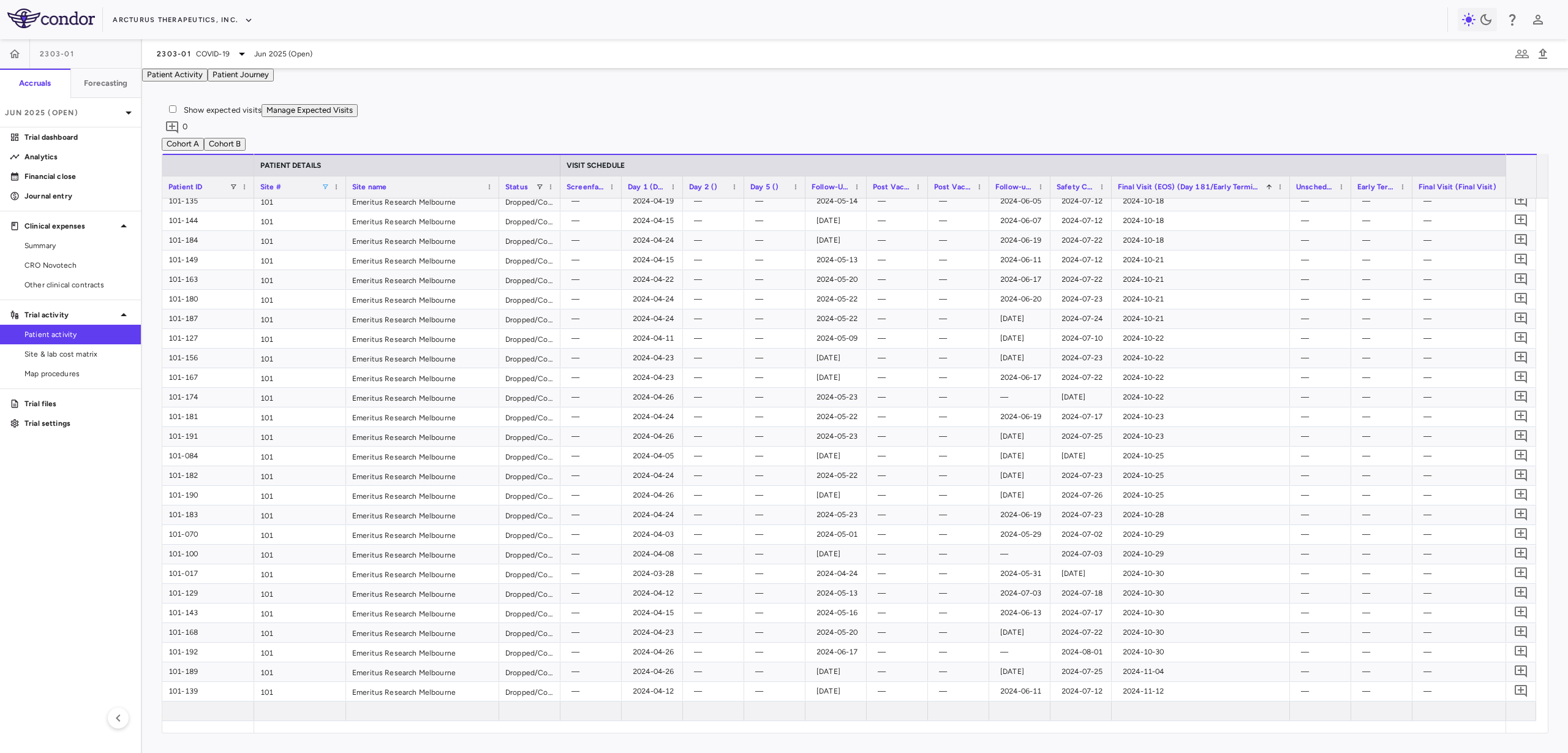 click on "Final Visit (EOS) (Day 181/Early Termination)" at bounding box center (1189, 187) 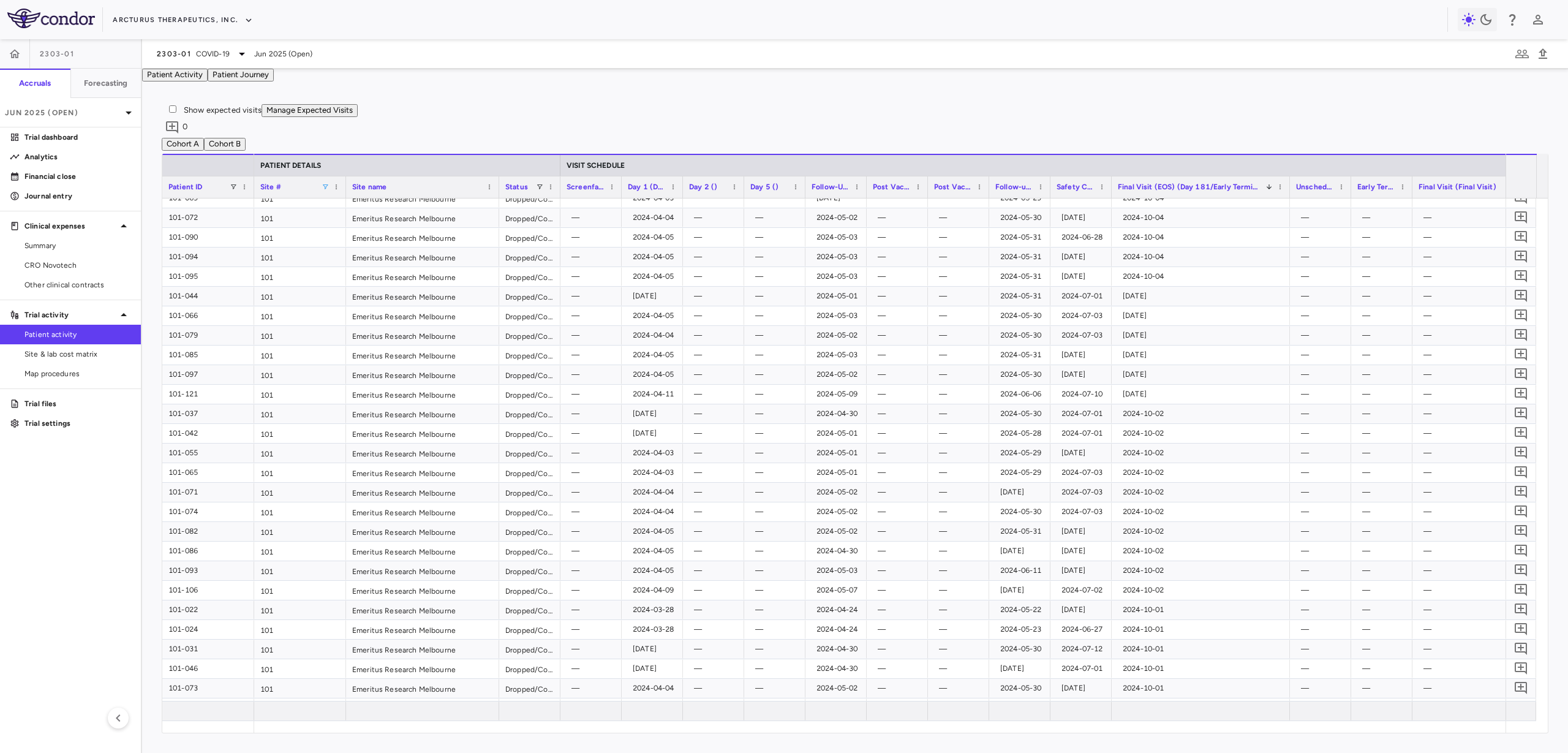 click on "Final Visit (EOS) (Day 181/Early Termination)
1" at bounding box center [1195, 187] 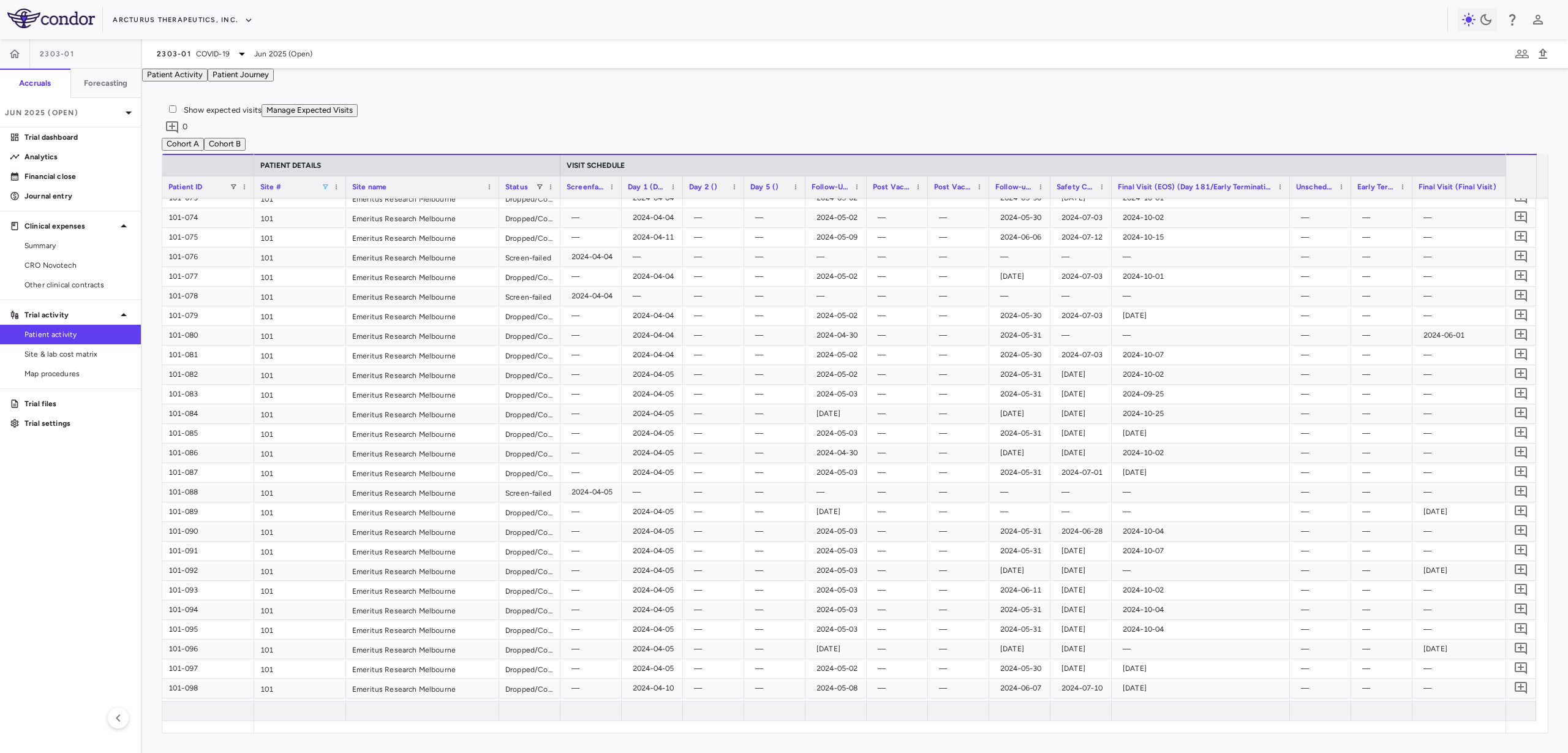 click on "Final Visit (EOS) (Day 181/Early Termination)" at bounding box center [1195, 187] 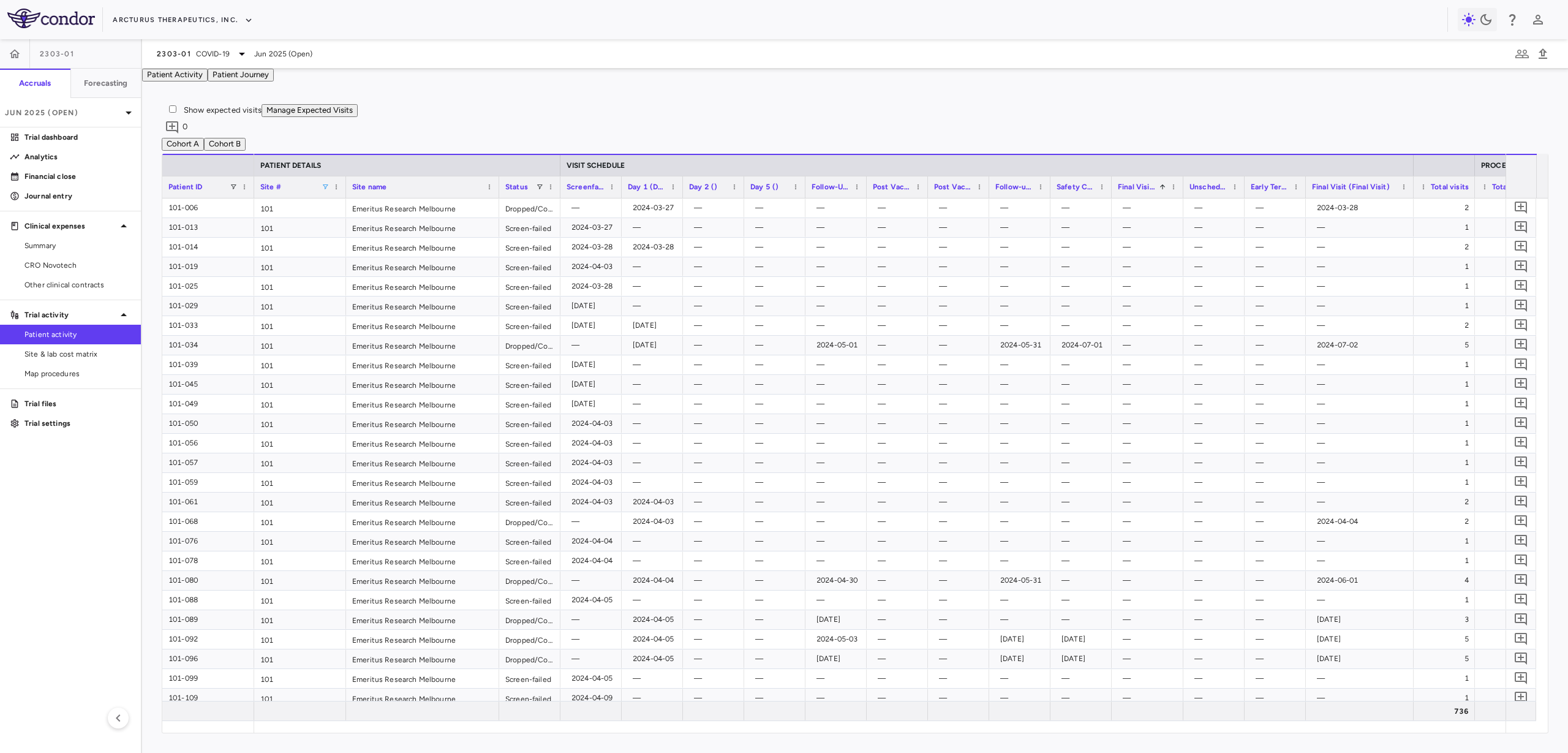 drag, startPoint x: 1289, startPoint y: 214, endPoint x: 1185, endPoint y: 236, distance: 106.30146 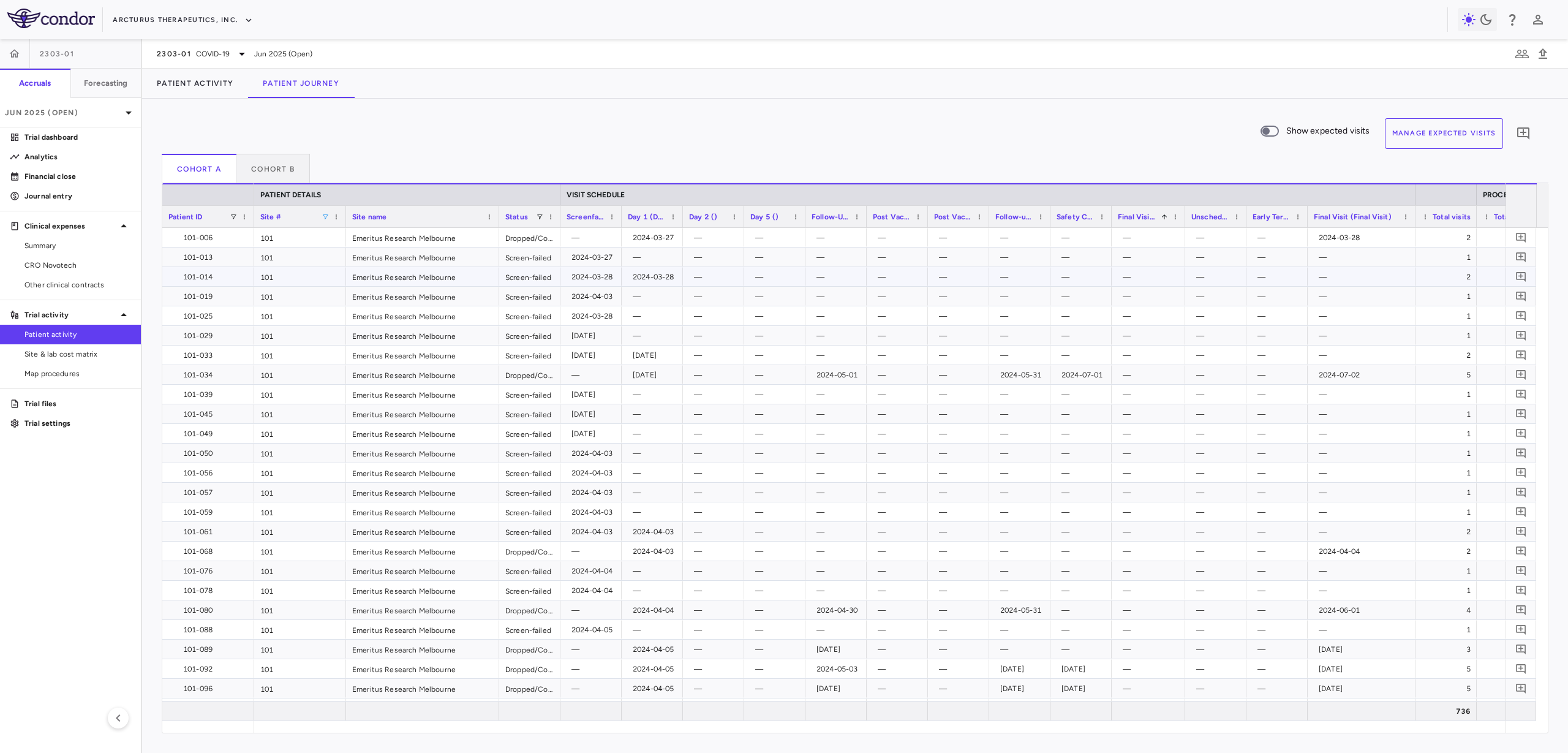 scroll, scrollTop: 0, scrollLeft: 0, axis: both 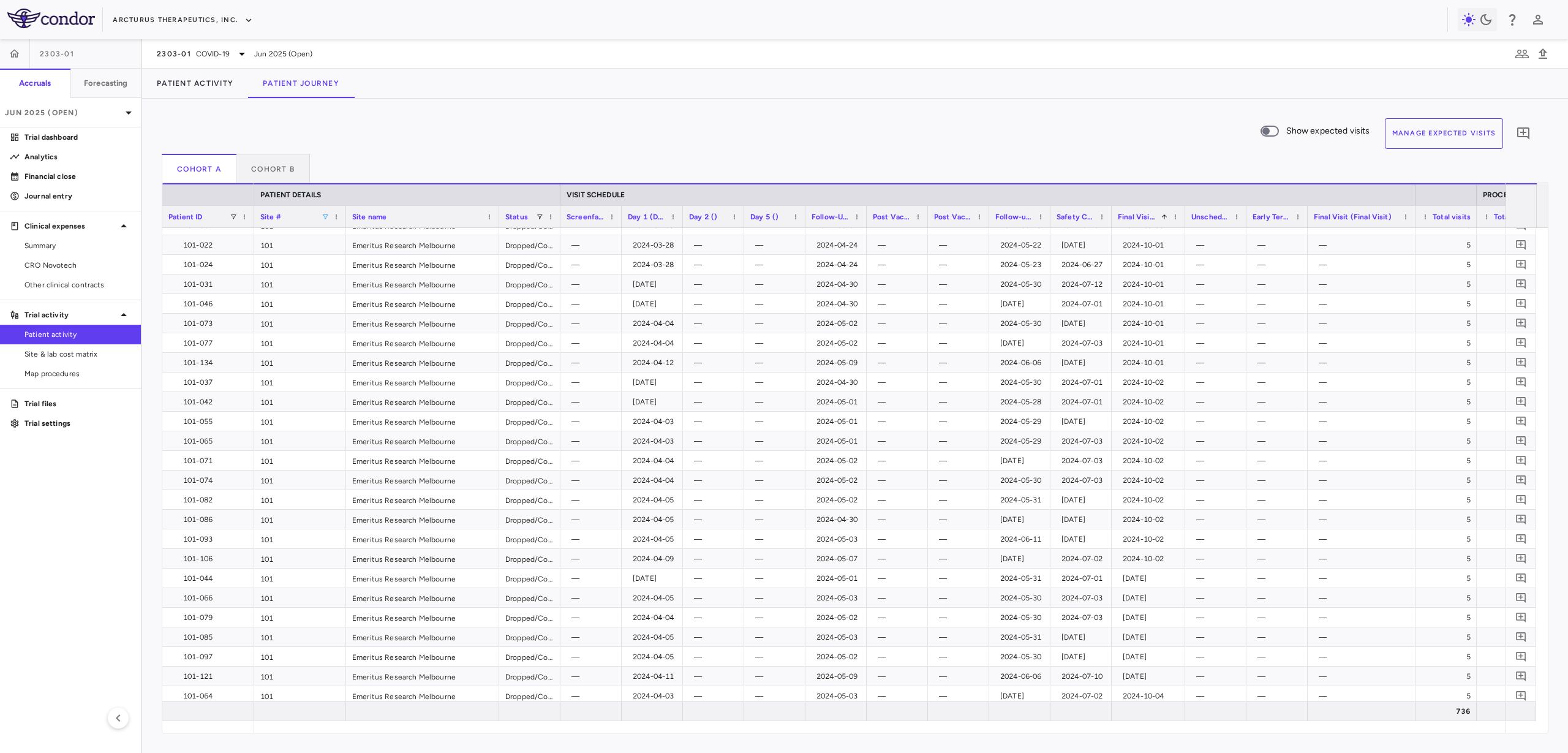 click at bounding box center [325, 217] 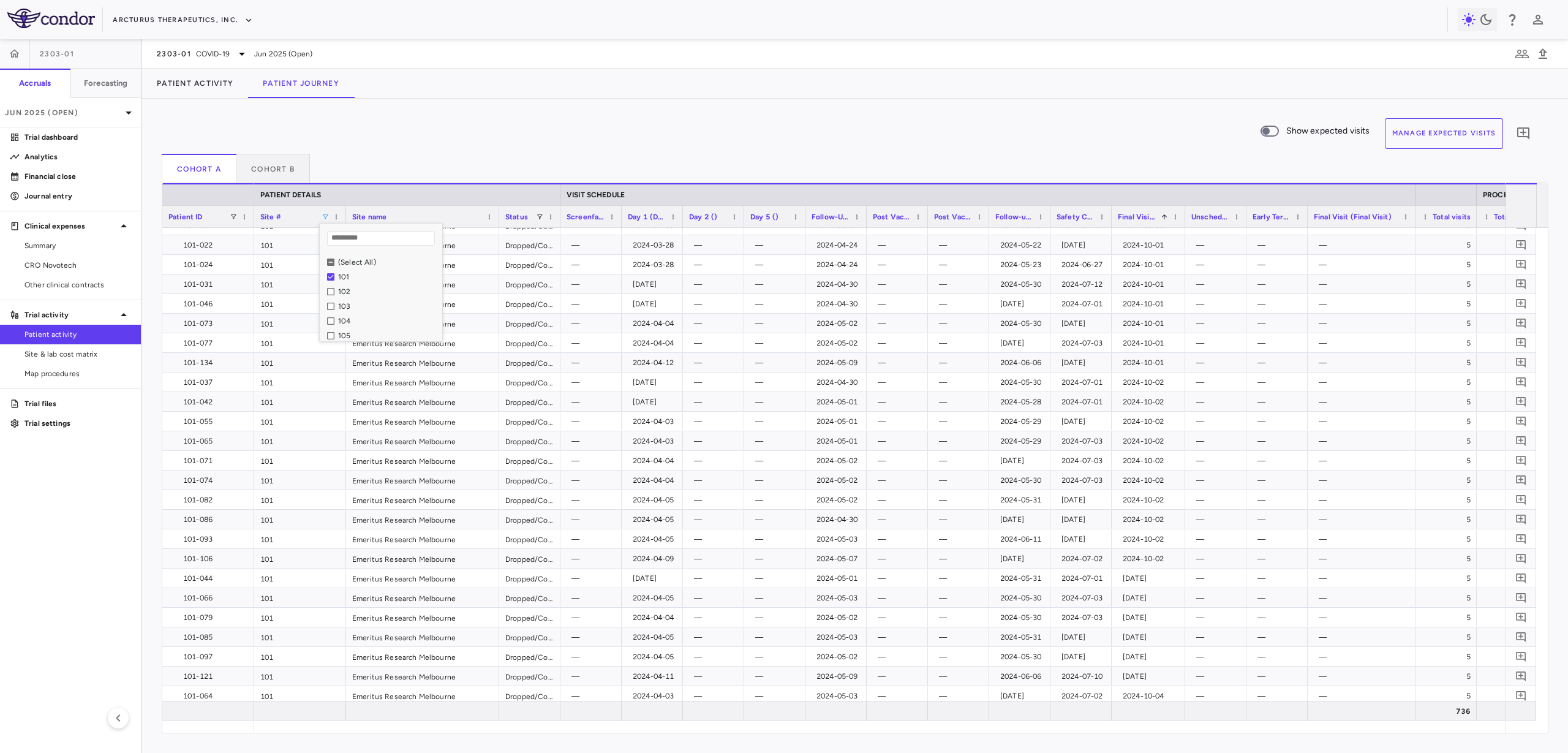 click on "101" at bounding box center (381, 277) 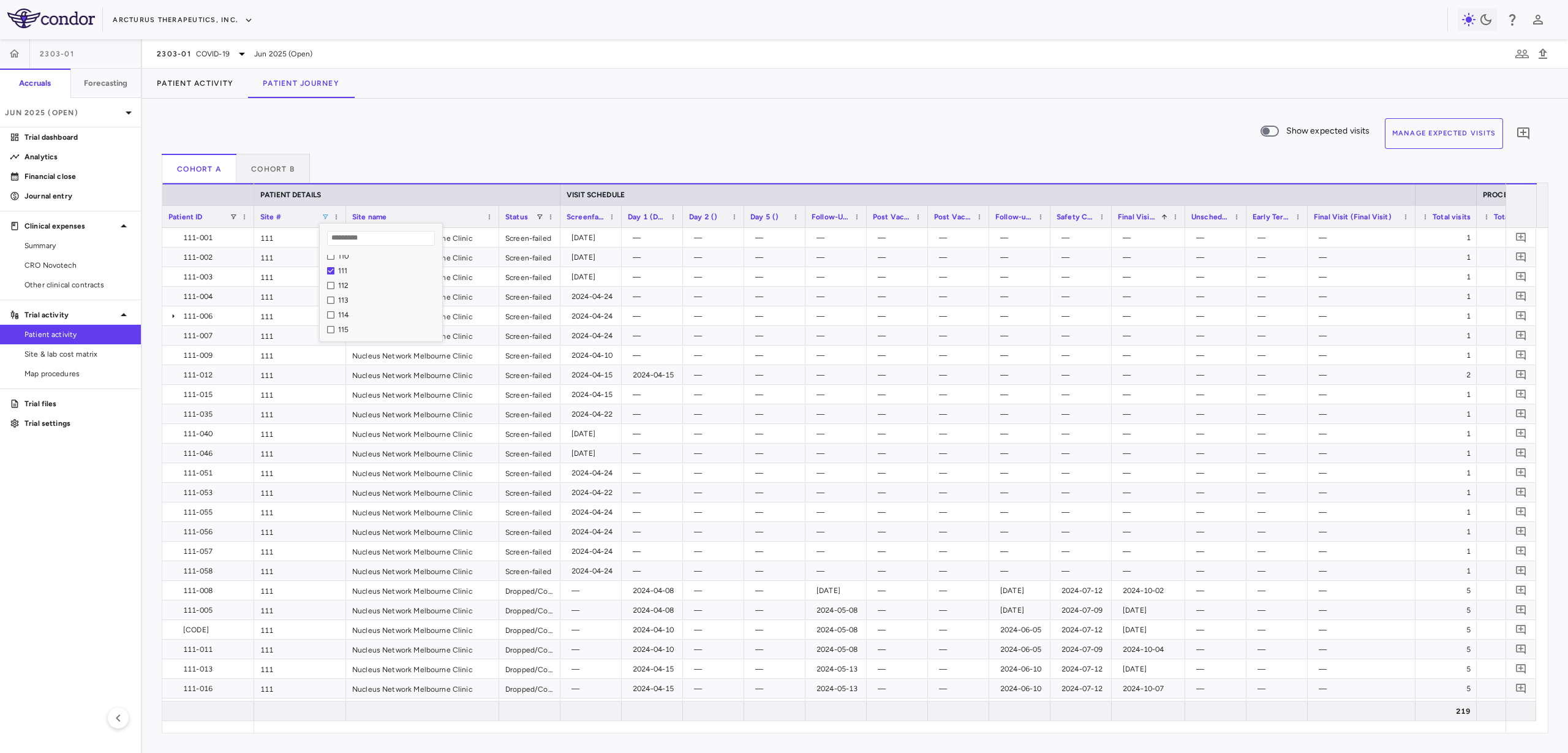 click on "Show expected visits Manage Expected Visits 0 Cohort A Cohort B Column Filtered. Press ENTER to sort. Press ALT DOWN to open column menu. Press CTRL ENTER to open filter Drag here to set row groups Drag here to set column labels
Patient ID
PATIENT DETAILS
VISIT SCHEDULE
PROCEDURES
Site #
1" at bounding box center (855, 426) 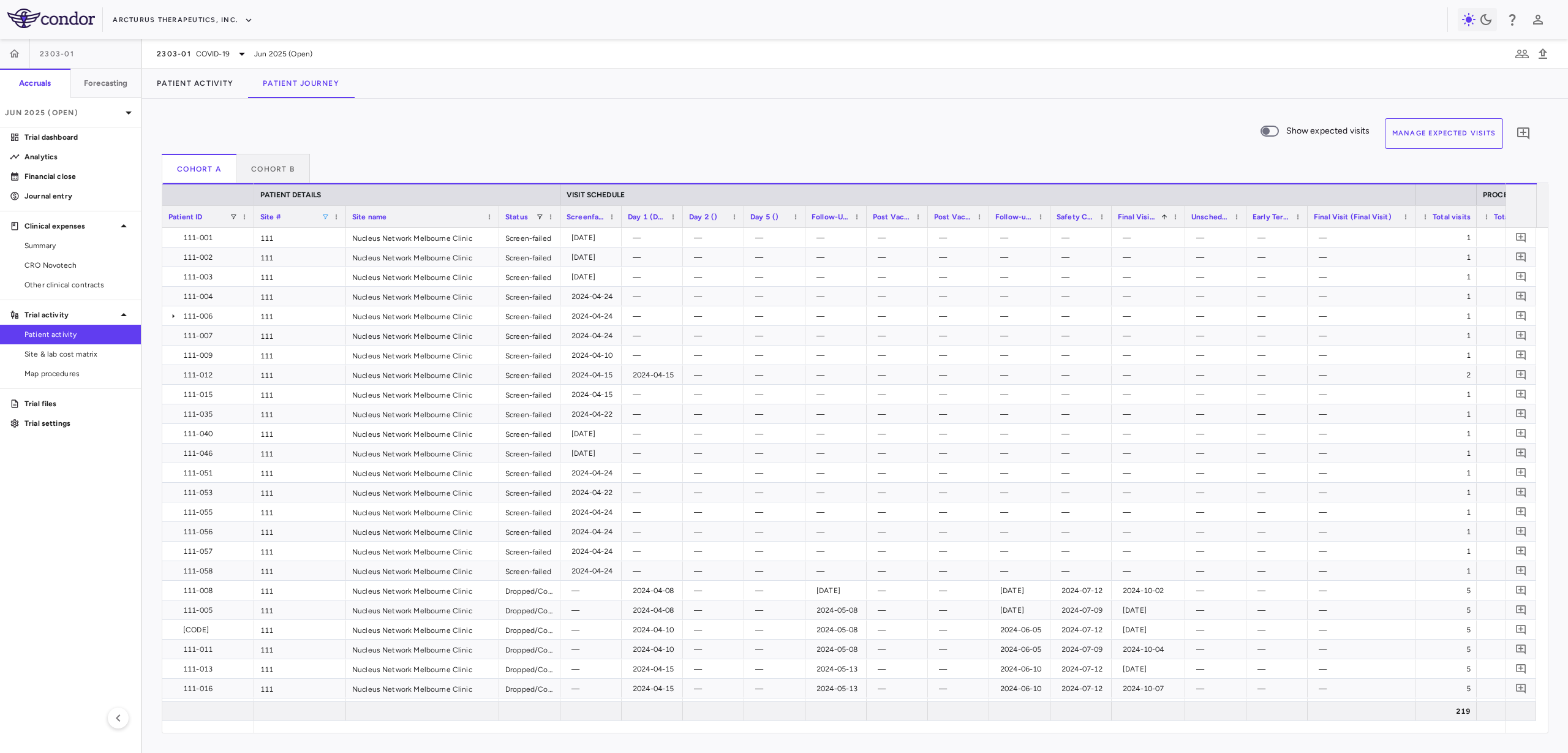 click on "Show expected visits Manage Expected Visits 0" at bounding box center (850, 136) 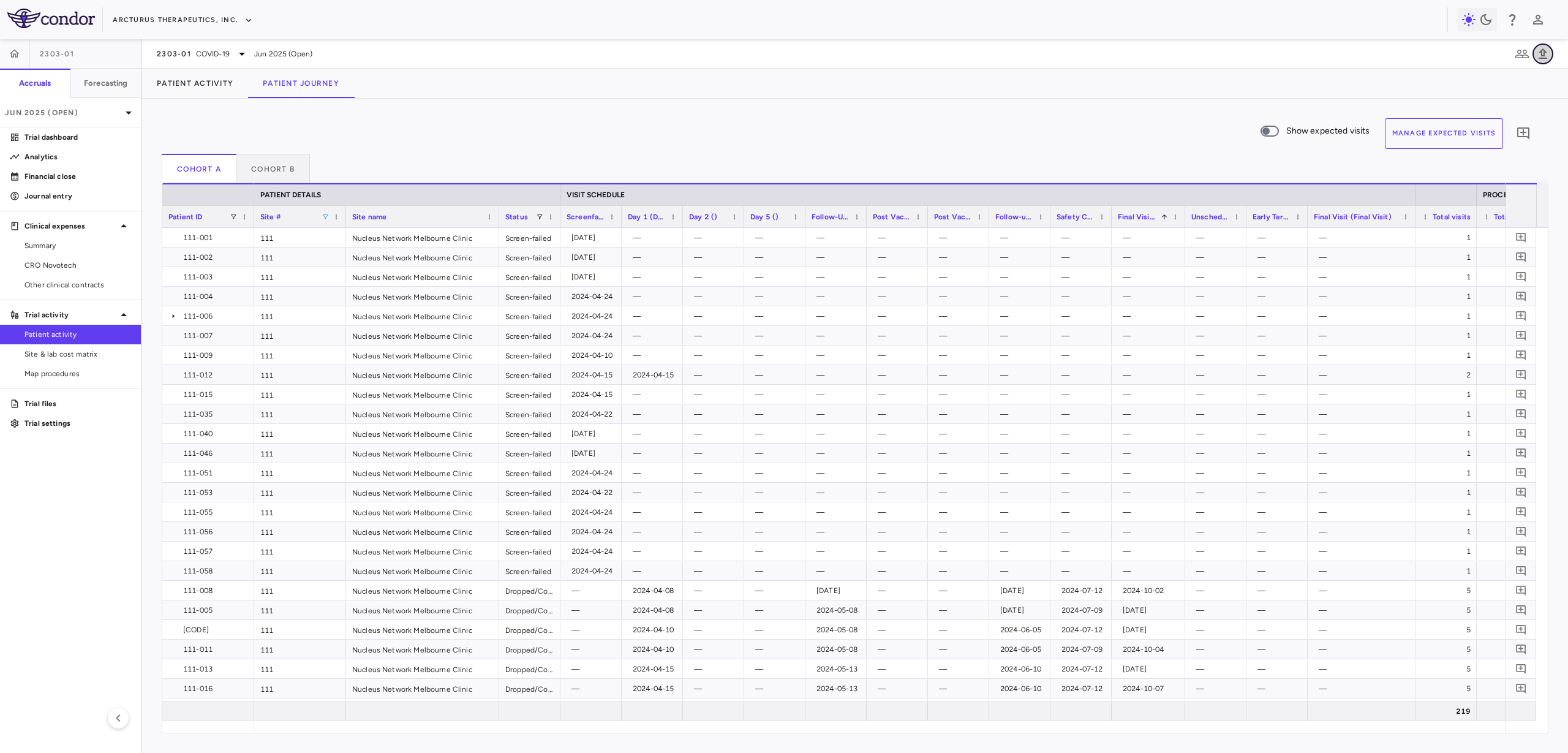 click at bounding box center (1543, 54) 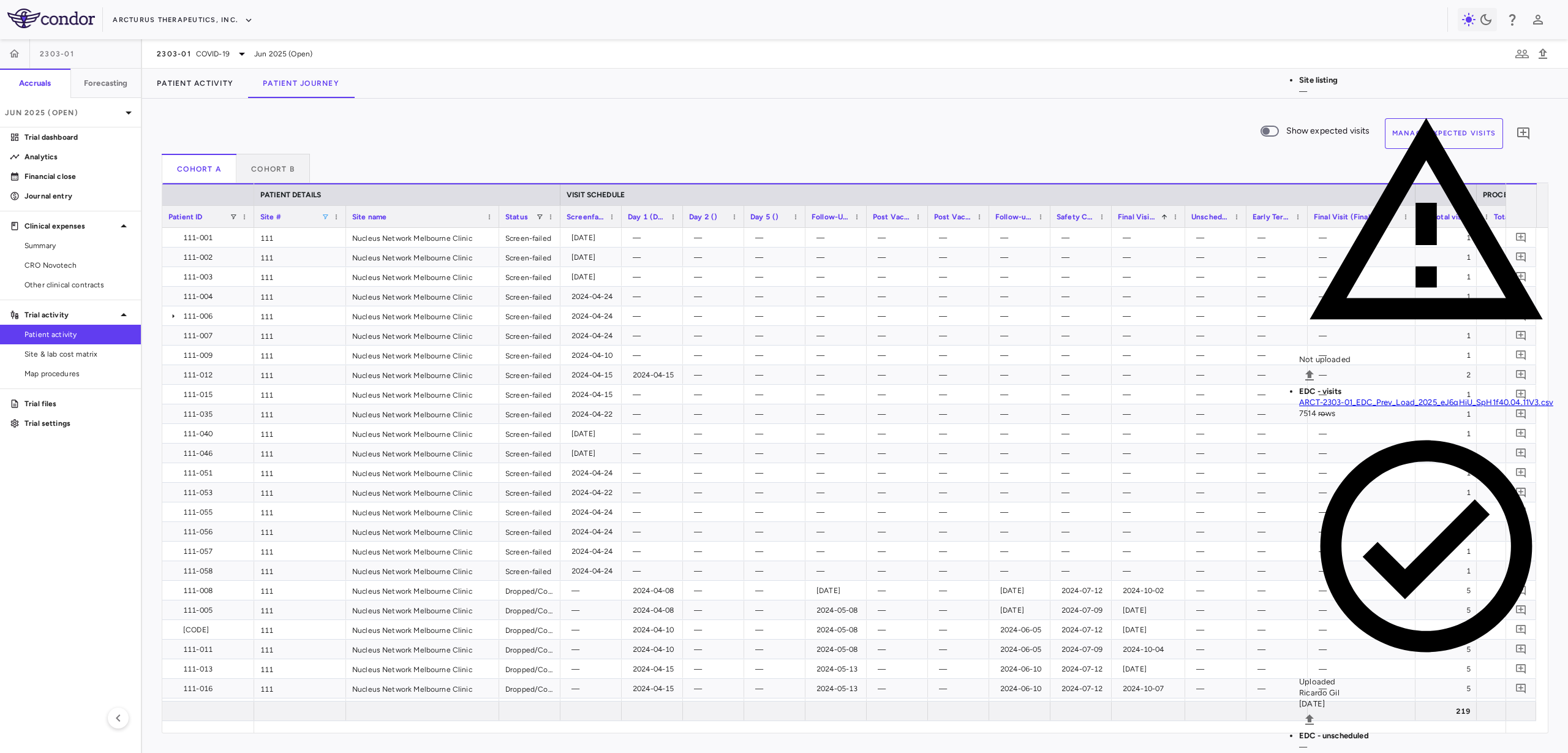 click on "ARCT-2303-01_EDC_Prev_Load_2025_eJ6qHiU_SpH1f40.04.11V3.csv" at bounding box center (1426, 403) 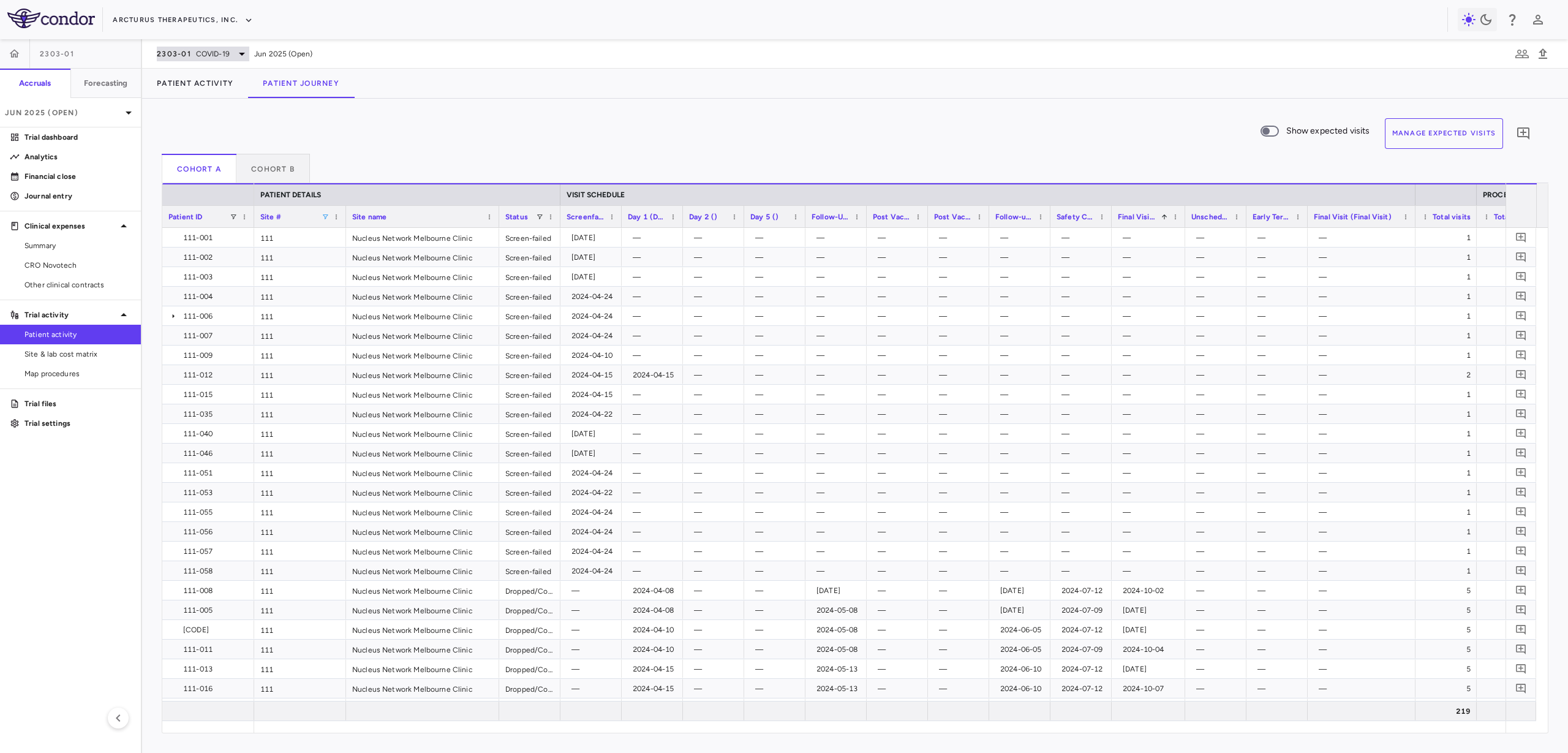 click on "2303-01" at bounding box center (174, 54) 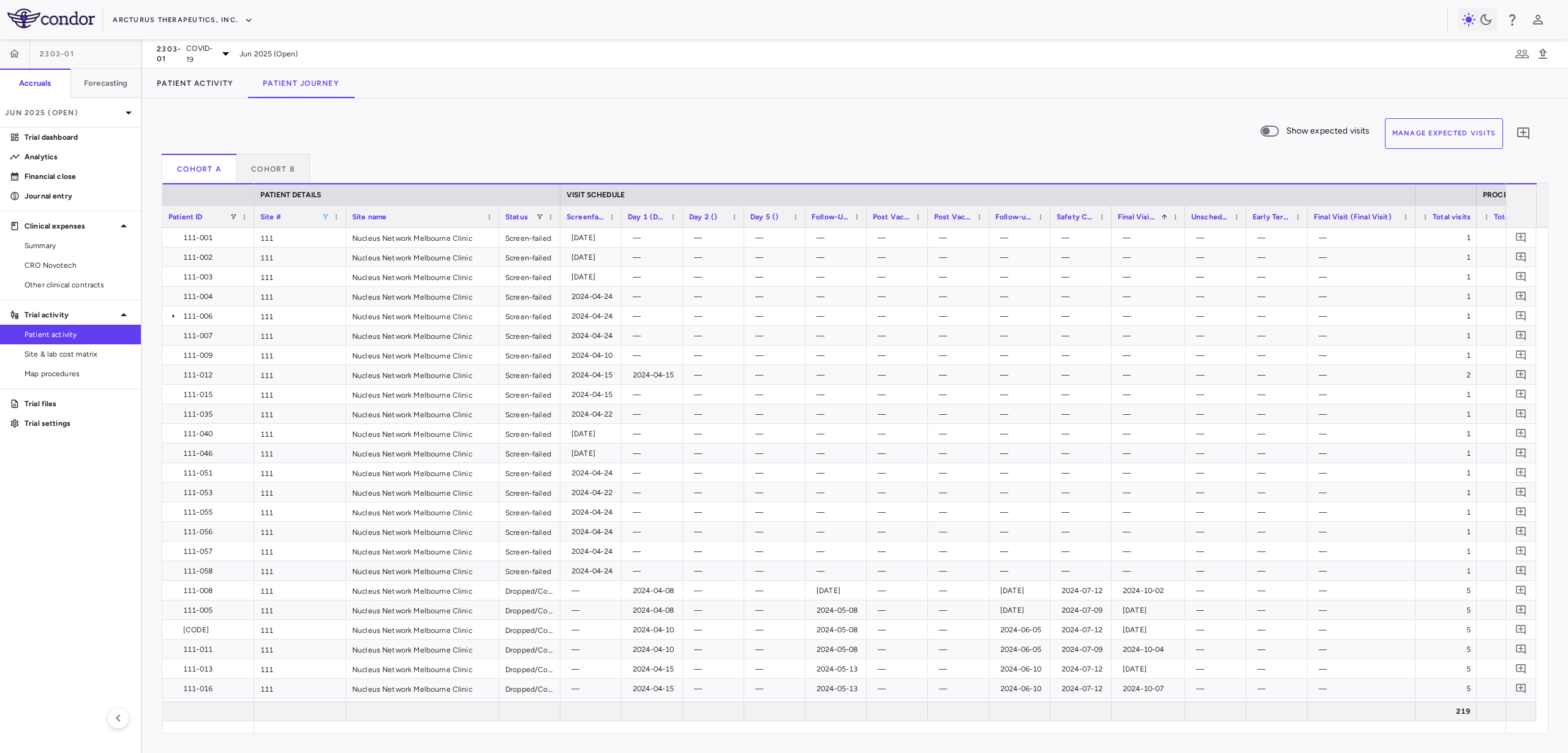 click on "Influenza" at bounding box center [784, 3279] 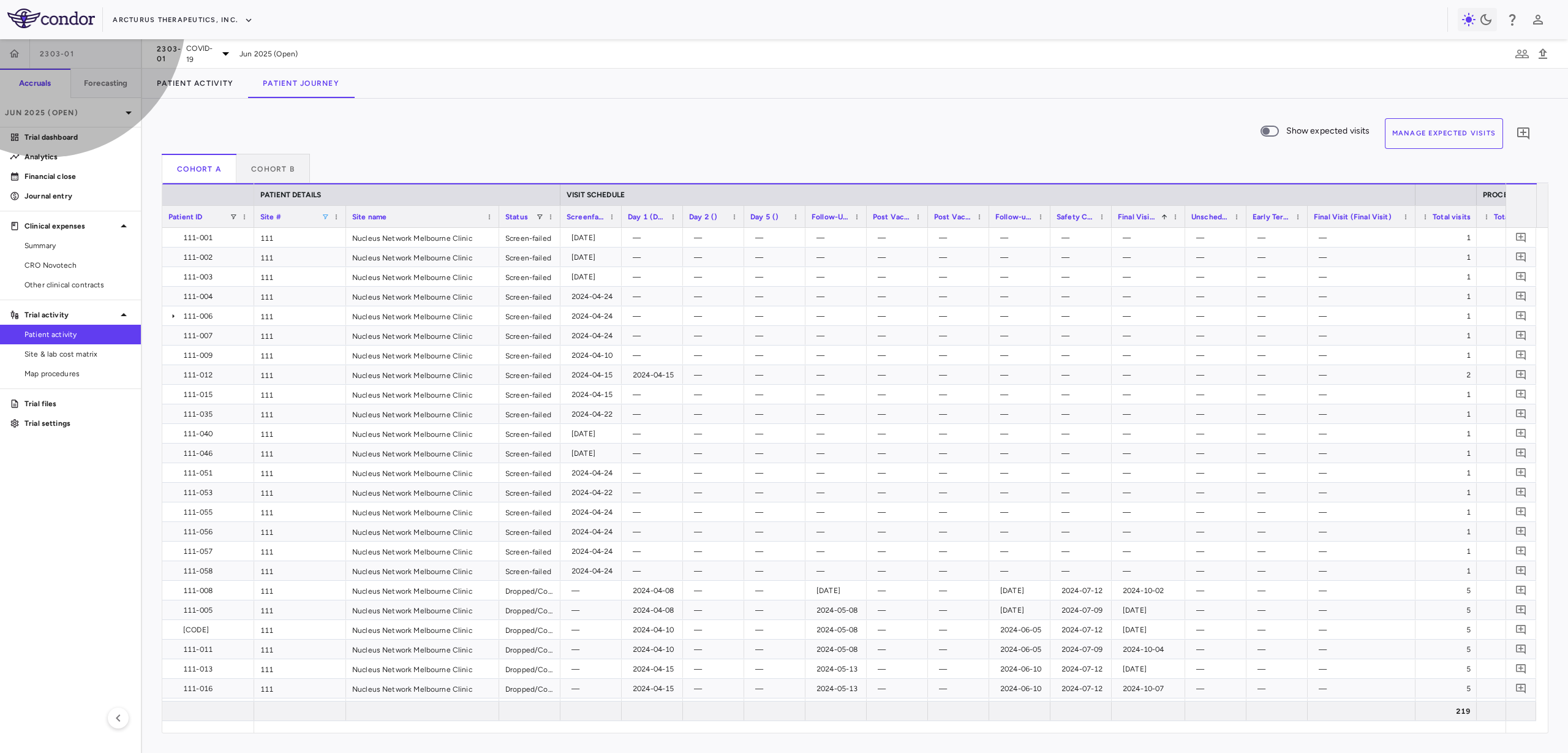 click on "Cystic Fibrosis" at bounding box center (784, 3221) 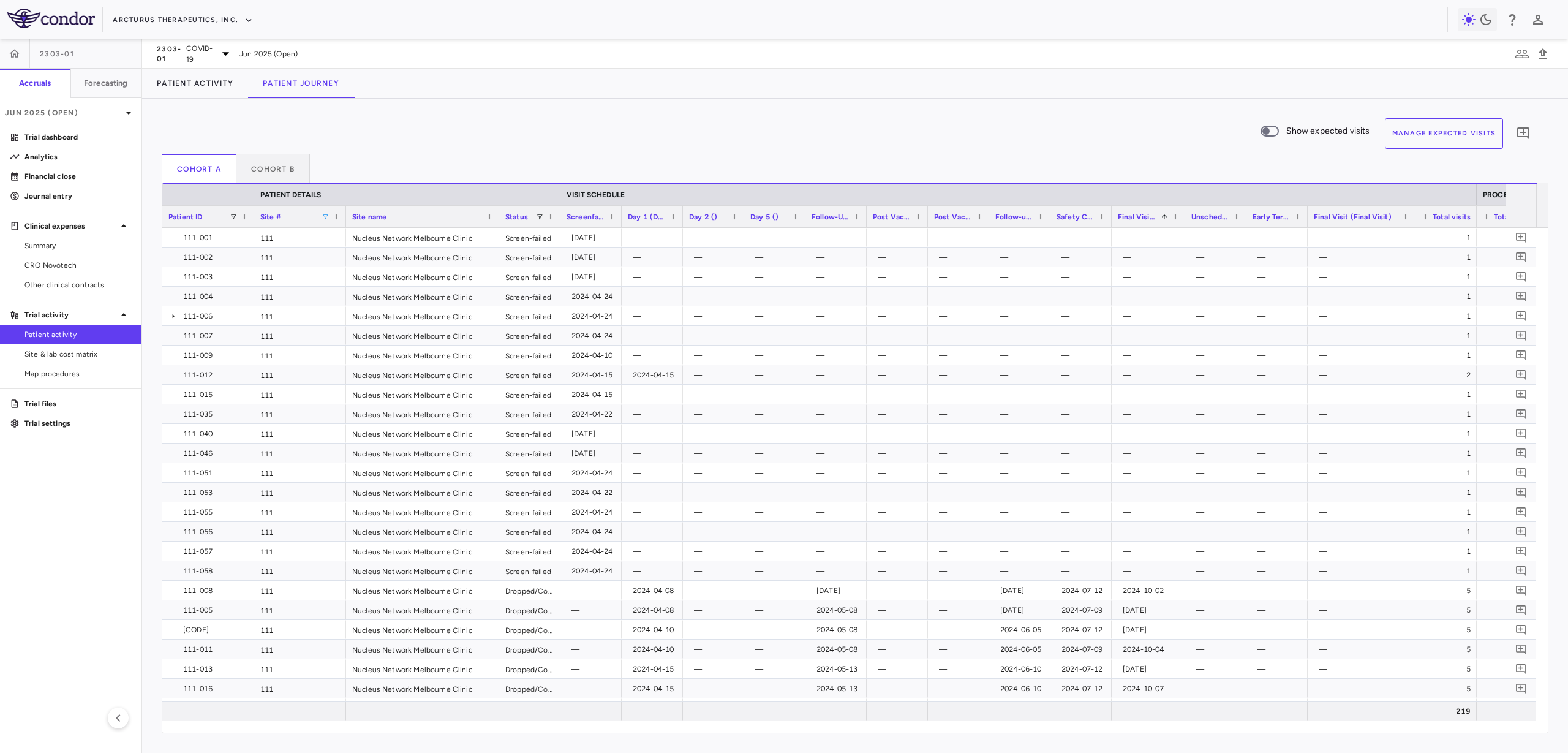 click on "Phase 2" at bounding box center [14, 4882] 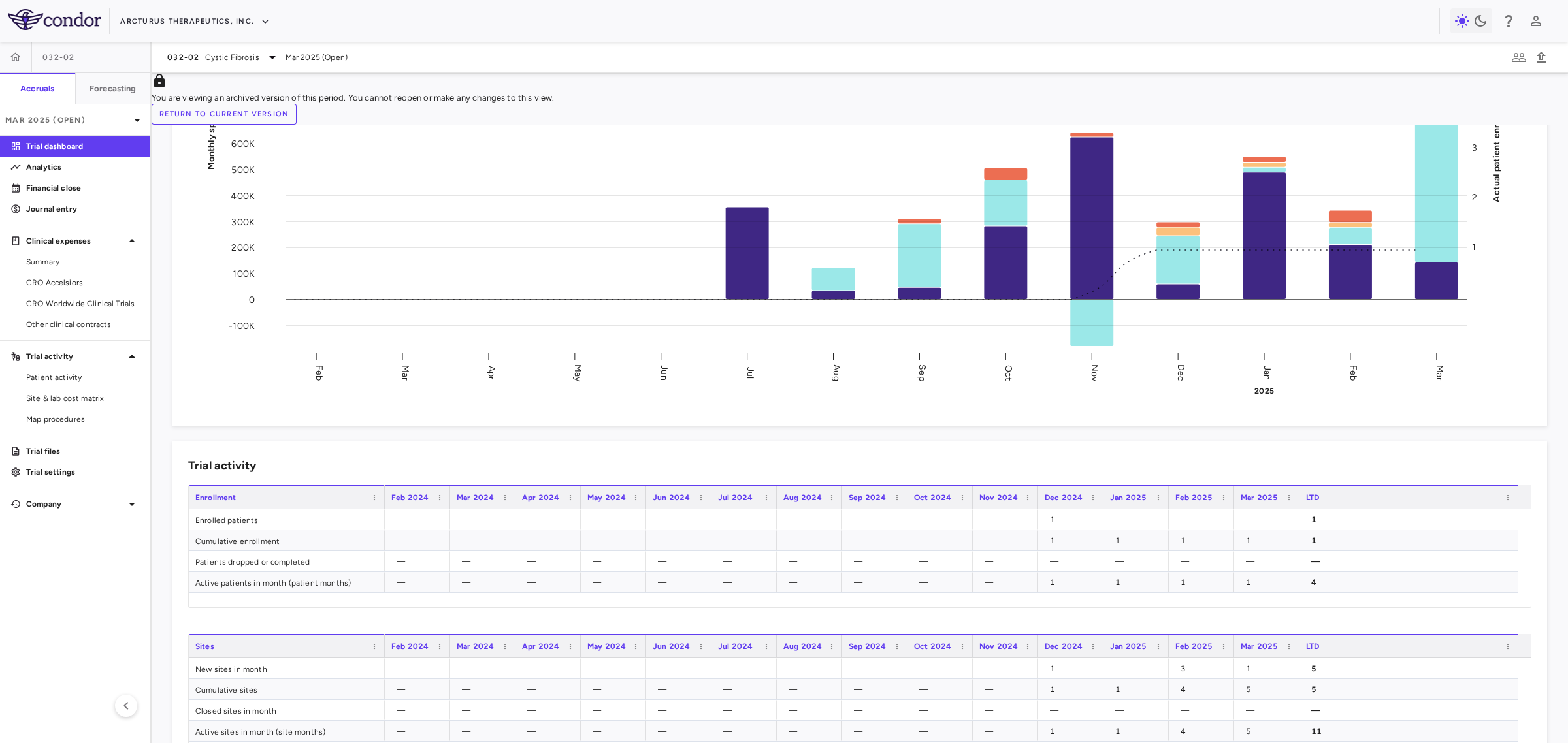 scroll, scrollTop: 82, scrollLeft: 0, axis: vertical 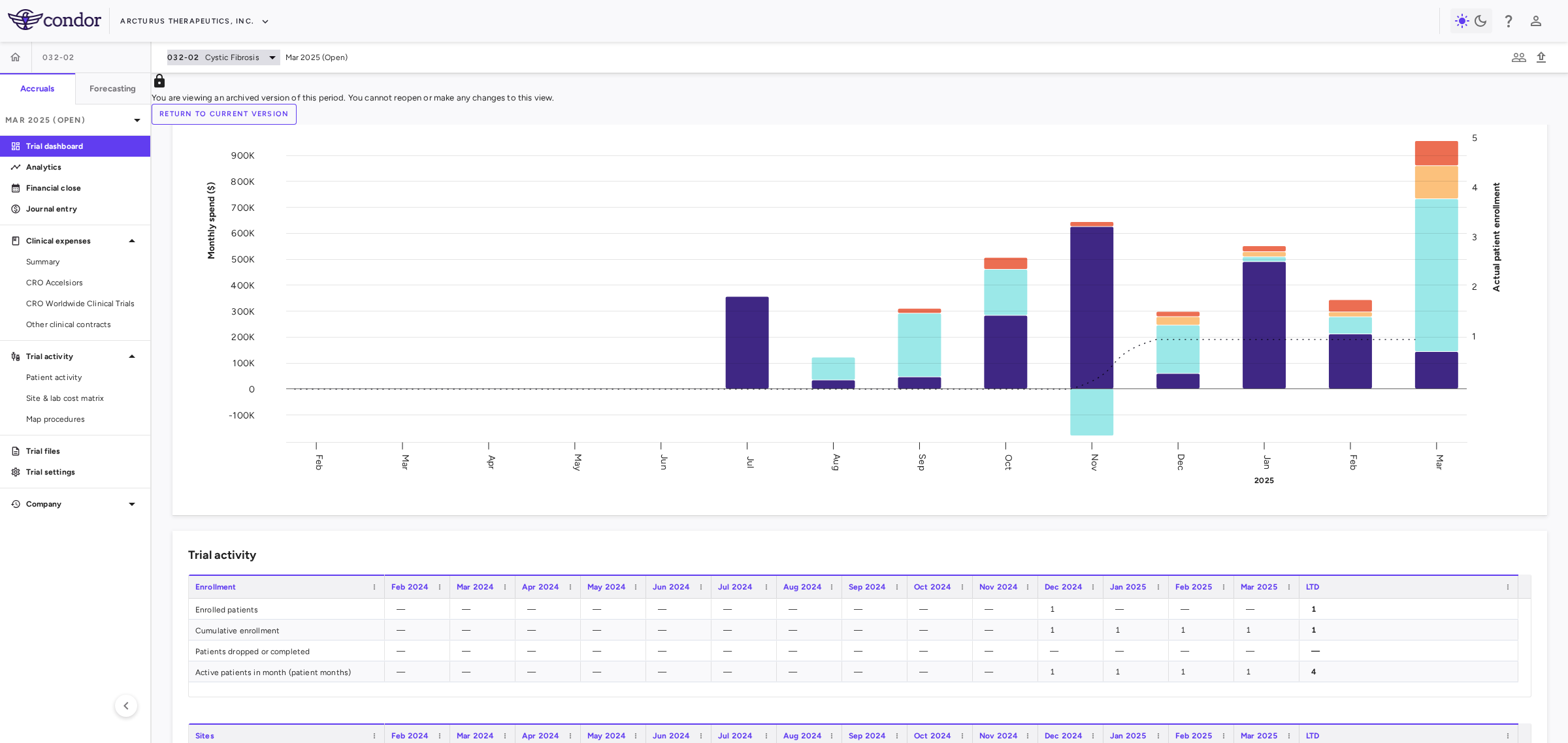 click on "Cystic Fibrosis" at bounding box center (232, 57) 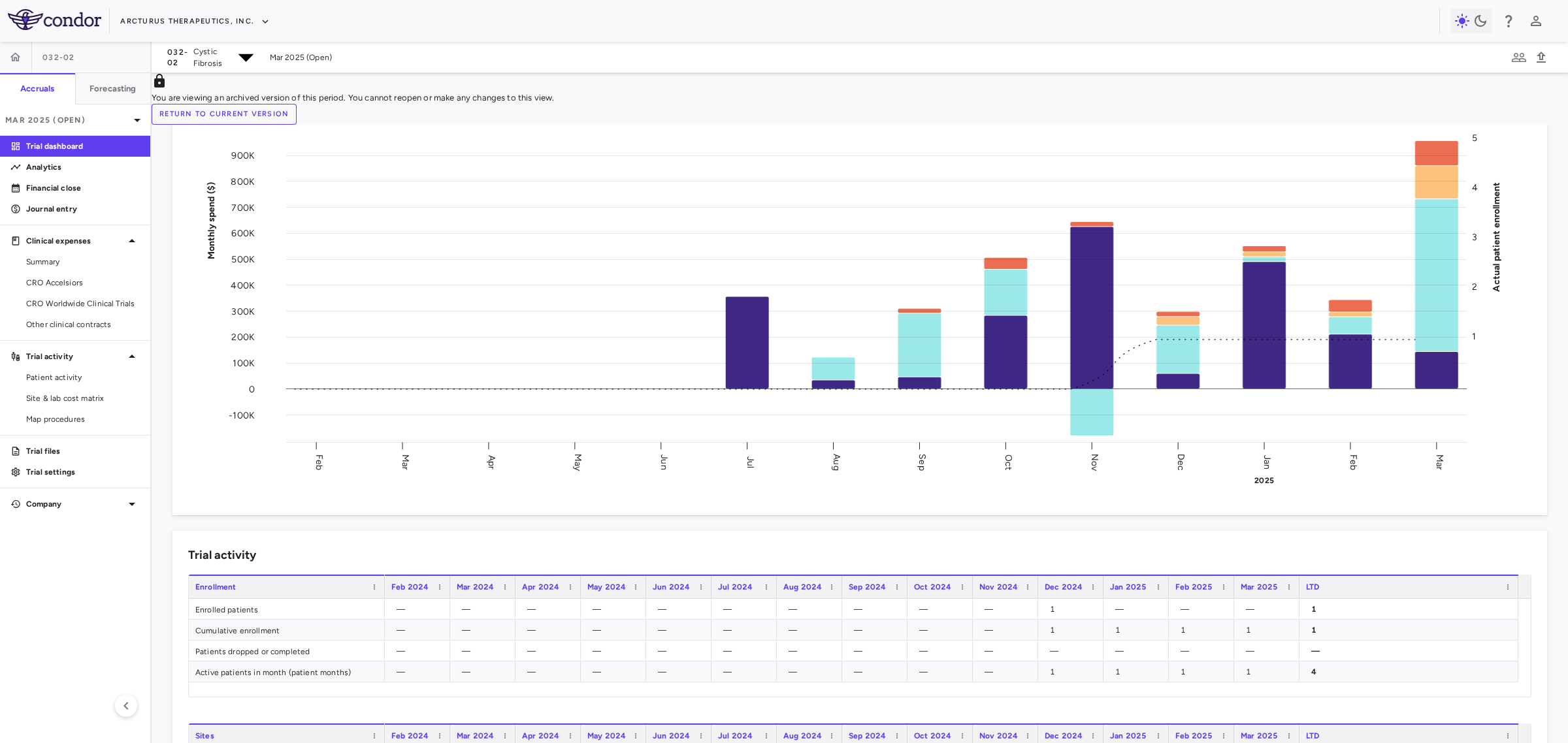 click on "COVID" at bounding box center [784, 1519] 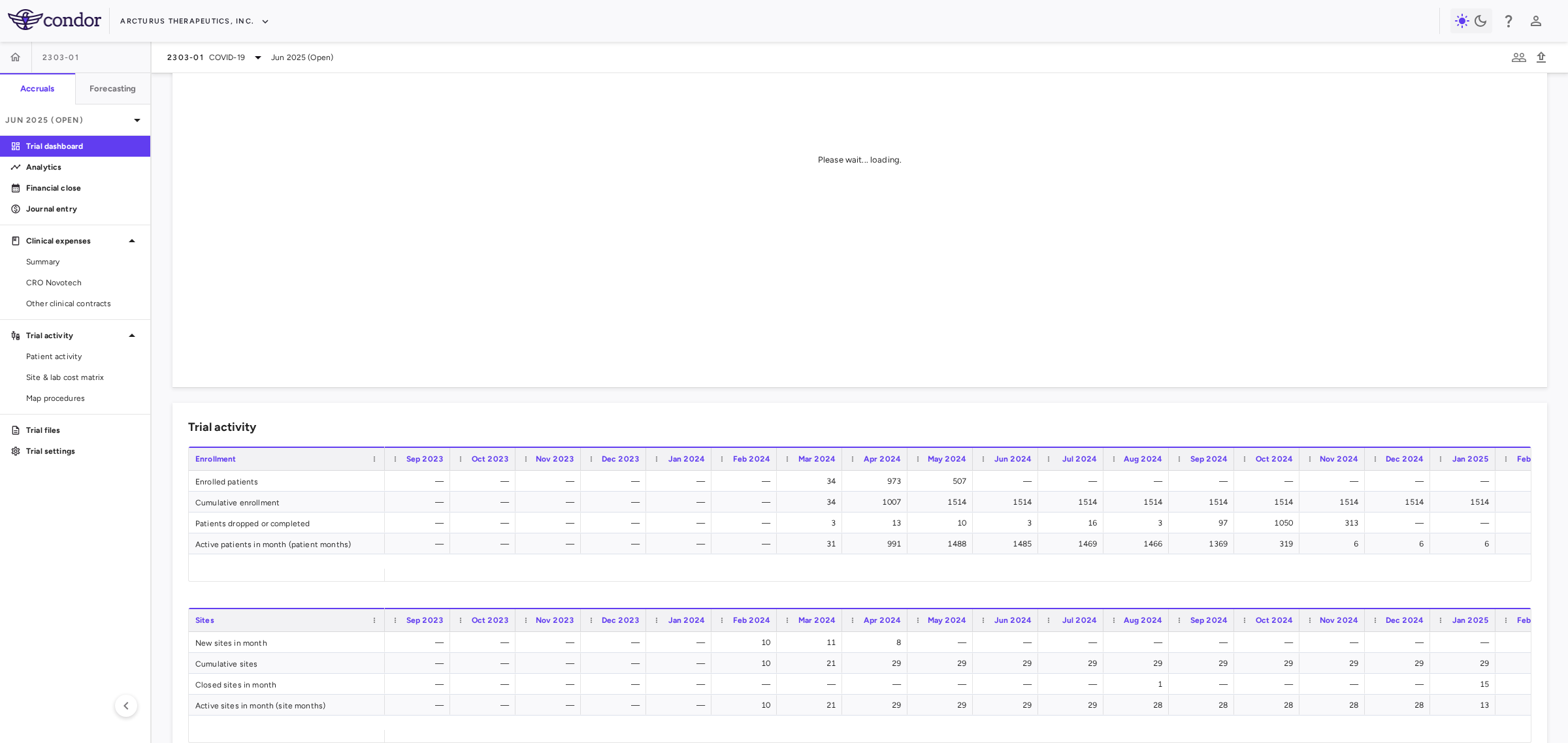 scroll, scrollTop: 245, scrollLeft: 0, axis: vertical 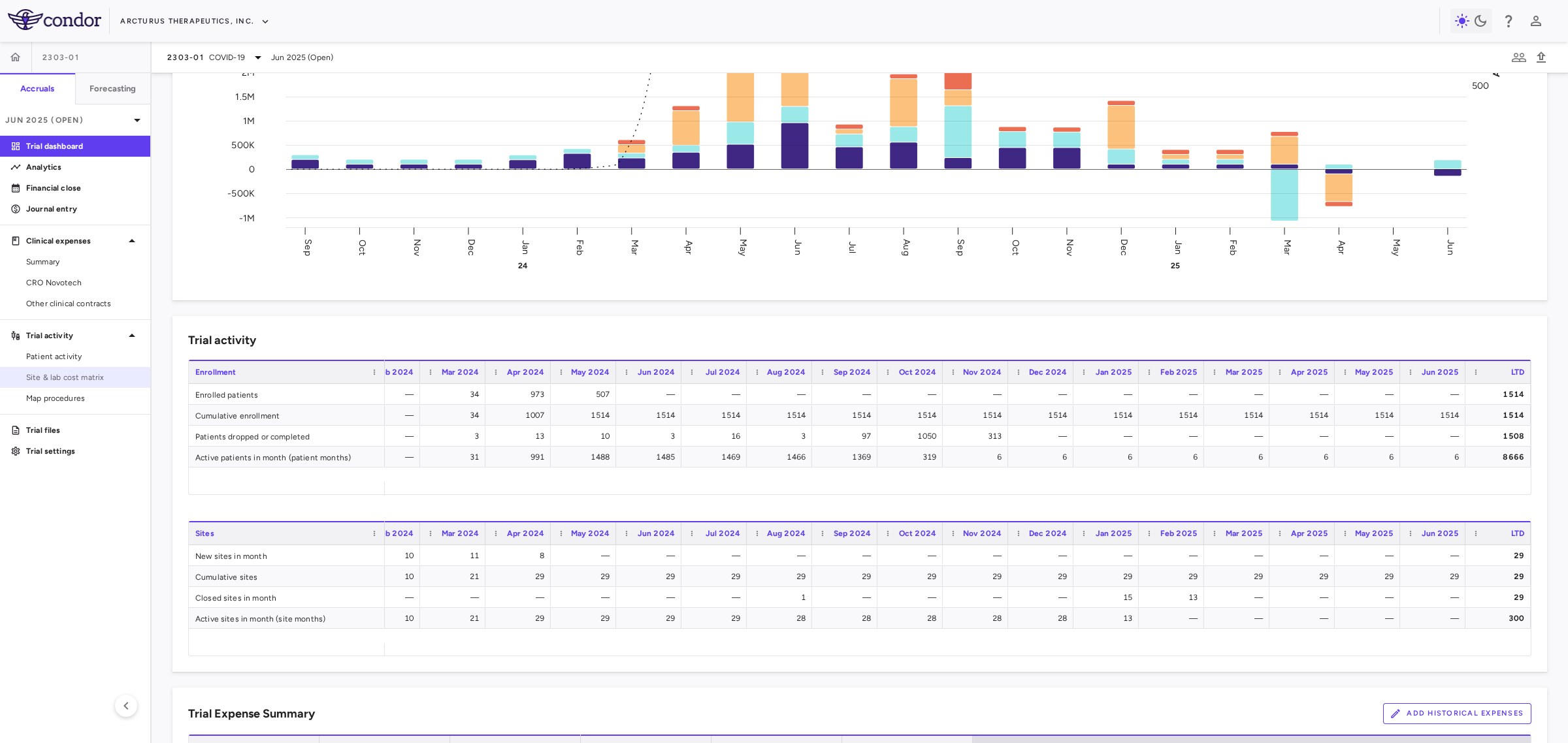 click on "Site & lab cost matrix" at bounding box center [83, 377] 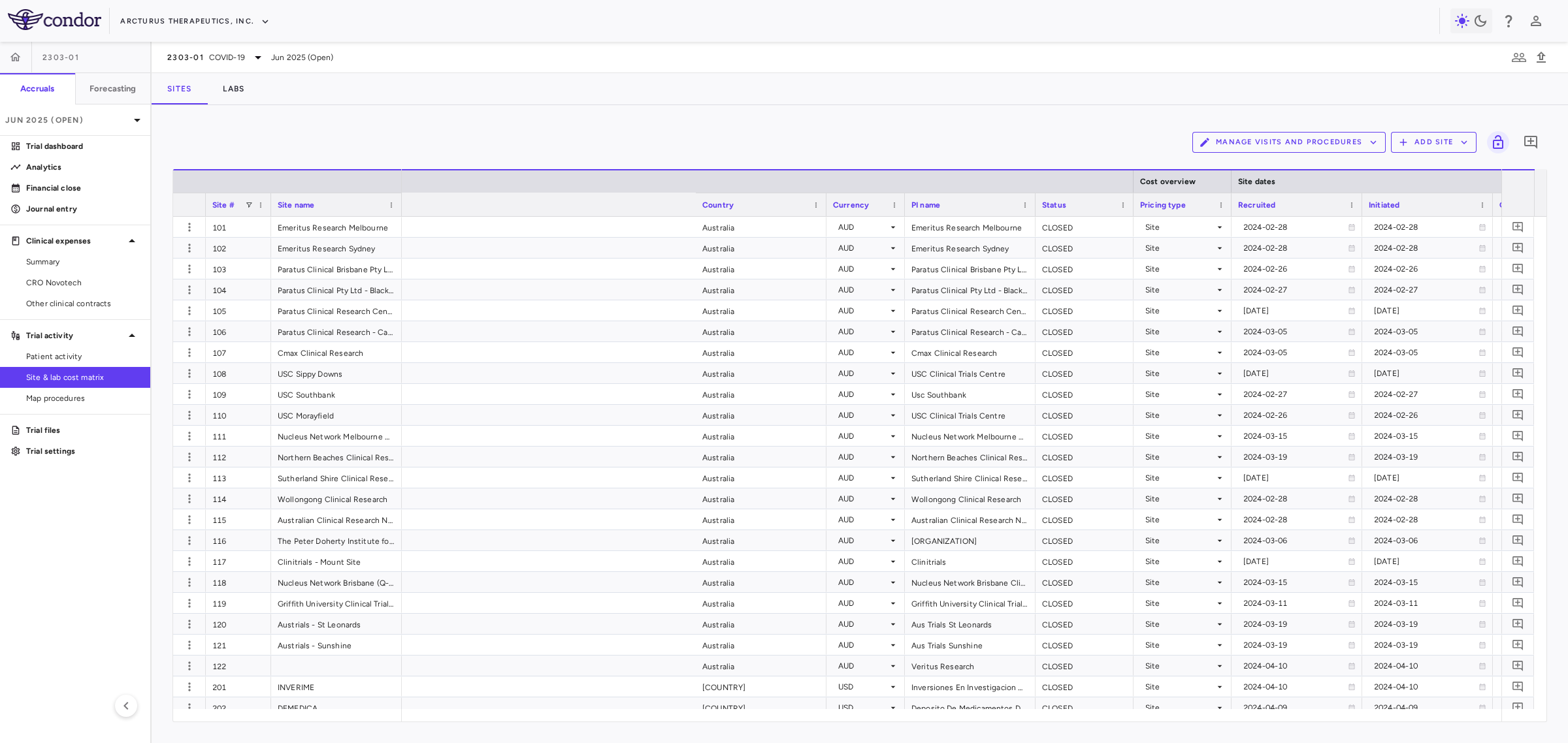scroll, scrollTop: 0, scrollLeft: 808, axis: horizontal 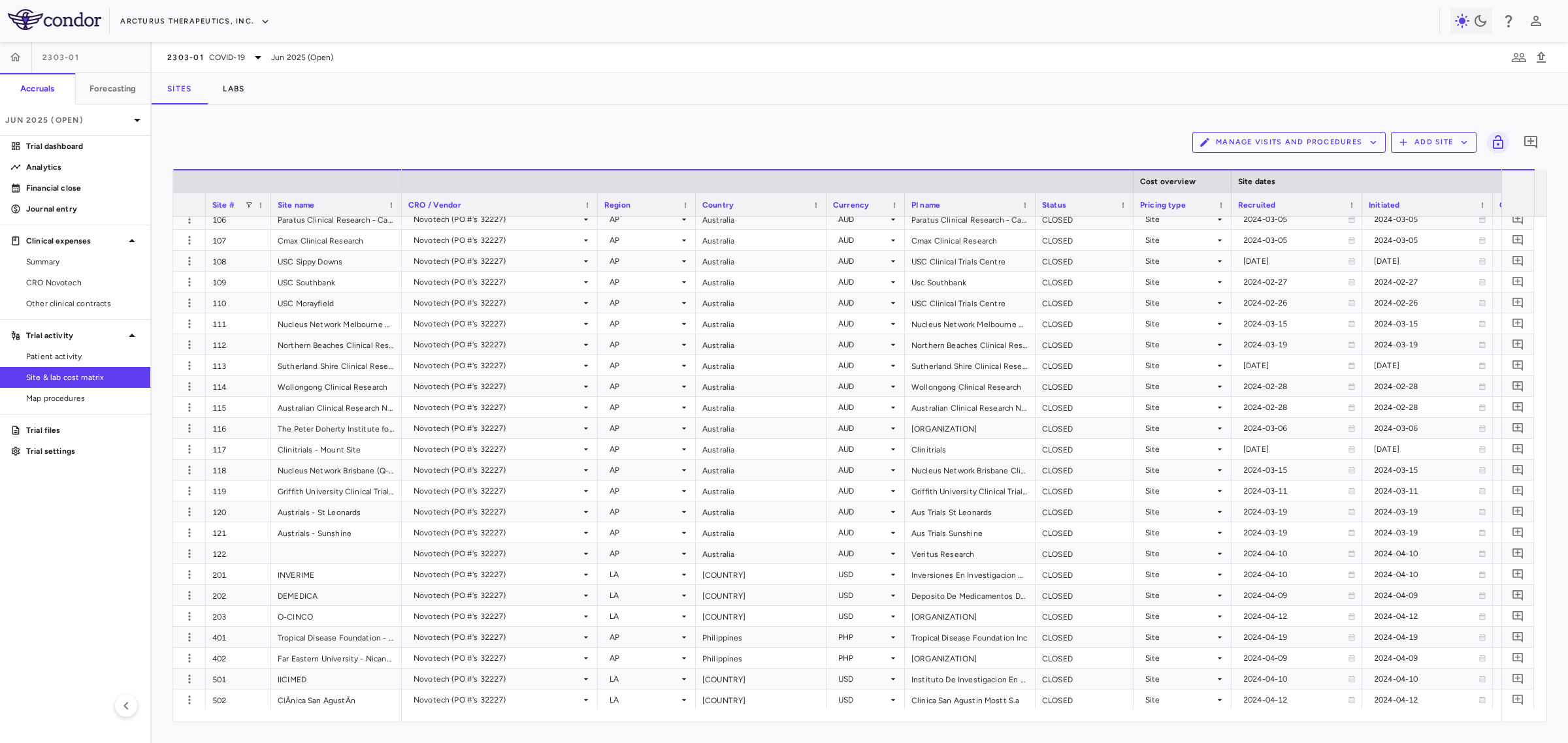 click on "Manage Visits and Procedures Add Site 0" at bounding box center [860, 142] 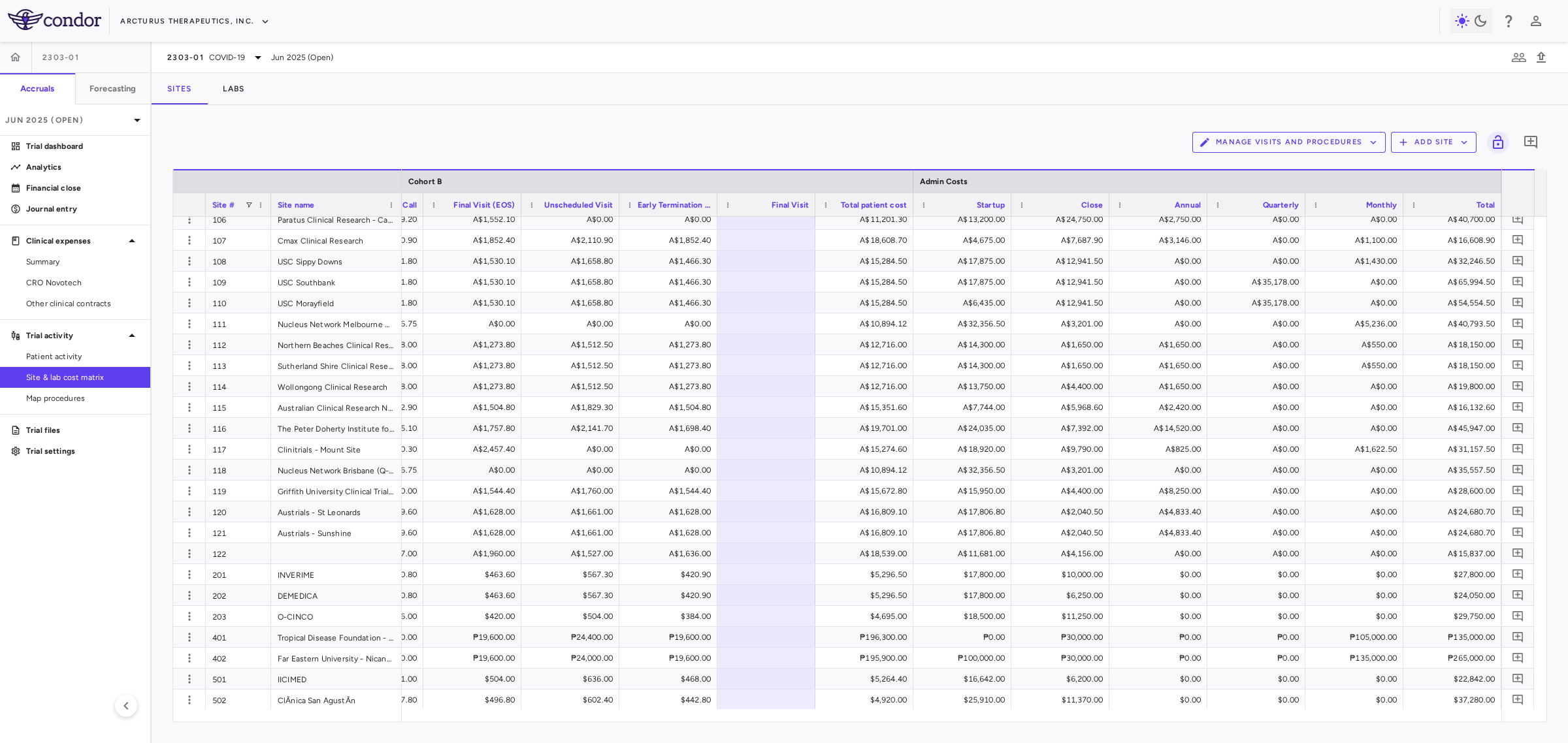 click on "Manage Visits and Procedures Add Site 0 Drag here to set row groups Drag here to set column labels
Site #
Site name
Cohort B
Admin Costs" at bounding box center [860, 424] 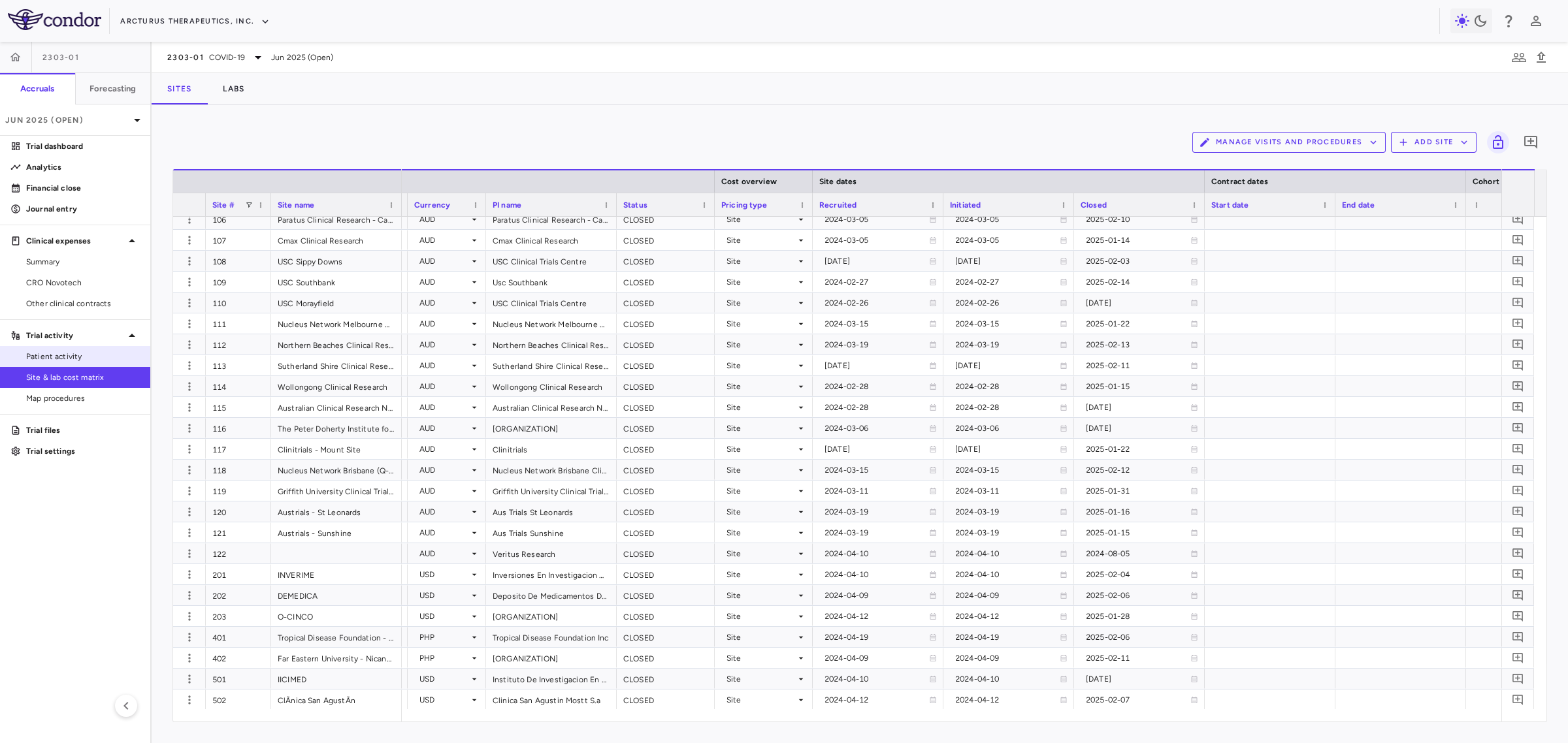 click on "Patient activity" at bounding box center (83, 356) 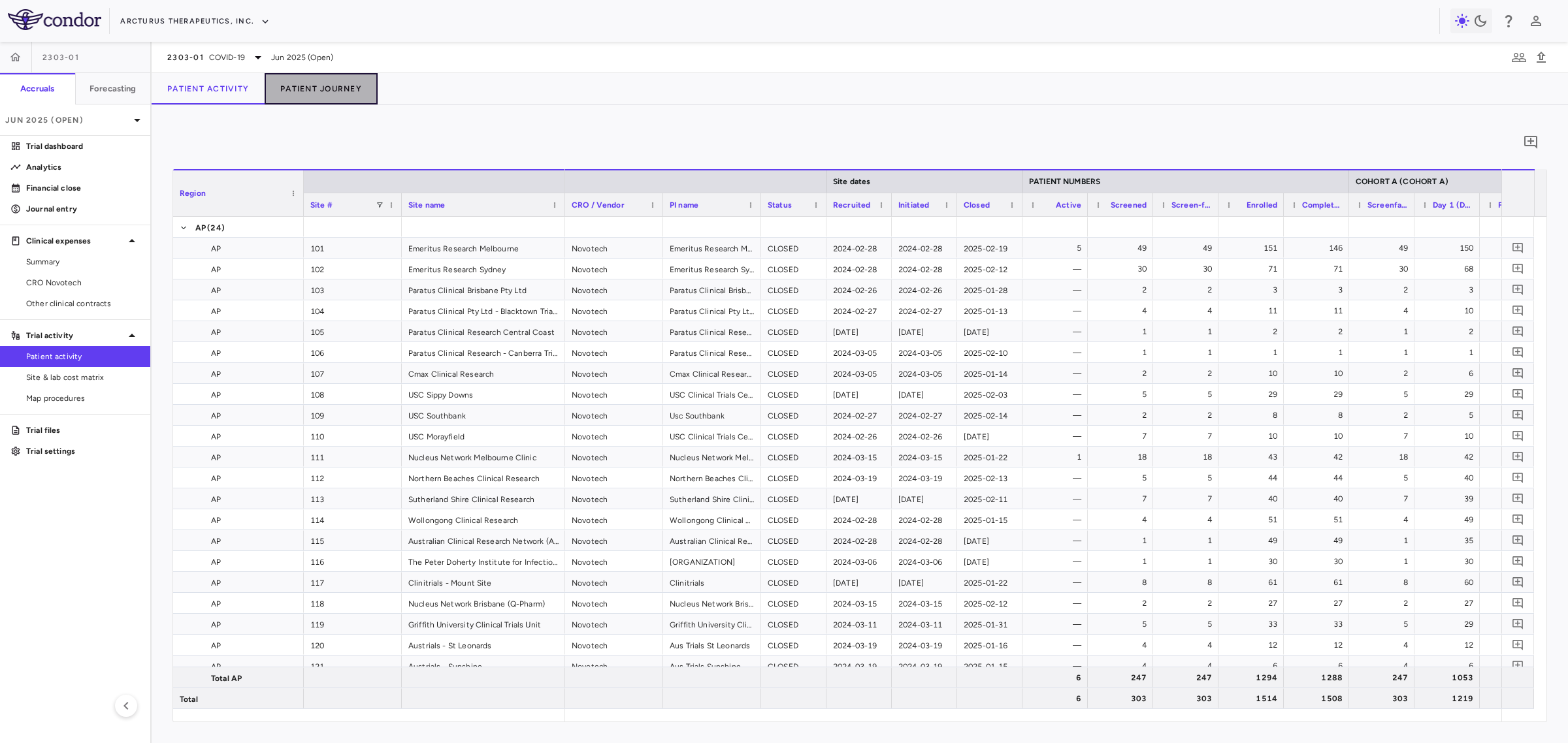 click on "Patient Journey" at bounding box center [321, 89] 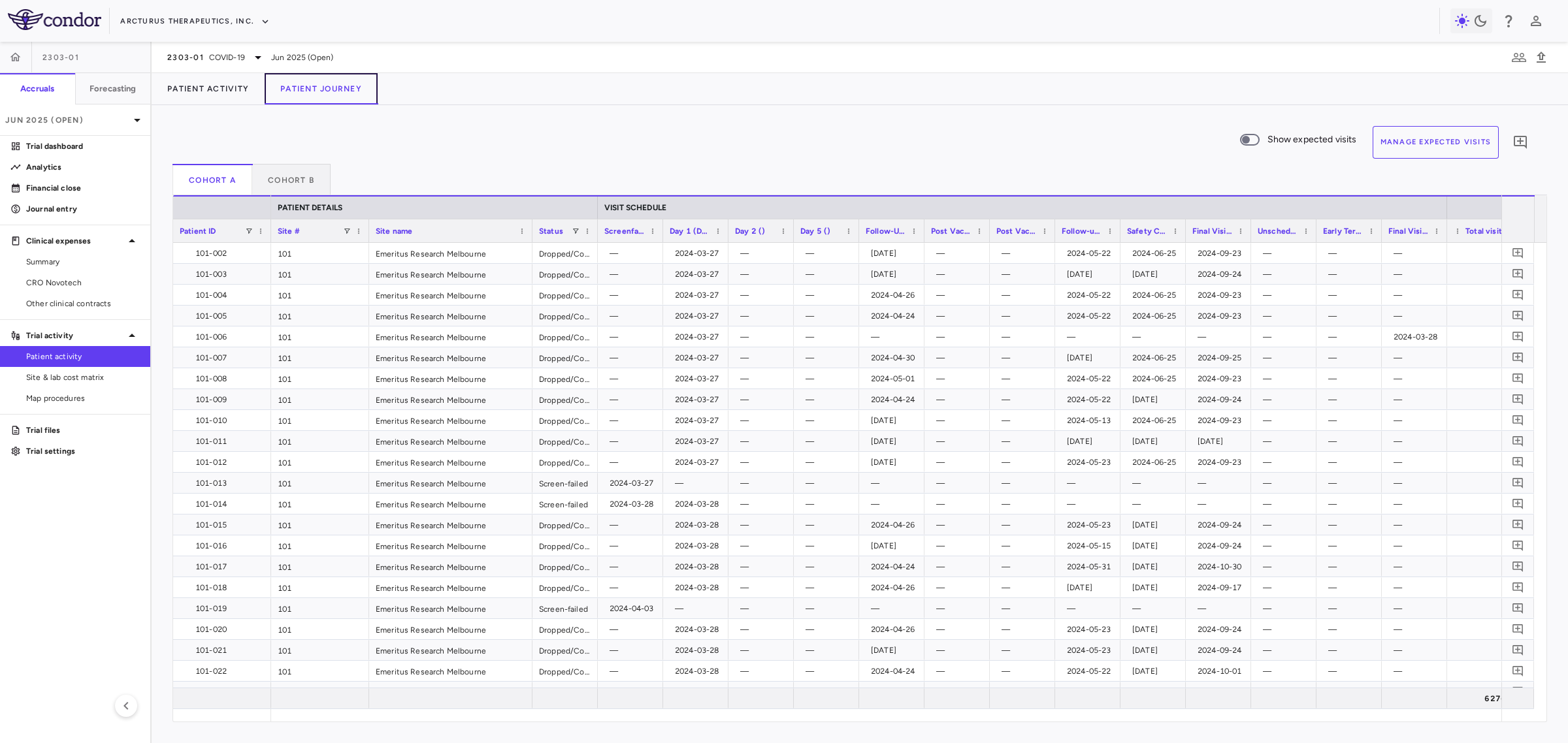 scroll, scrollTop: 0, scrollLeft: 76, axis: horizontal 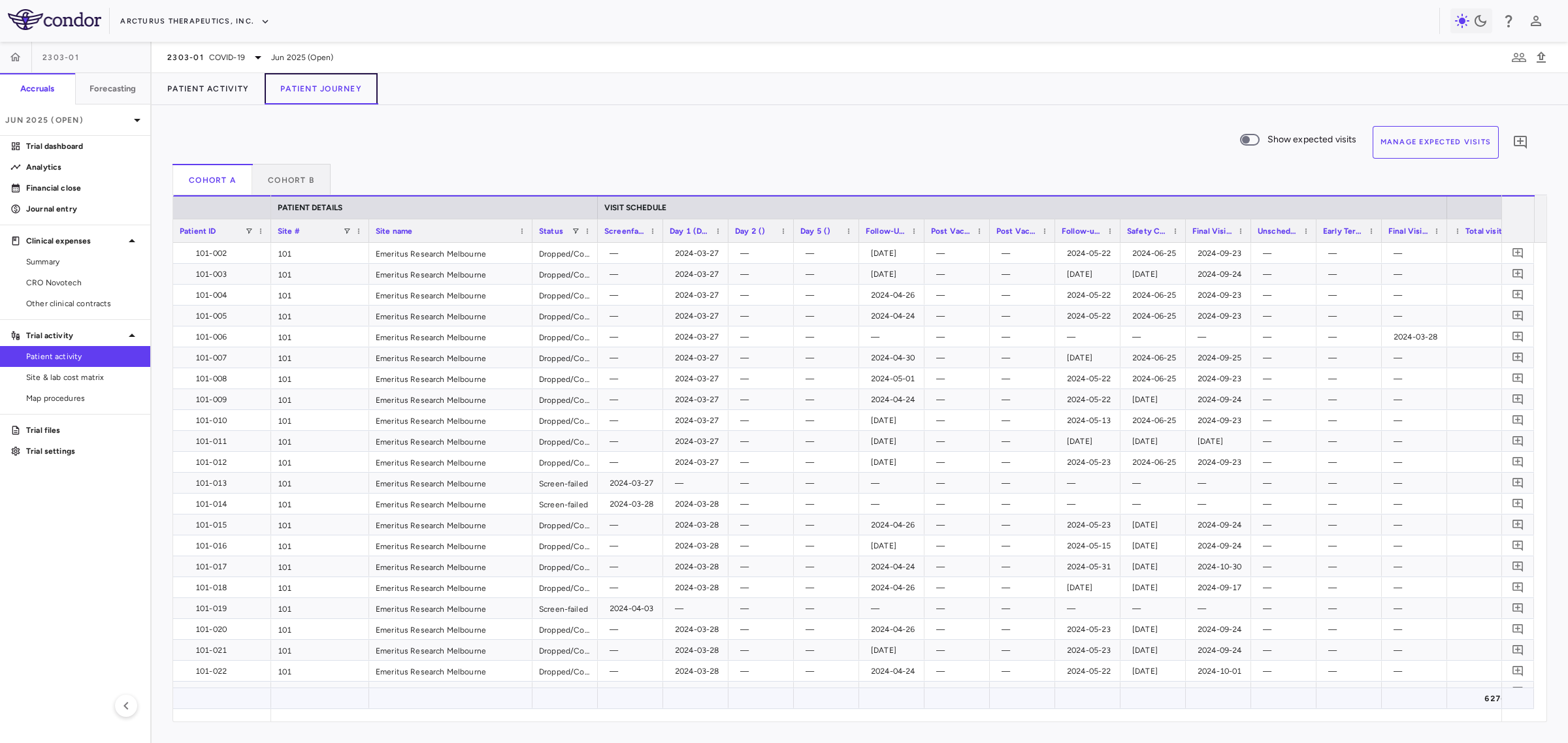 type 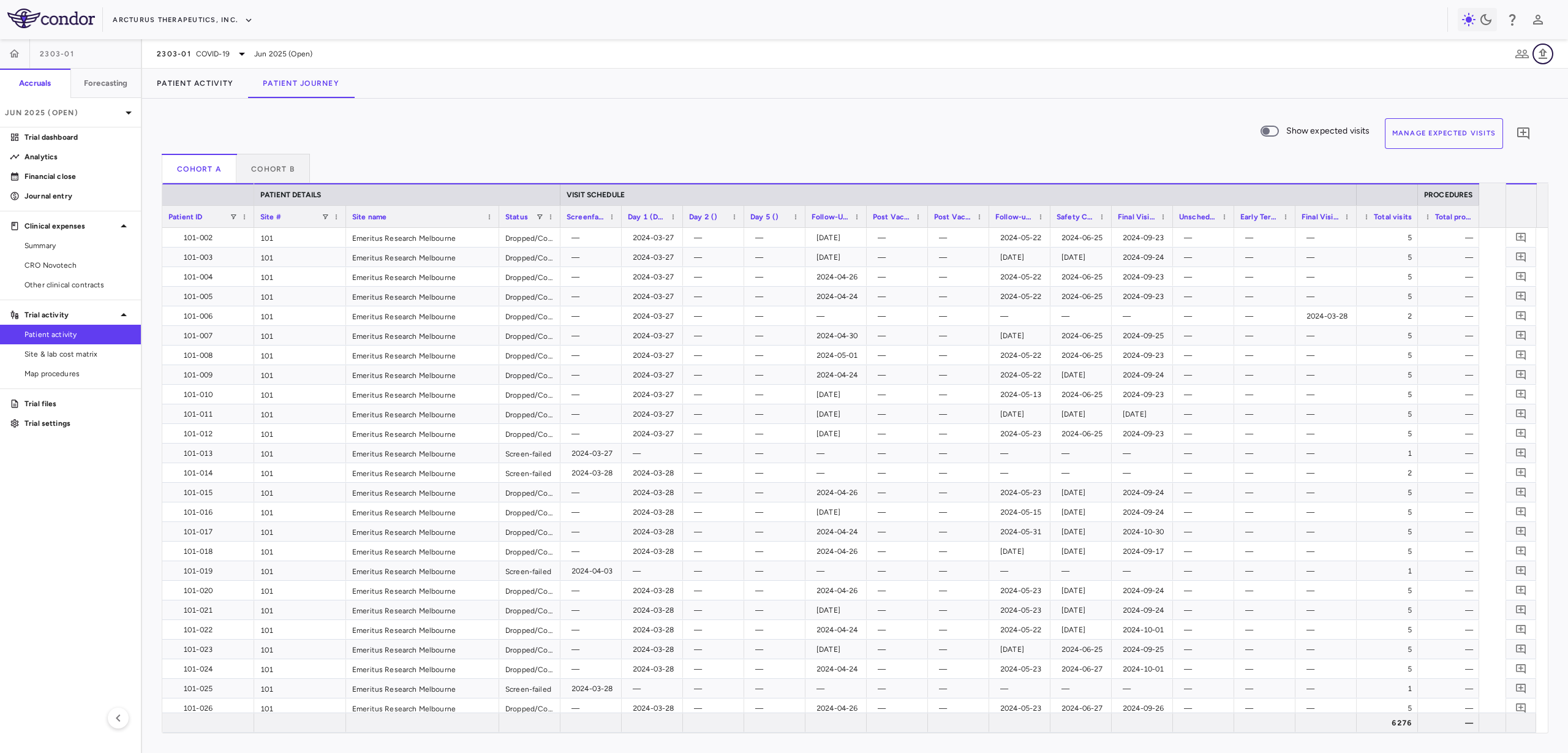 click 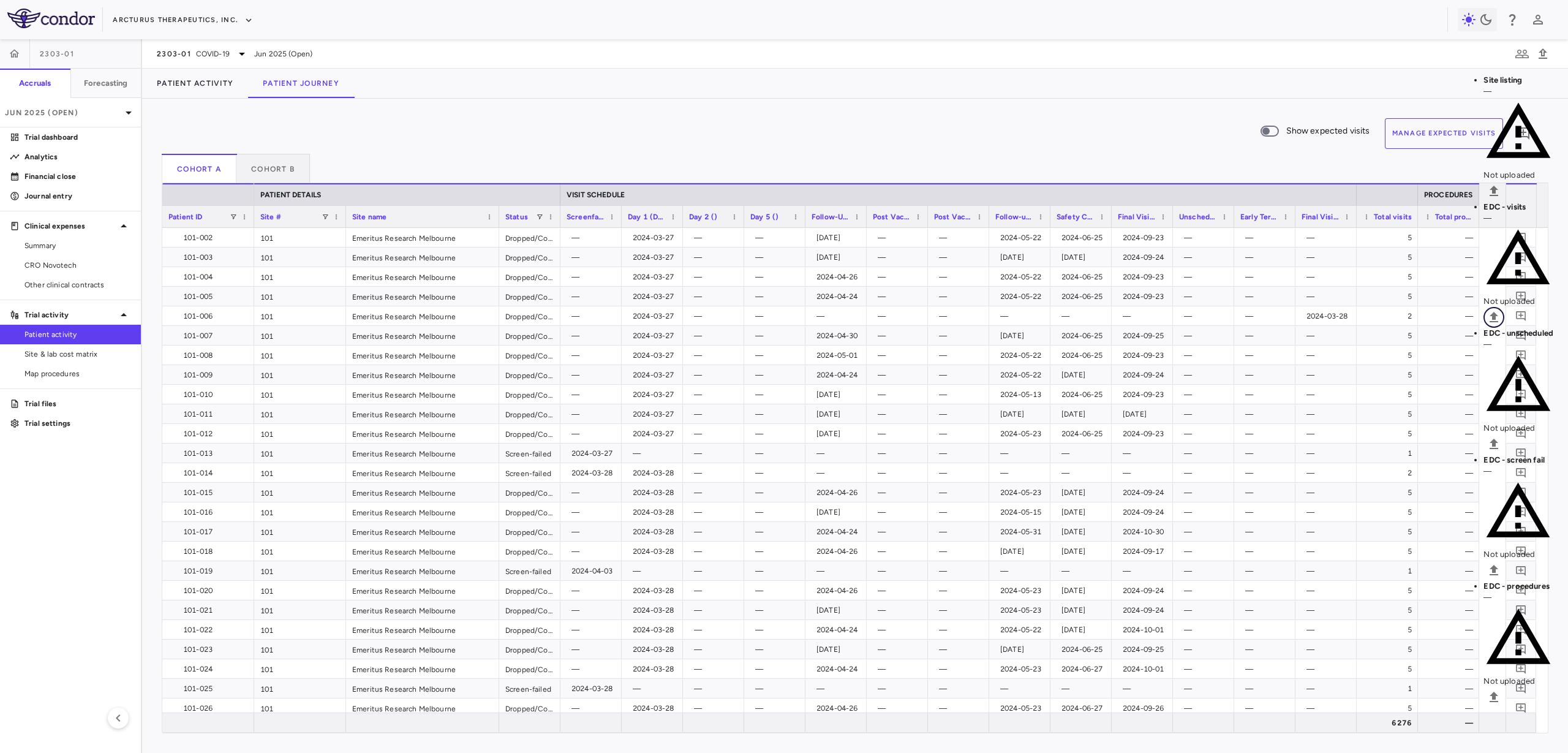 click 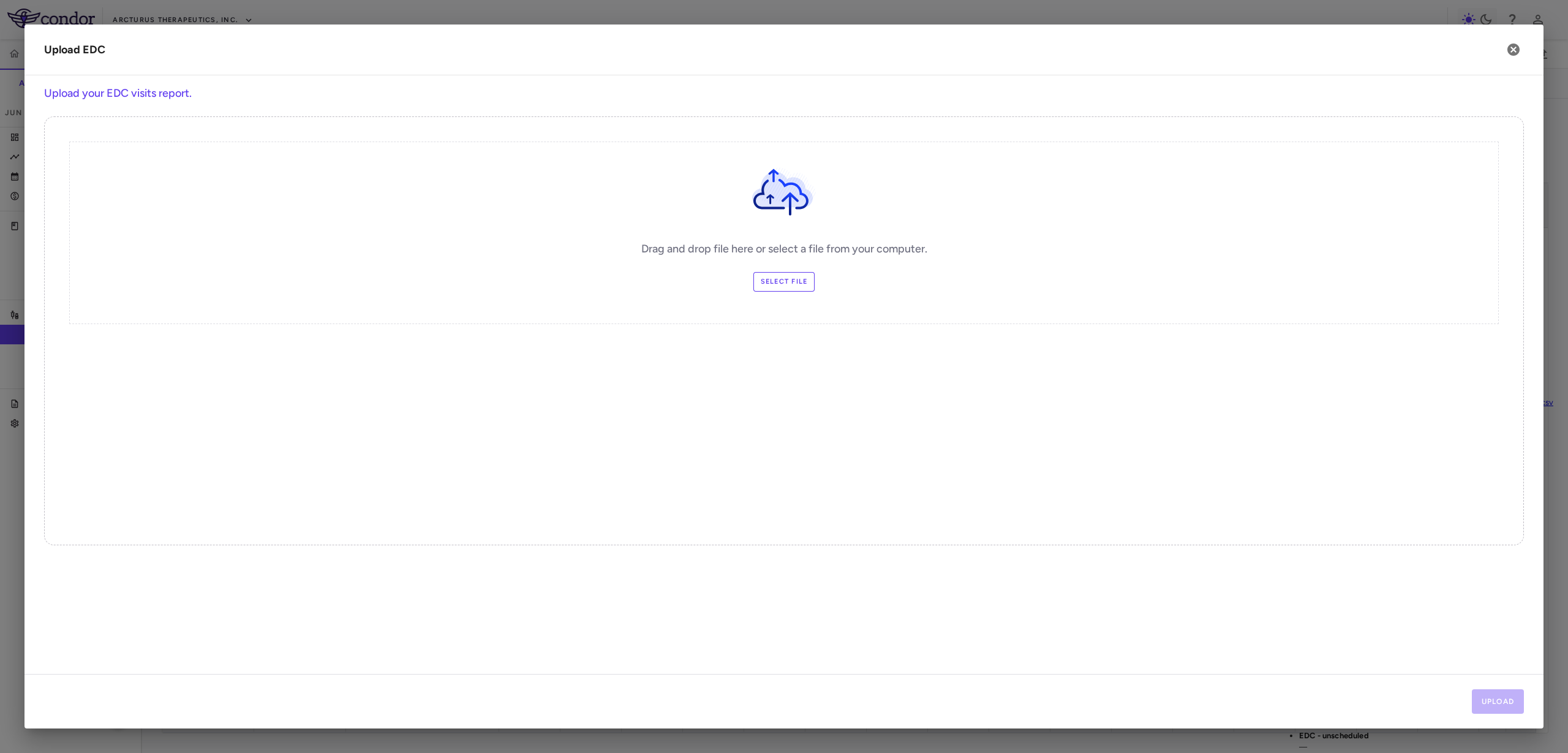 click on "Drag and drop file here or select a file from your computer. Select file" at bounding box center [784, 233] 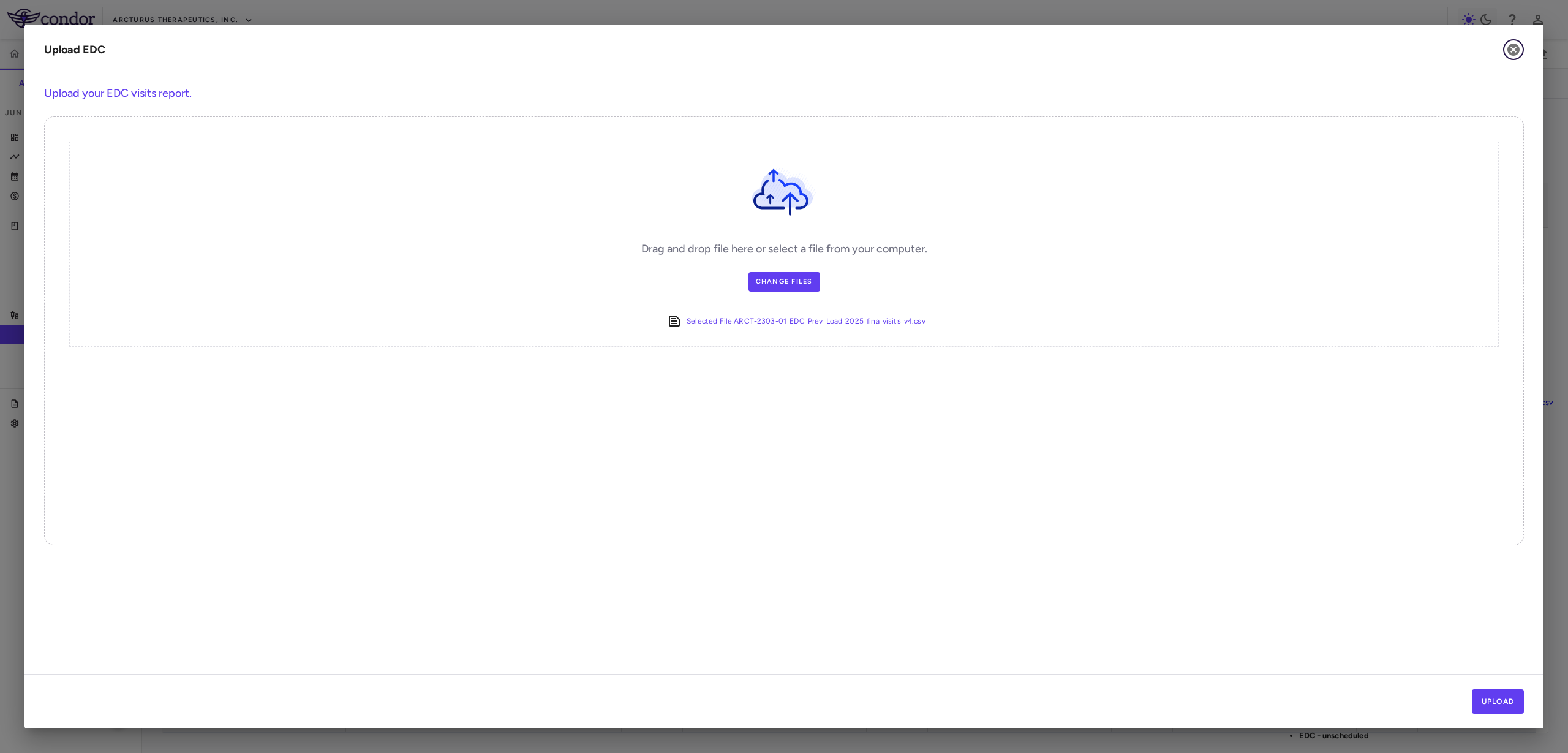 click 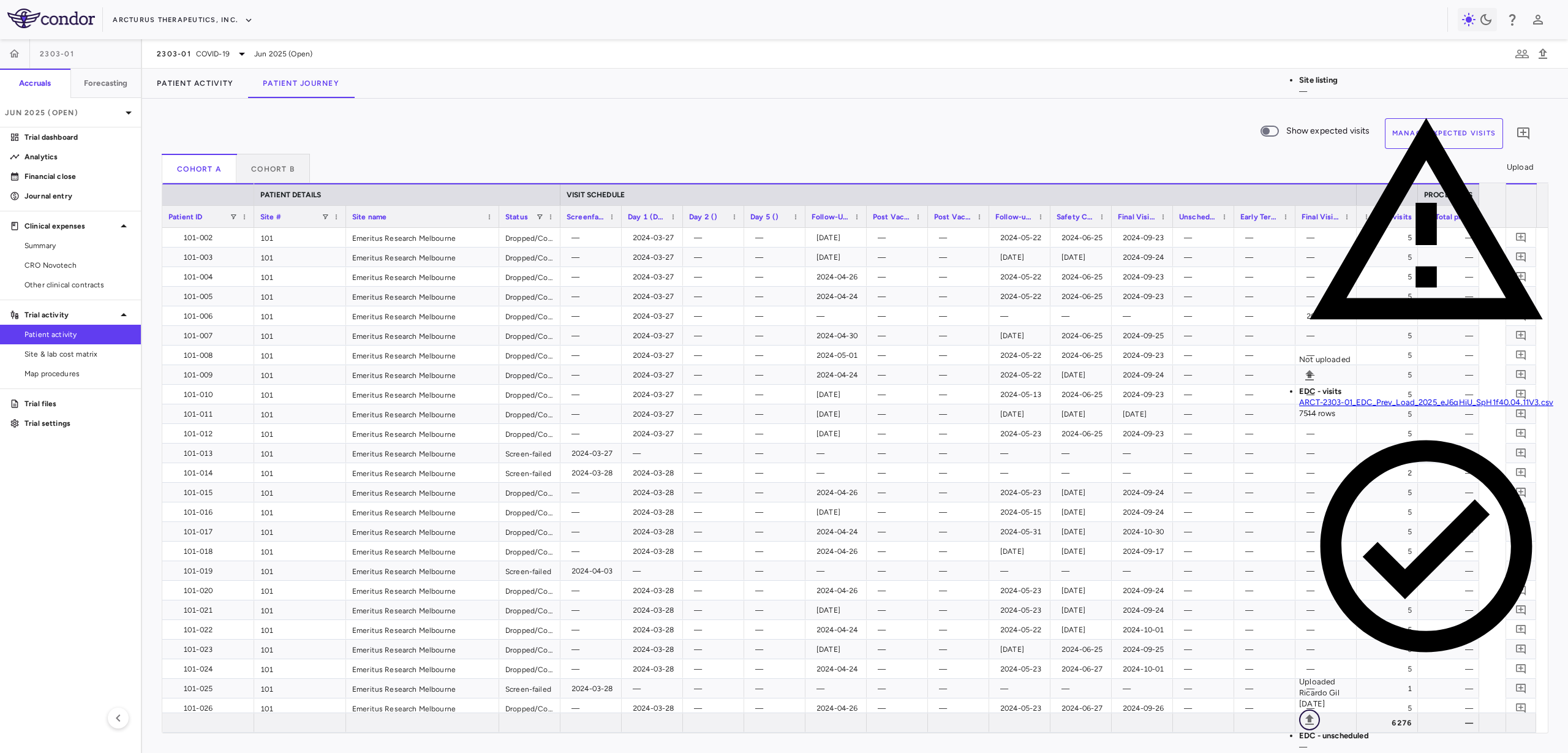 click 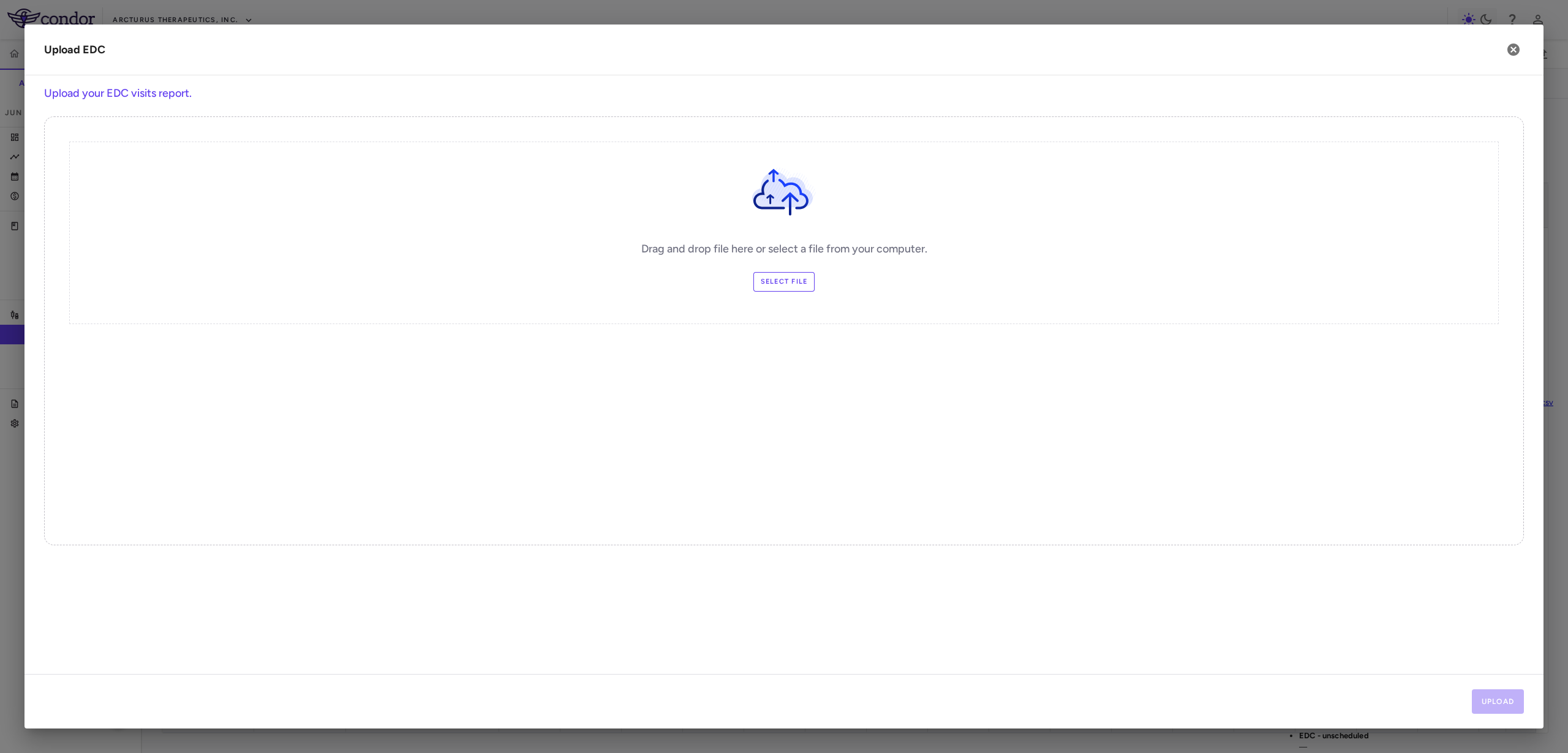 click on "Drag and drop file here or select a file from your computer. Select file" at bounding box center [784, 233] 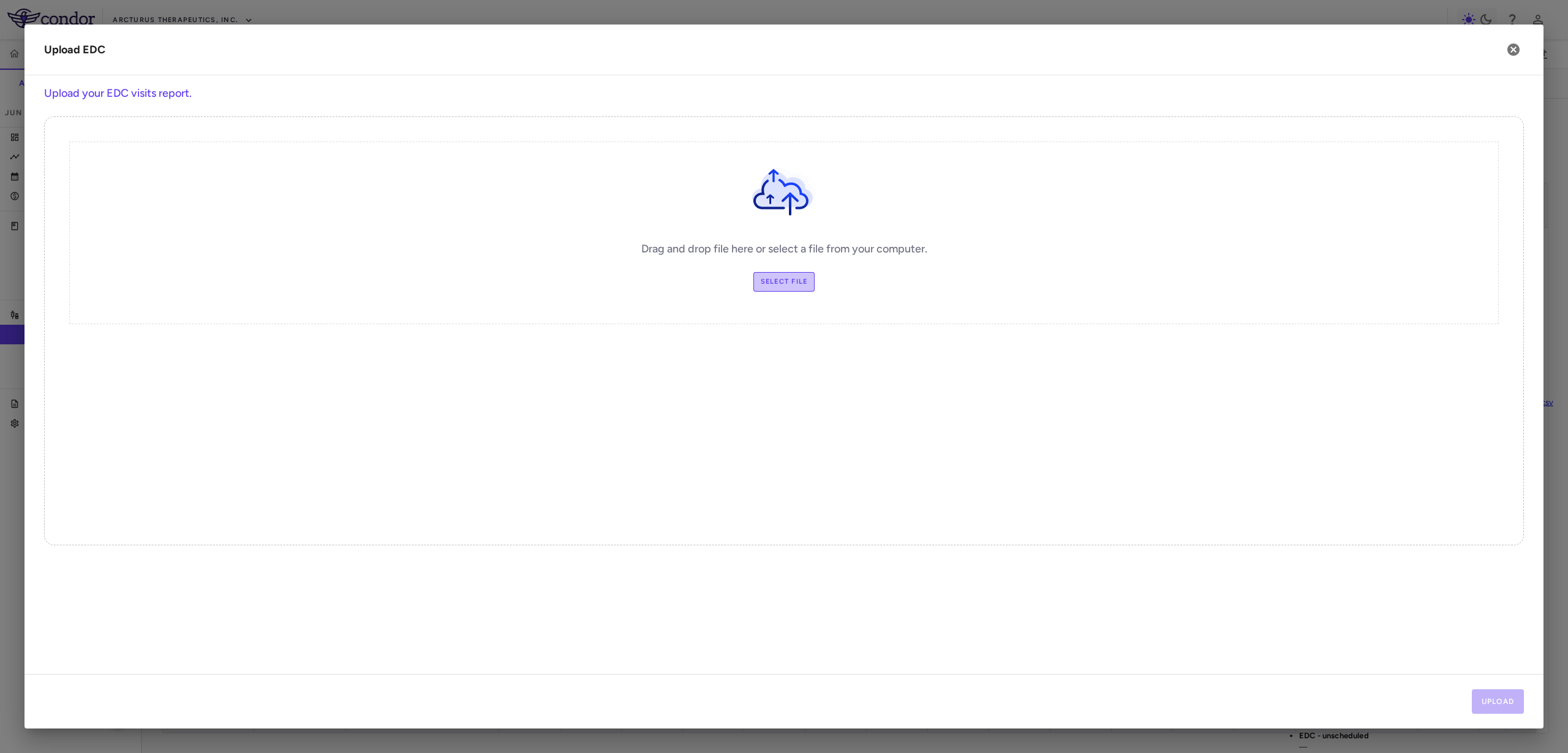 click on "Select file" at bounding box center [784, 282] 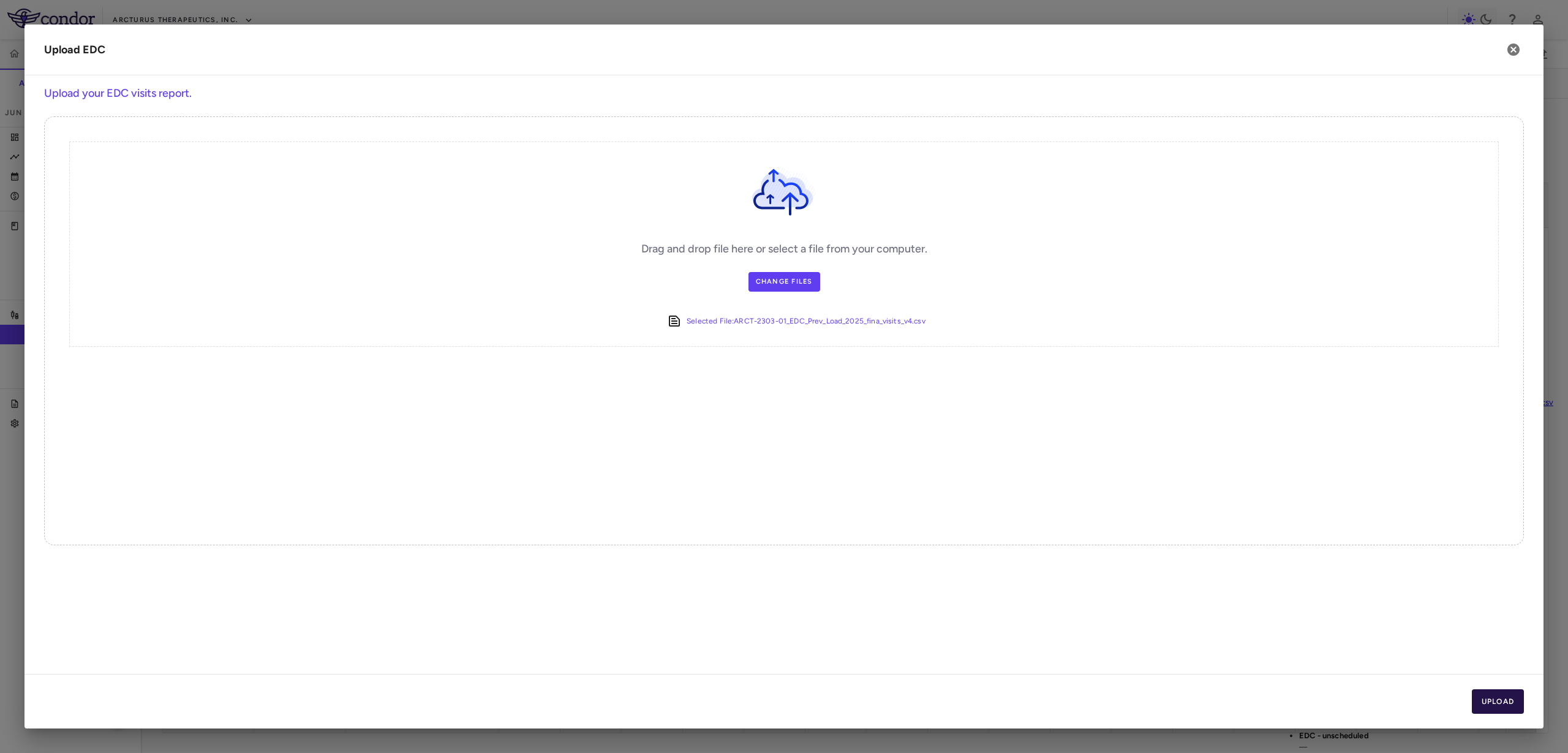 click on "Upload" at bounding box center [1498, 702] 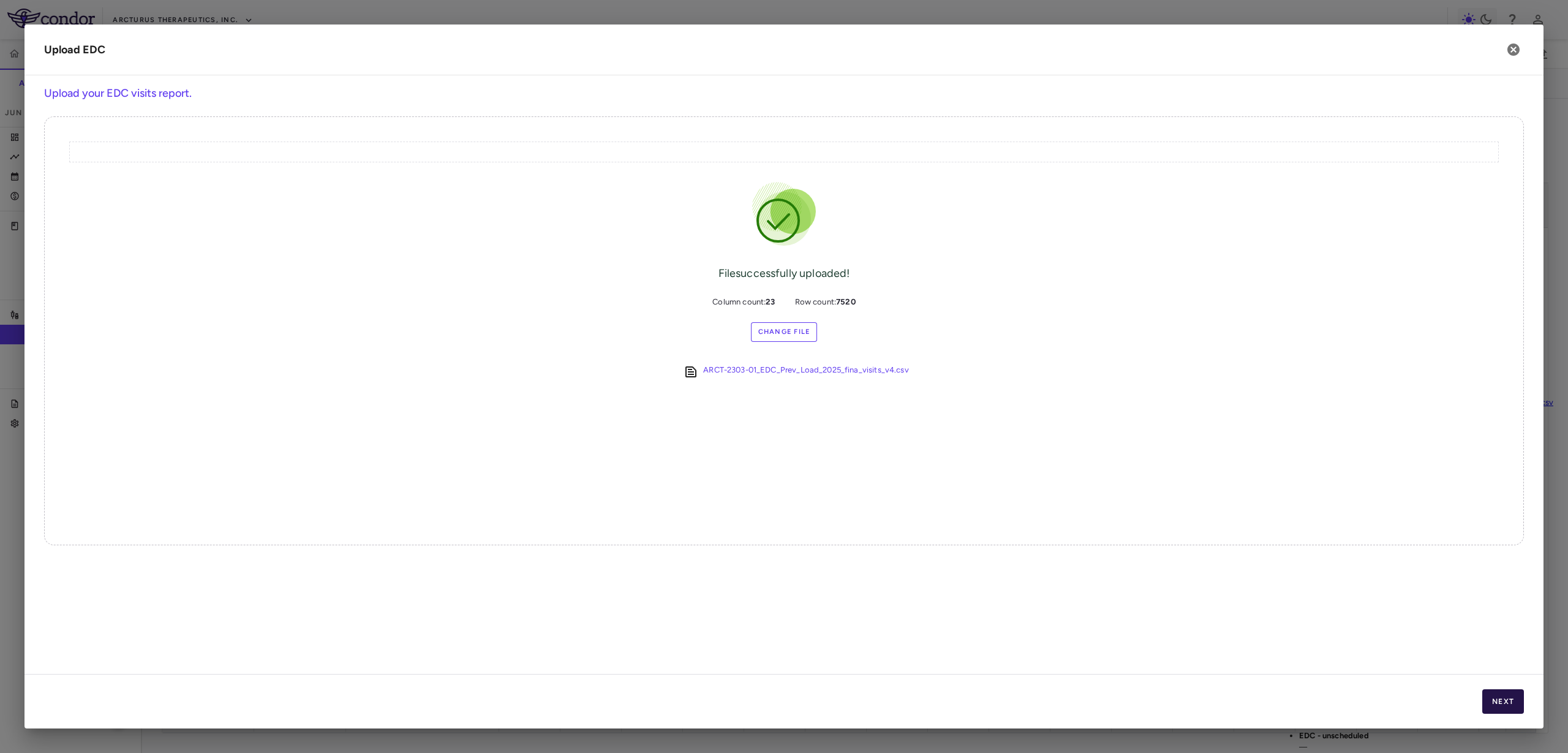 click on "Next" at bounding box center [1503, 702] 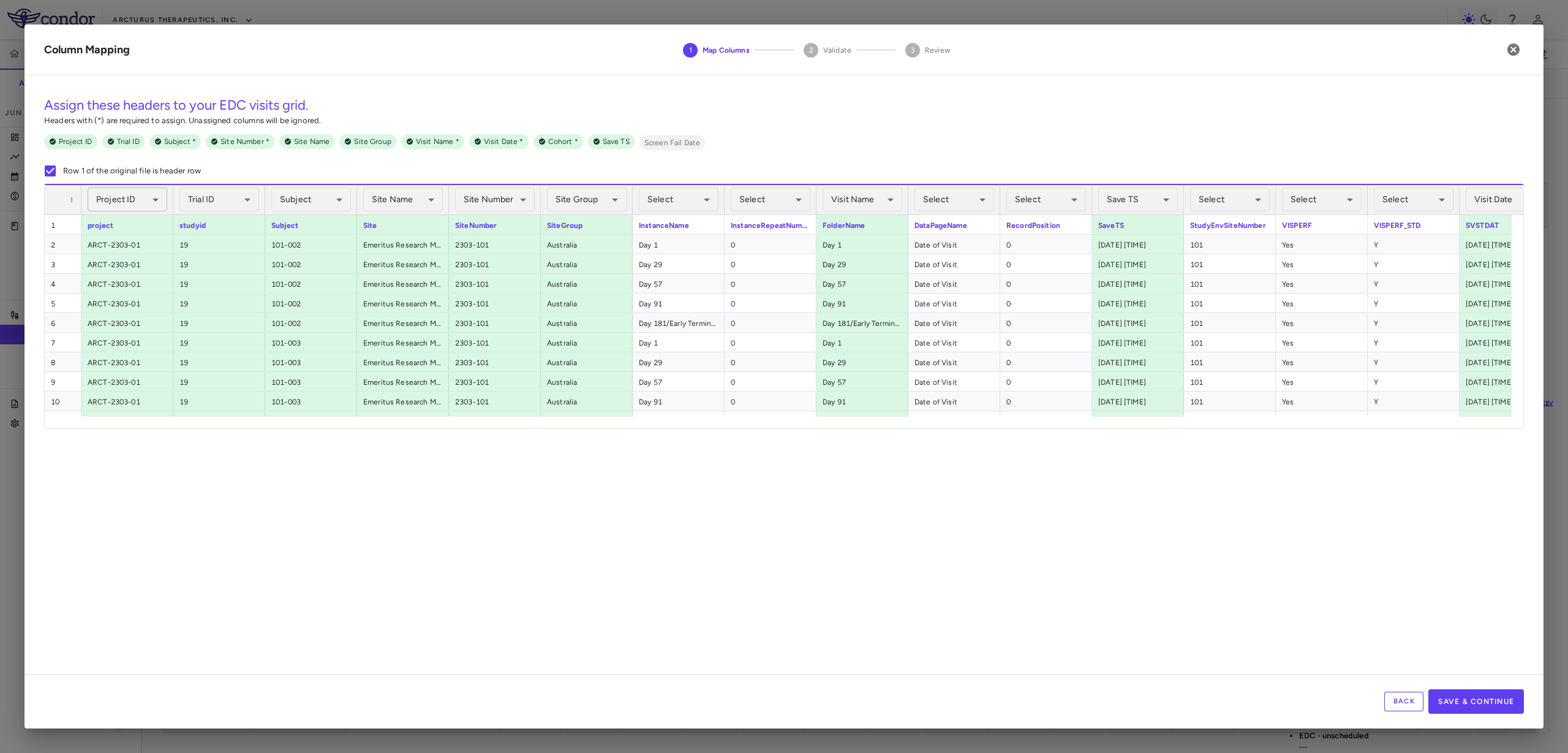 click on "Skip to sidebar Skip to main content Arcturus Therapeutics, Inc. 2303-01 Accruals Forecasting Jun 2025 (Open) Trial dashboard Analytics Financial close Journal entry Clinical expenses Summary CRO Novotech Other clinical contracts Trial activity Patient activity Site & lab cost matrix Map procedures Trial files Trial settings 2303-01 COVID-19 Jun 2025 (Open) Patient Activity Patient Journey Show expected visits Manage Expected Visits 0 Cohort A Cohort B Drag here to set row groups Drag here to set column labels
Patient ID
PATIENT DETAILS
VISIT SCHEDULE
5" at bounding box center (784, 376) 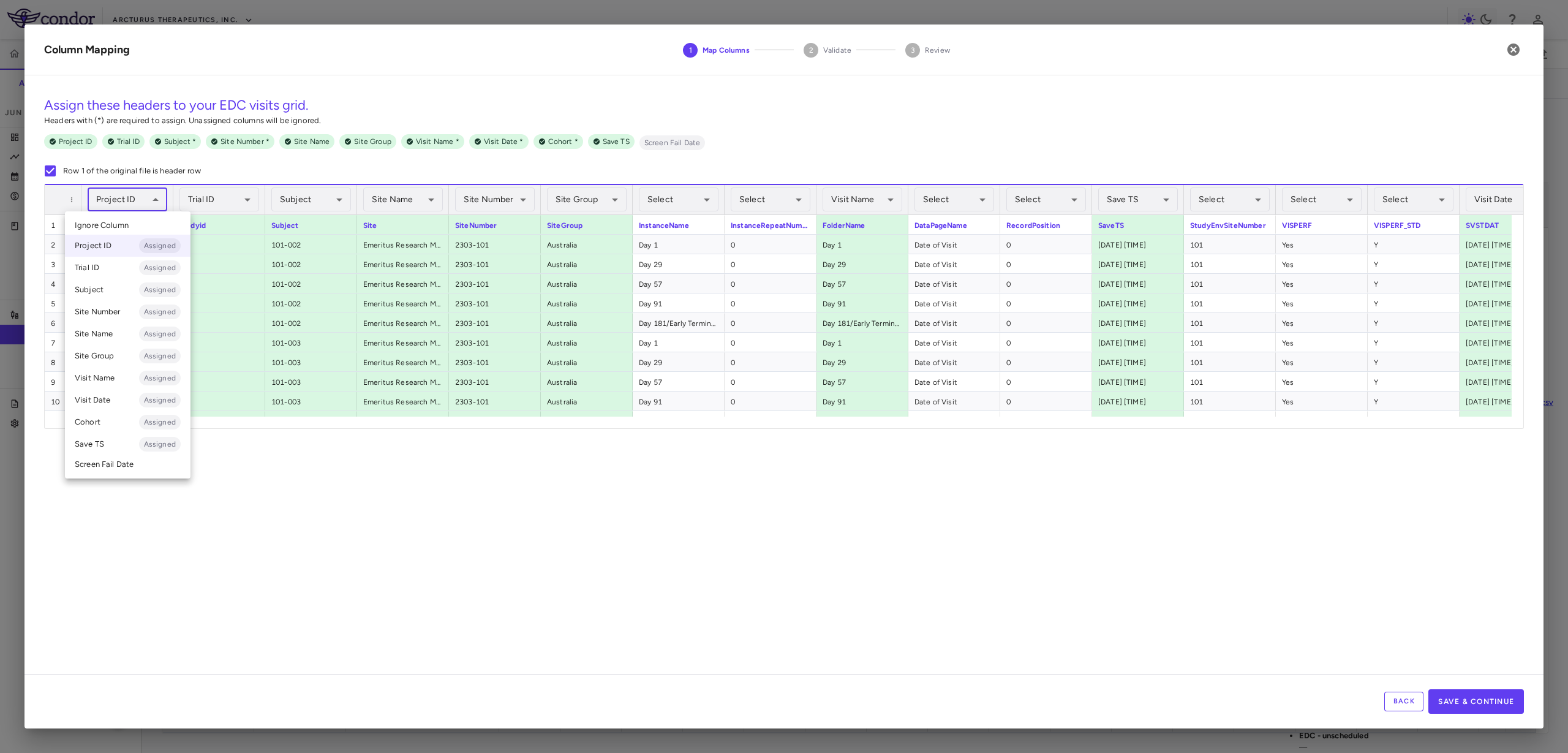 click at bounding box center [784, 376] 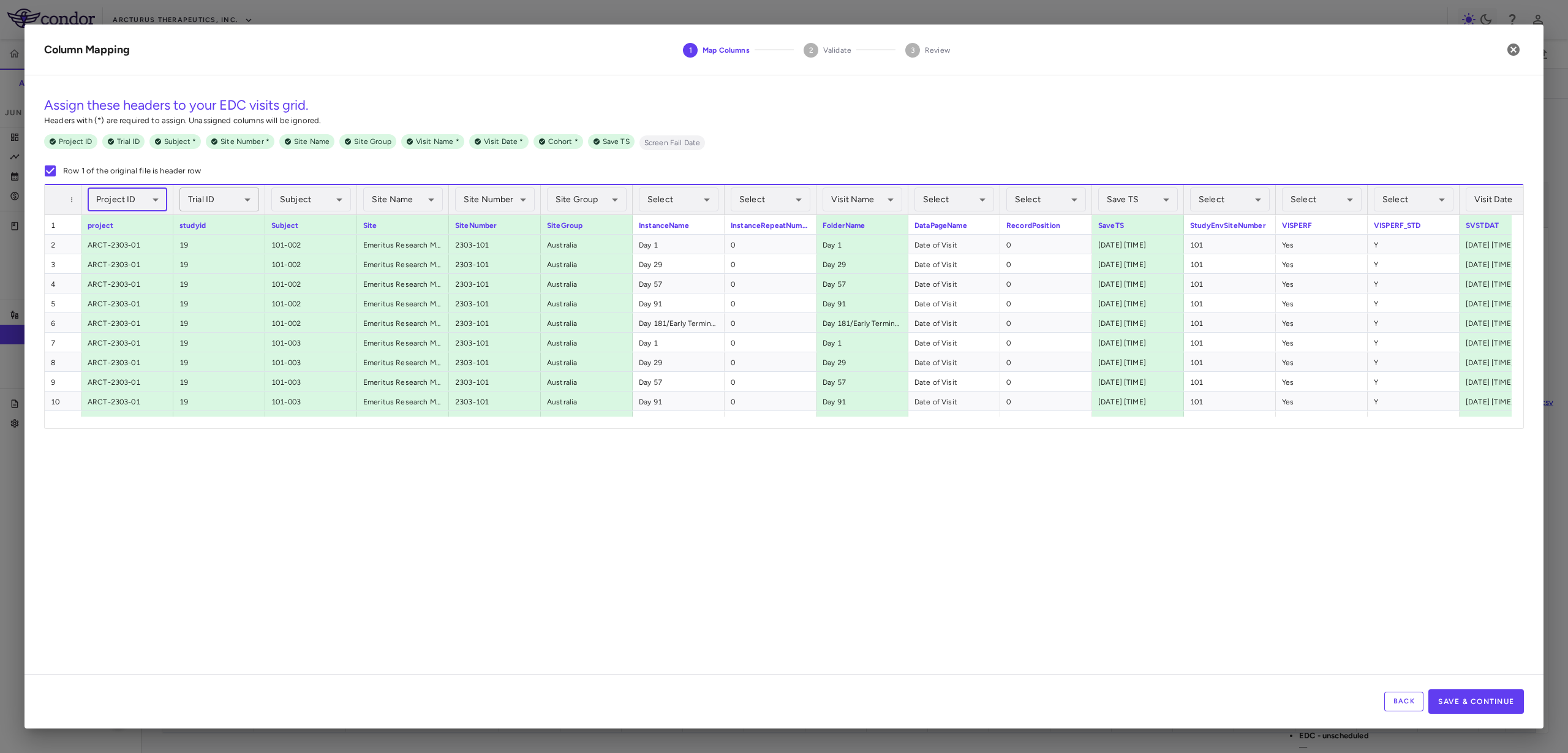 click on "Skip to sidebar Skip to main content Arcturus Therapeutics, Inc. 2303-01 Accruals Forecasting Jun 2025 (Open) Trial dashboard Analytics Financial close Journal entry Clinical expenses Summary CRO Novotech Other clinical contracts Trial activity Patient activity Site & lab cost matrix Map procedures Trial files Trial settings 2303-01 COVID-19 Jun 2025 (Open) Patient Activity Patient Journey Show expected visits Manage Expected Visits 0 Cohort A Cohort B Drag here to set row groups Drag here to set column labels
Patient ID
PATIENT DETAILS
VISIT SCHEDULE
5" at bounding box center (784, 376) 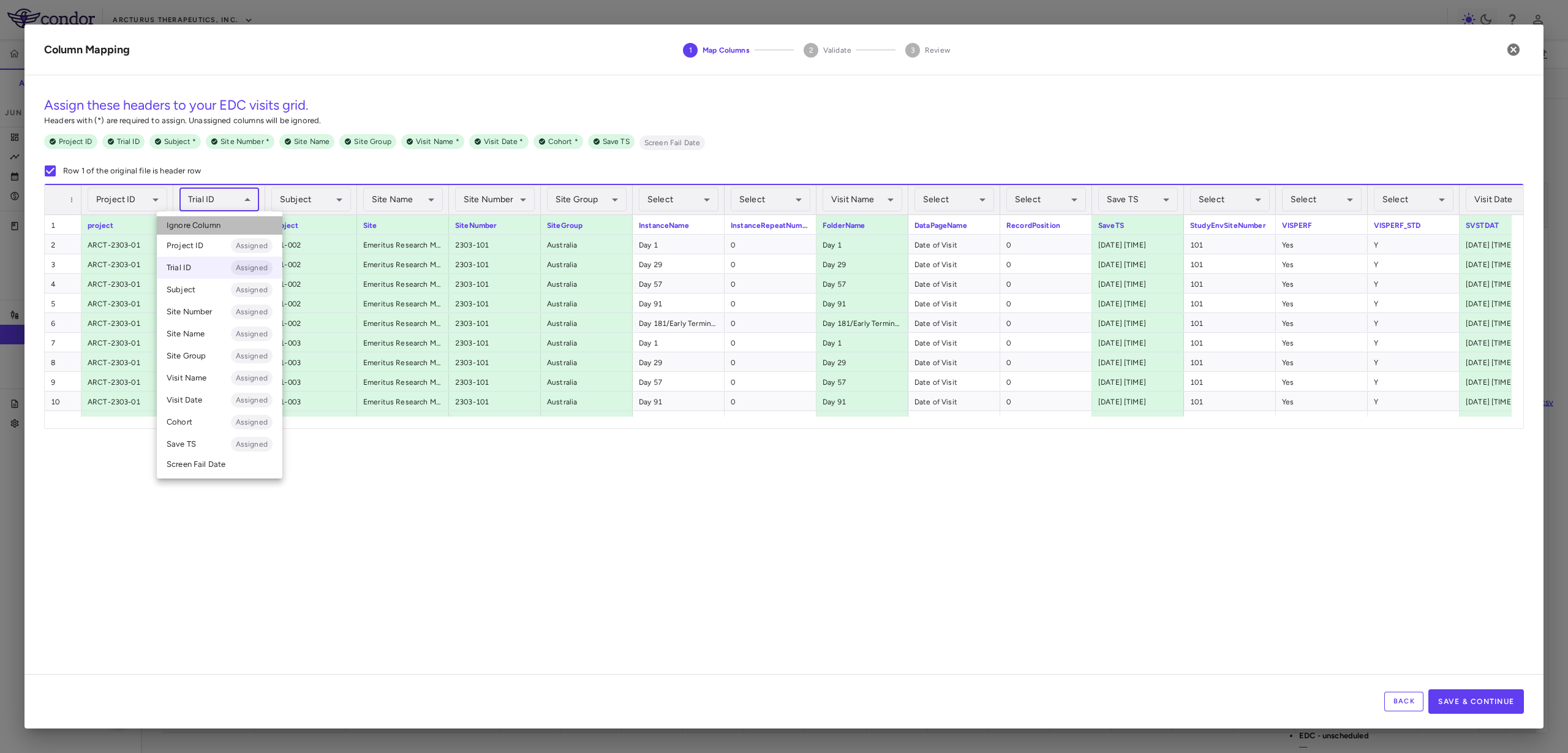 click on "Ignore Column" at bounding box center [194, 225] 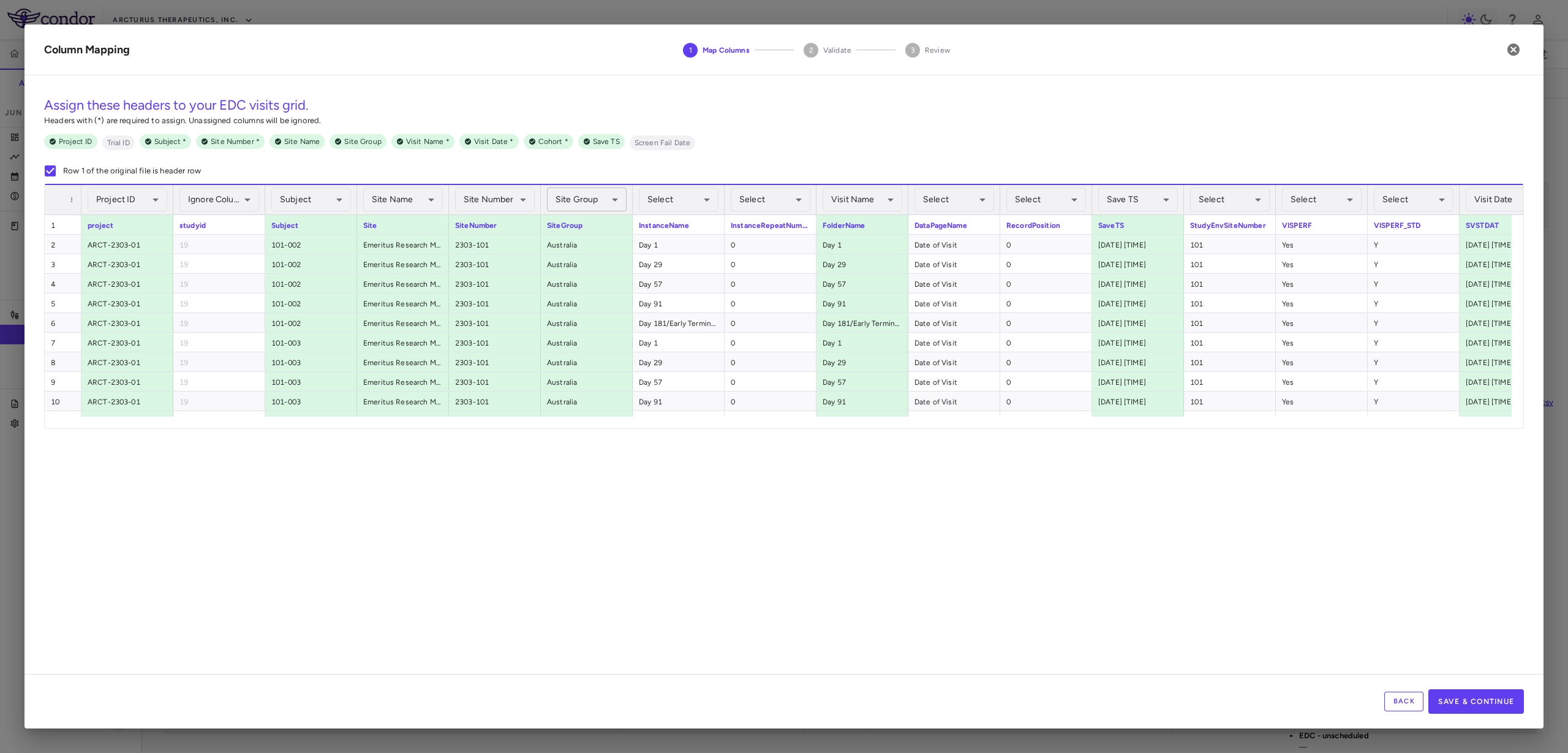 click on "Skip to sidebar Skip to main content Arcturus Therapeutics, Inc. 2303-01 Accruals Forecasting Jun 2025 (Open) Trial dashboard Analytics Financial close Journal entry Clinical expenses Summary CRO Novotech Other clinical contracts Trial activity Patient activity Site & lab cost matrix Map procedures Trial files Trial settings 2303-01 COVID-19 Jun 2025 (Open) Patient Activity Patient Journey Show expected visits Manage Expected Visits 0 Cohort A Cohort B Drag here to set row groups Drag here to set column labels
Patient ID
PATIENT DETAILS
VISIT SCHEDULE
5" at bounding box center [784, 376] 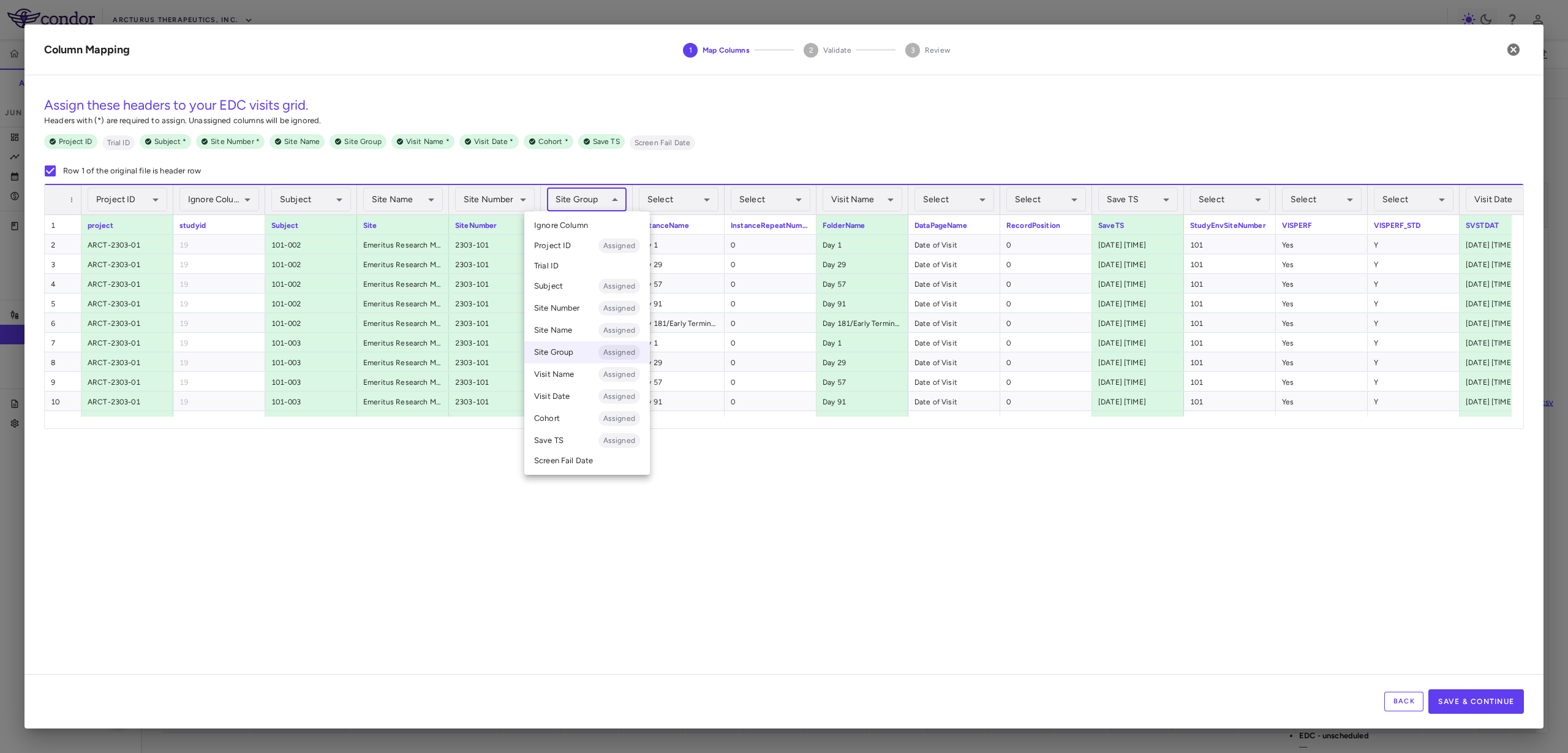 click on "Ignore Column" at bounding box center [587, 225] 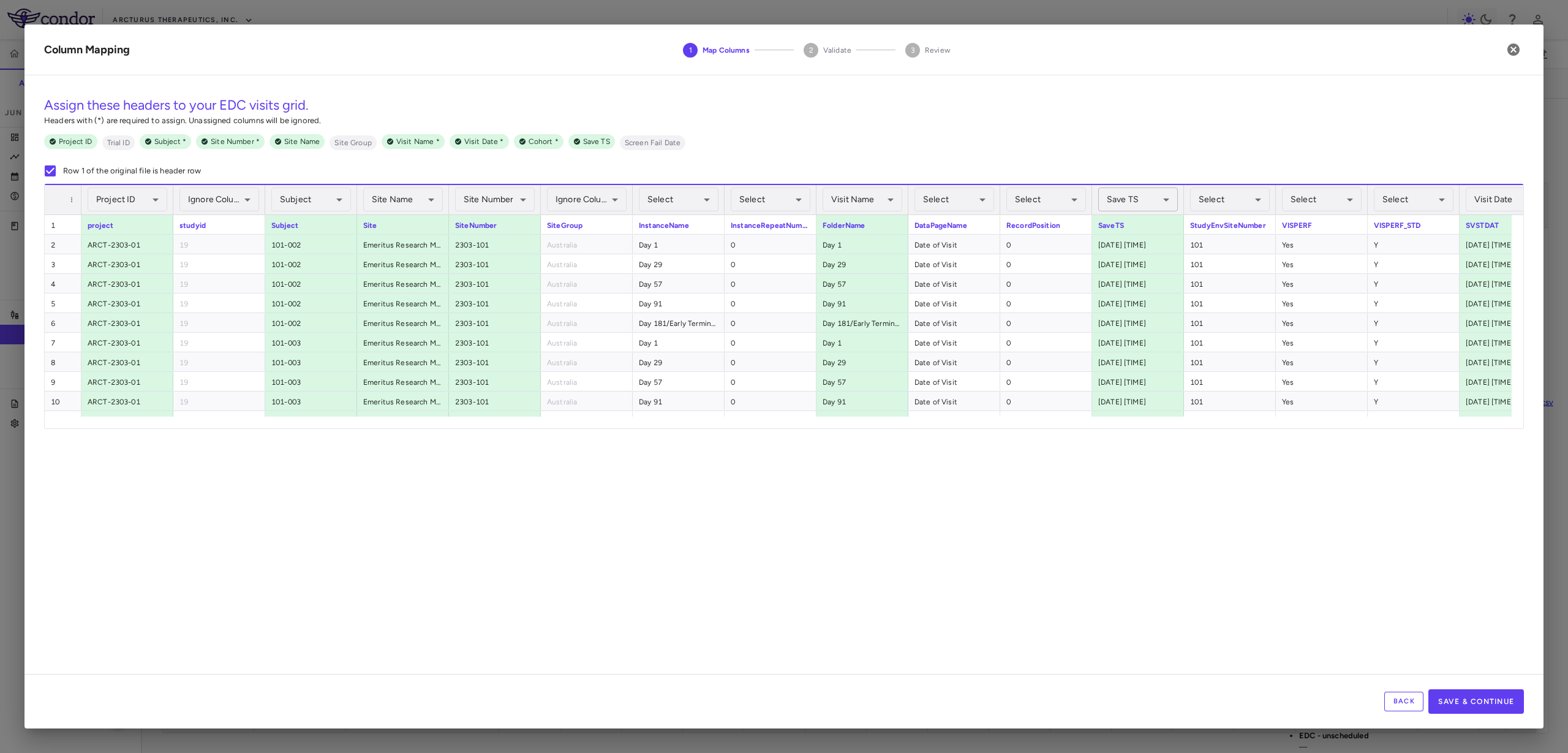 click on "Skip to sidebar Skip to main content Arcturus Therapeutics, Inc. 2303-01 Accruals Forecasting Jun 2025 (Open) Trial dashboard Analytics Financial close Journal entry Clinical expenses Summary CRO Novotech Other clinical contracts Trial activity Patient activity Site & lab cost matrix Map procedures Trial files Trial settings 2303-01 COVID-19 Jun 2025 (Open) Patient Activity Patient Journey Show expected visits Manage Expected Visits 0 Cohort A Cohort B Drag here to set row groups Drag here to set column labels
Patient ID
PATIENT DETAILS
VISIT SCHEDULE
5" at bounding box center [784, 376] 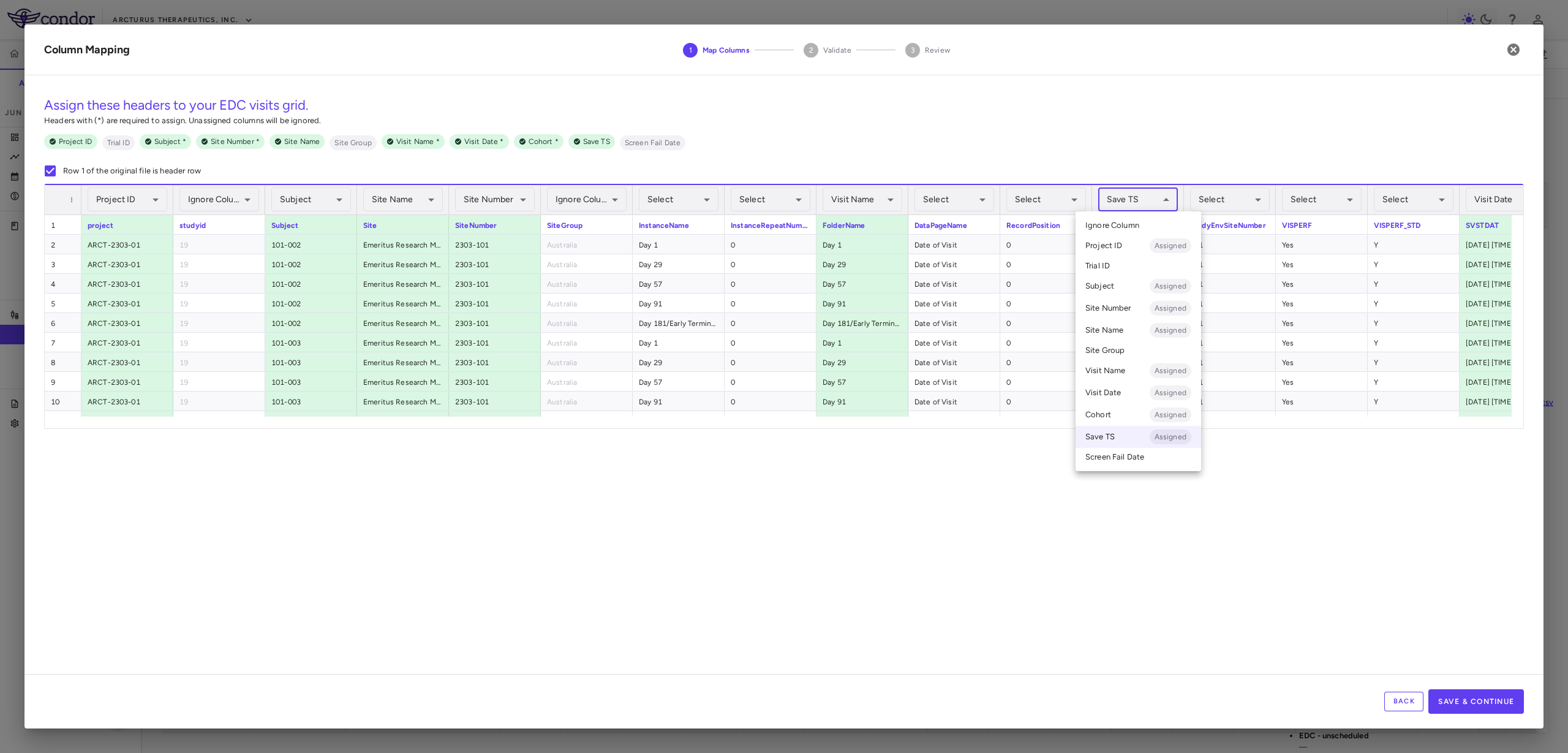 click on "Ignore Column" at bounding box center [1112, 225] 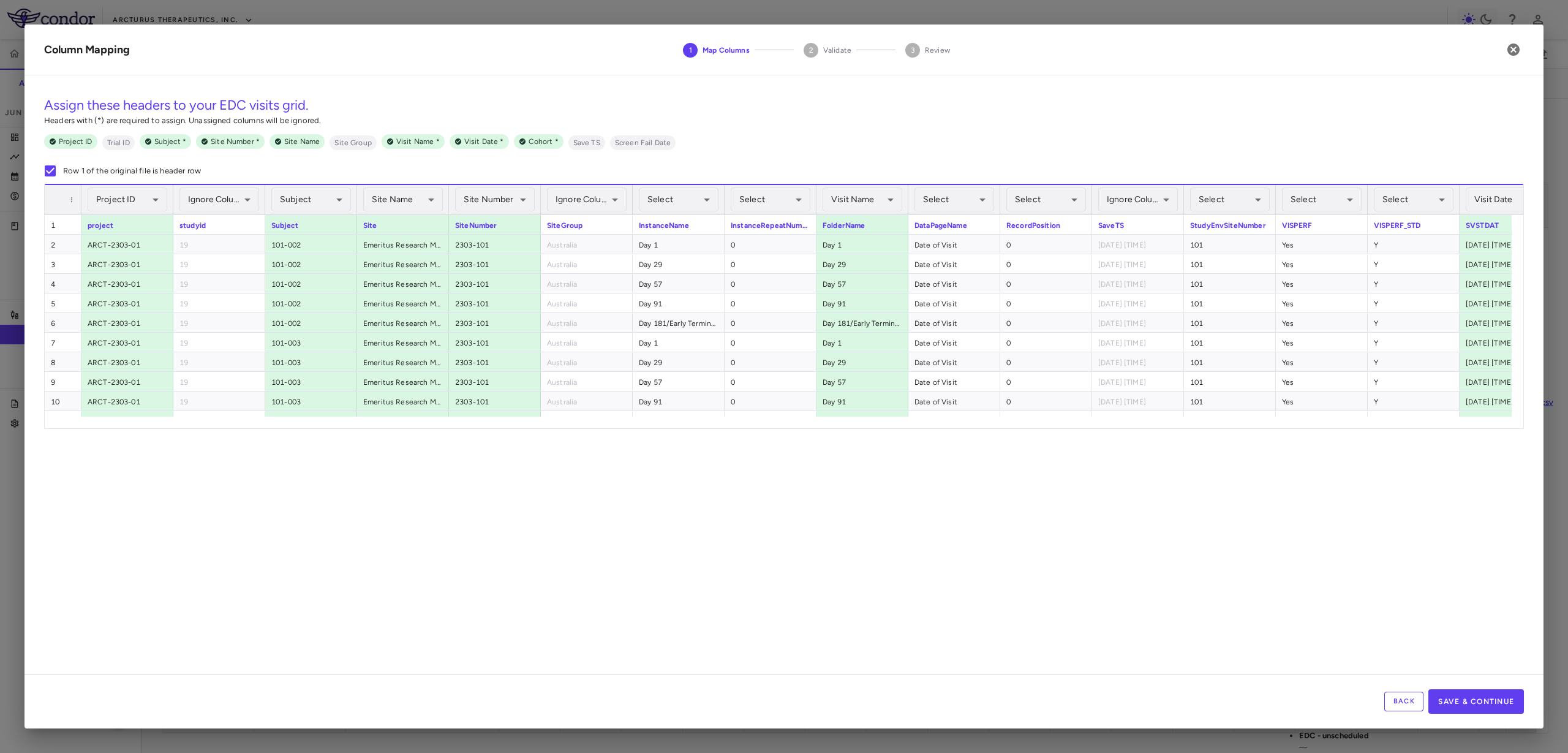 scroll, scrollTop: 0, scrollLeft: 478, axis: horizontal 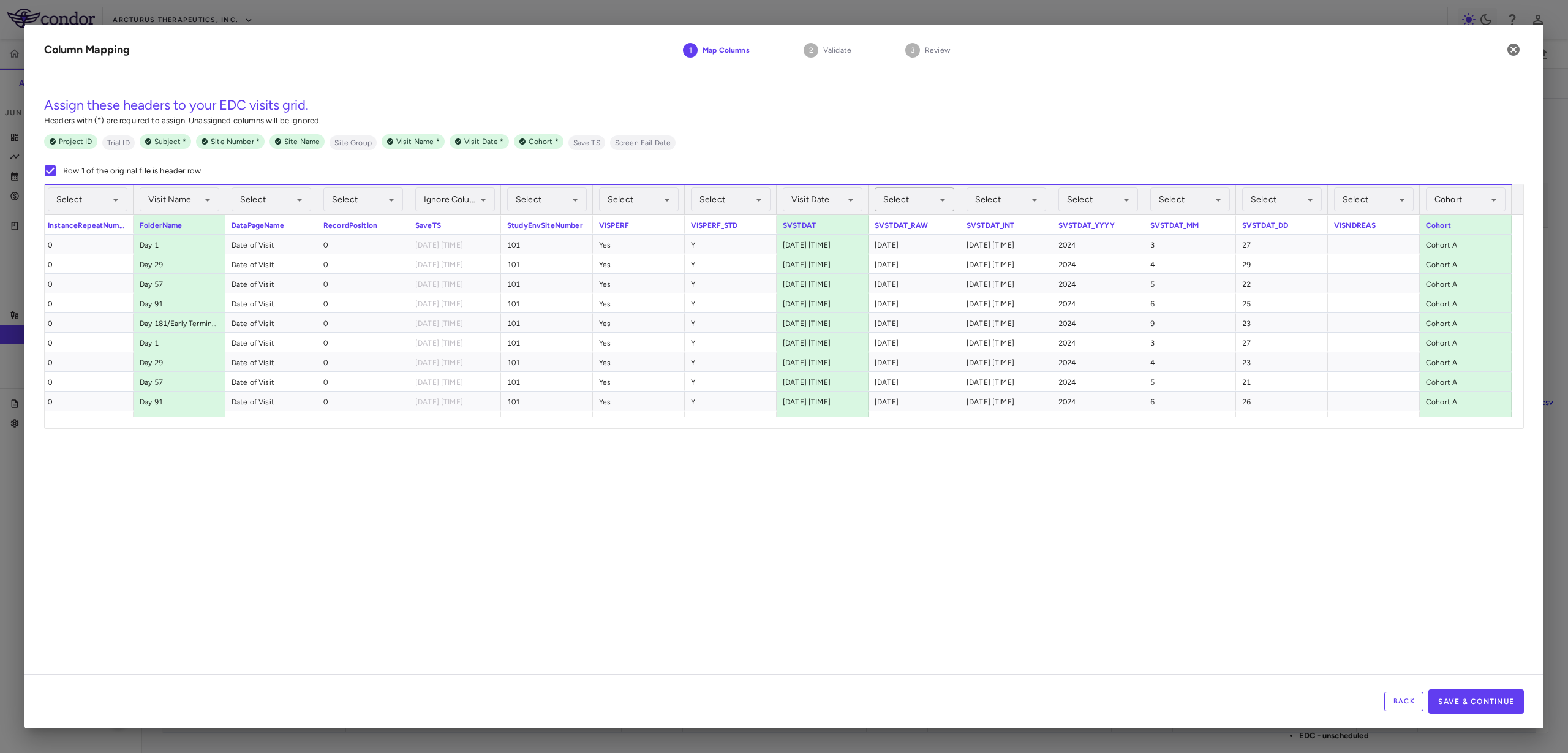 click on "Skip to sidebar Skip to main content Arcturus Therapeutics, Inc. 2303-01 Accruals Forecasting Jun 2025 (Open) Trial dashboard Analytics Financial close Journal entry Clinical expenses Summary CRO Novotech Other clinical contracts Trial activity Patient activity Site & lab cost matrix Map procedures Trial files Trial settings 2303-01 COVID-19 Jun 2025 (Open) Patient Activity Patient Journey Show expected visits Manage Expected Visits 0 Cohort A Cohort B Drag here to set row groups Drag here to set column labels
Patient ID
PATIENT DETAILS
VISIT SCHEDULE
5" at bounding box center (784, 376) 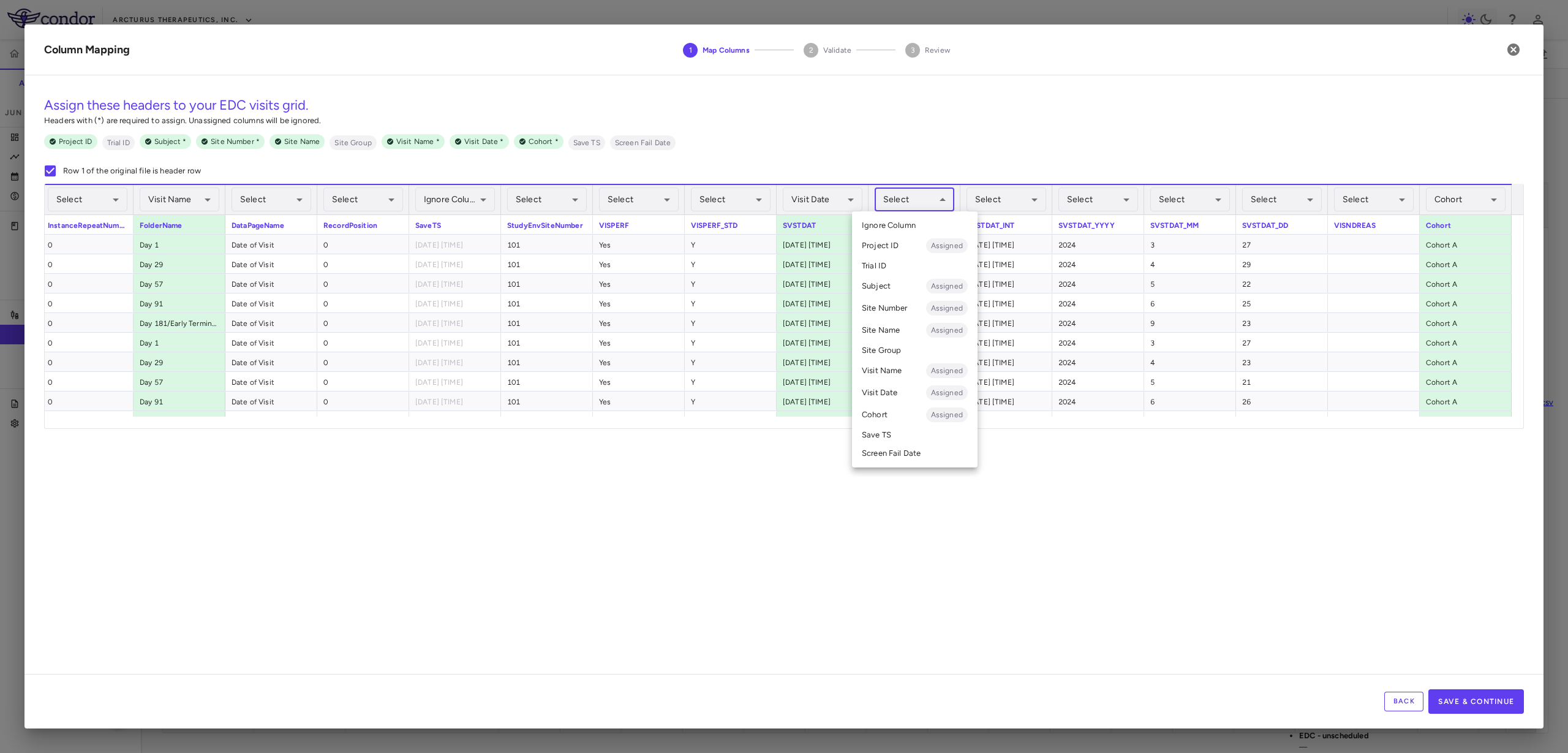 click on "Visit Date Assigned" at bounding box center [914, 393] 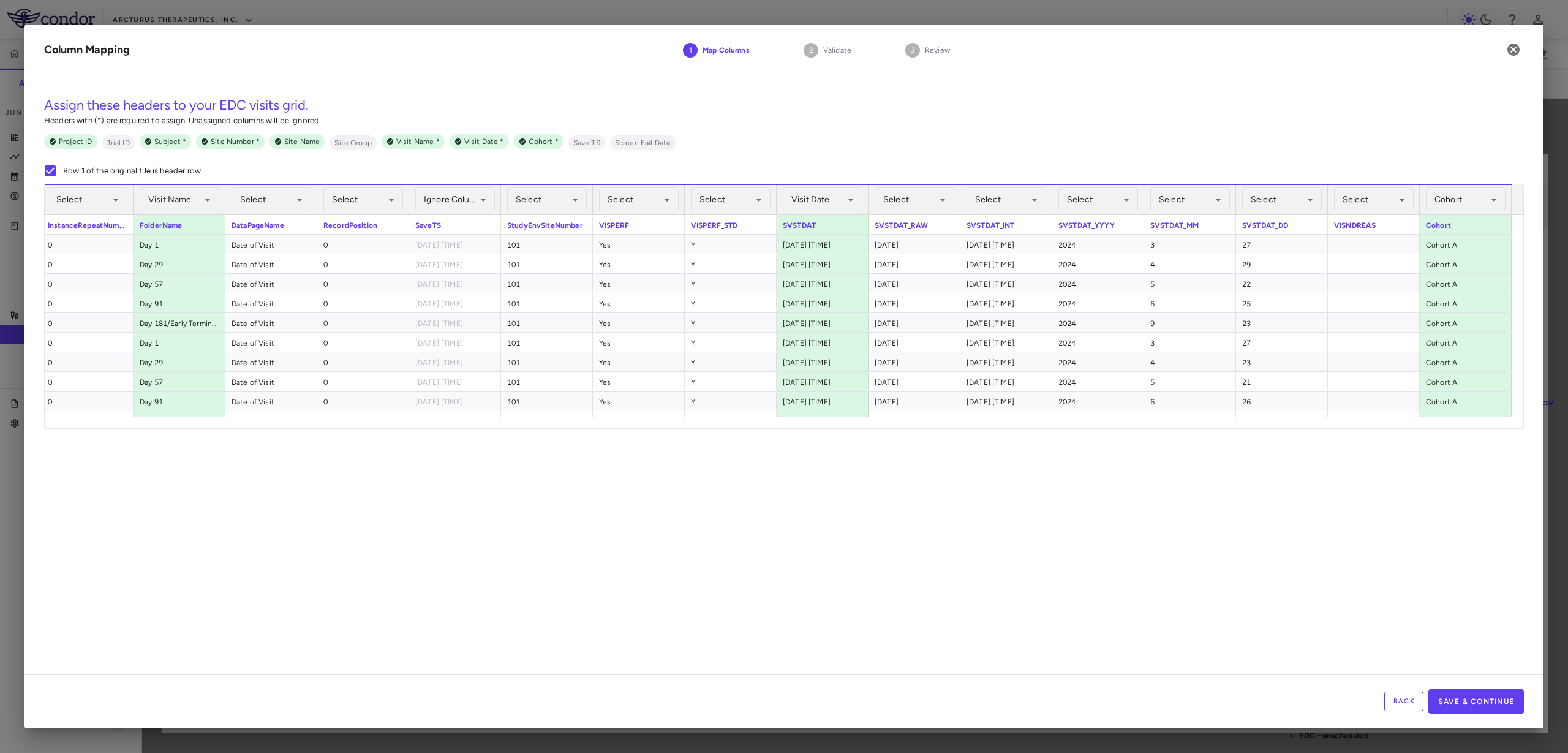 click on "Reassign Column" at bounding box center (1502, 1586) 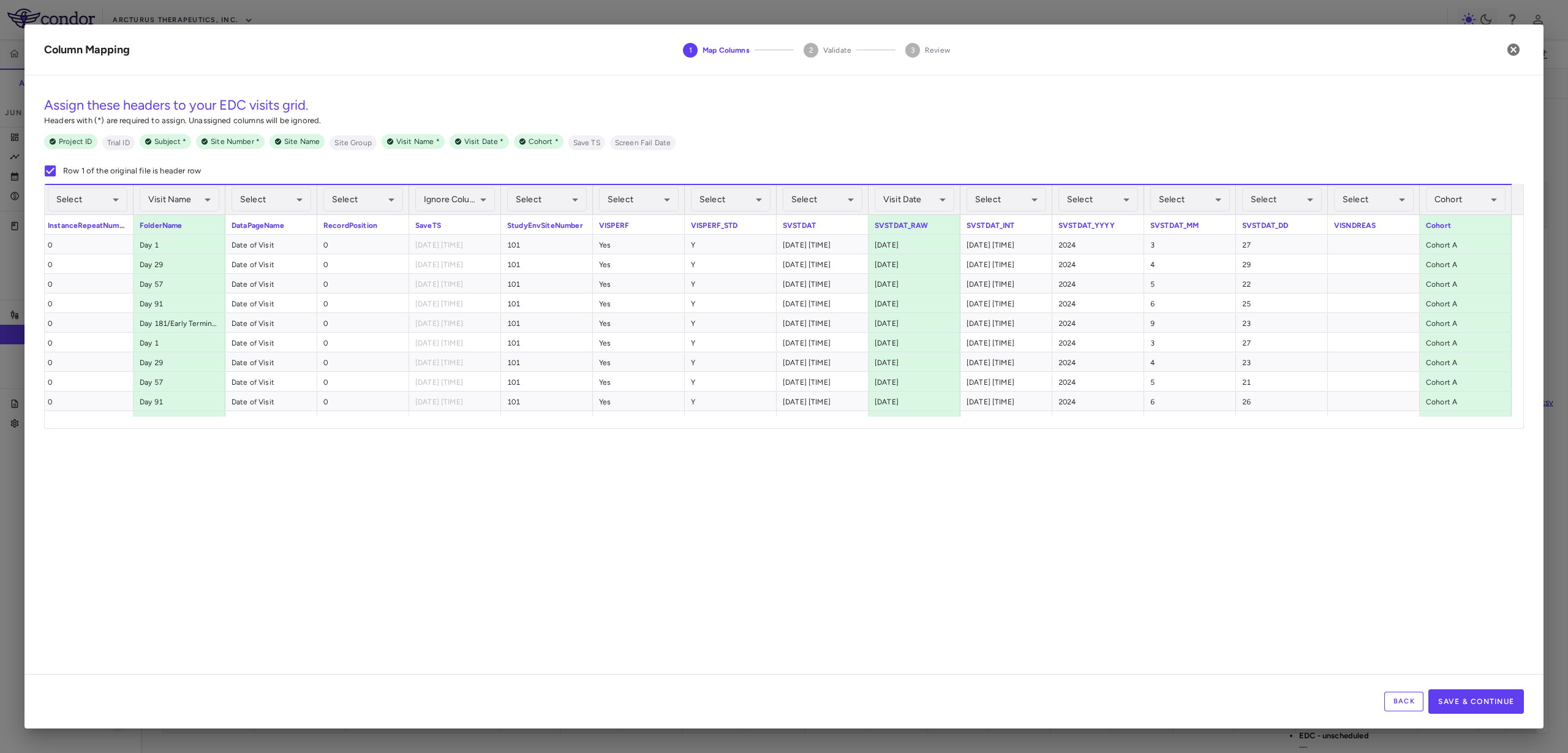 scroll, scrollTop: 0, scrollLeft: 434, axis: horizontal 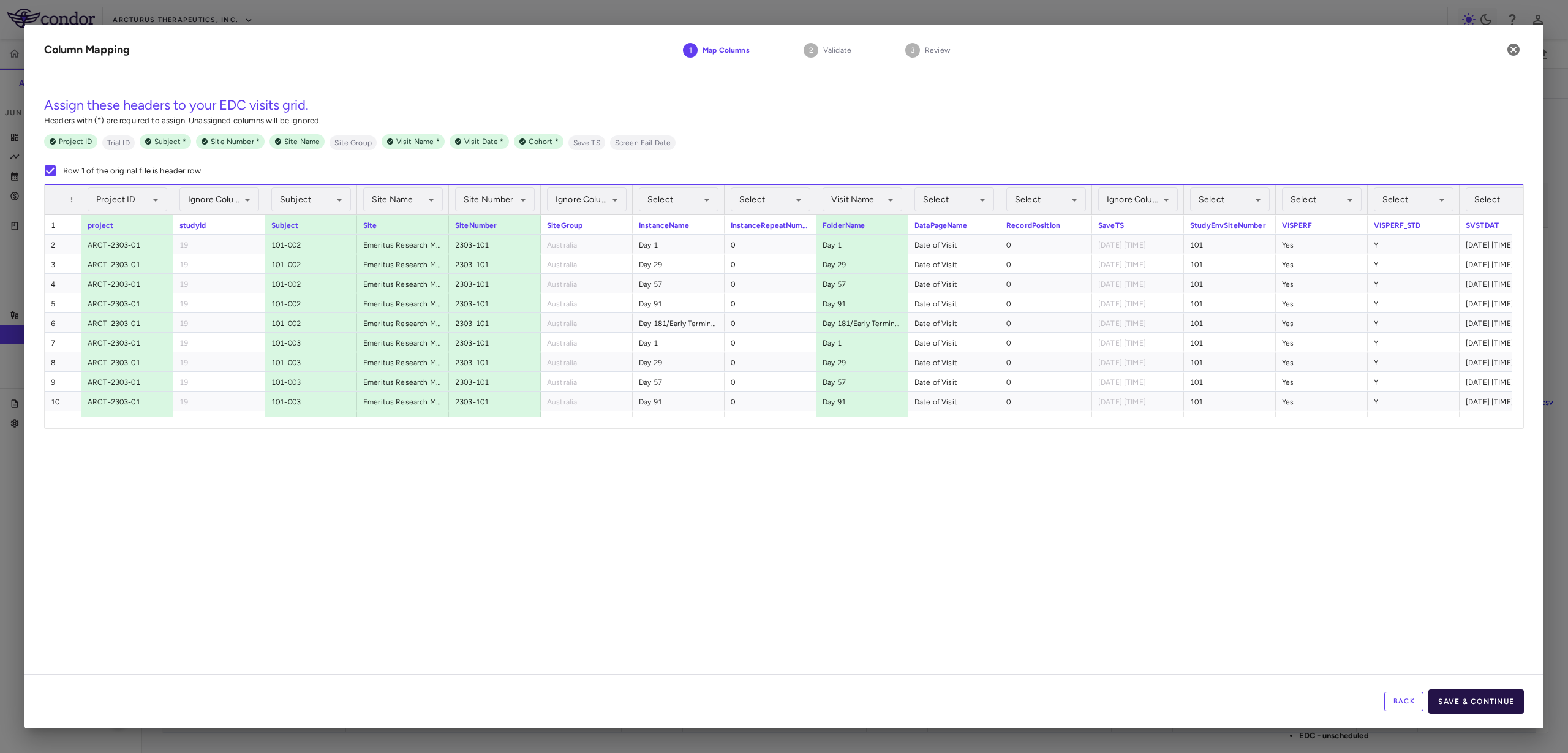 click on "Save & Continue" at bounding box center [1476, 702] 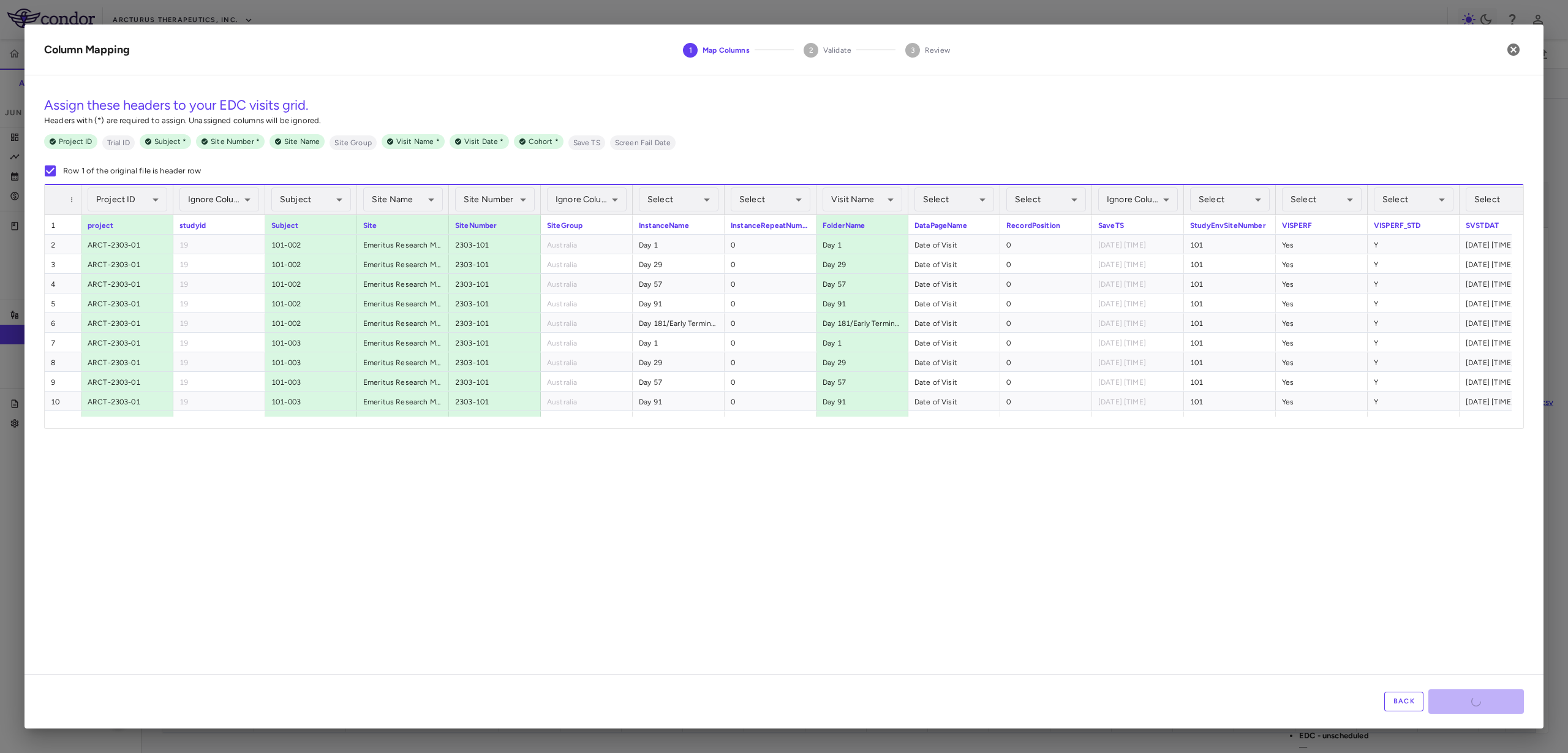 drag, startPoint x: 1476, startPoint y: 701, endPoint x: 1507, endPoint y: 649, distance: 60.53924 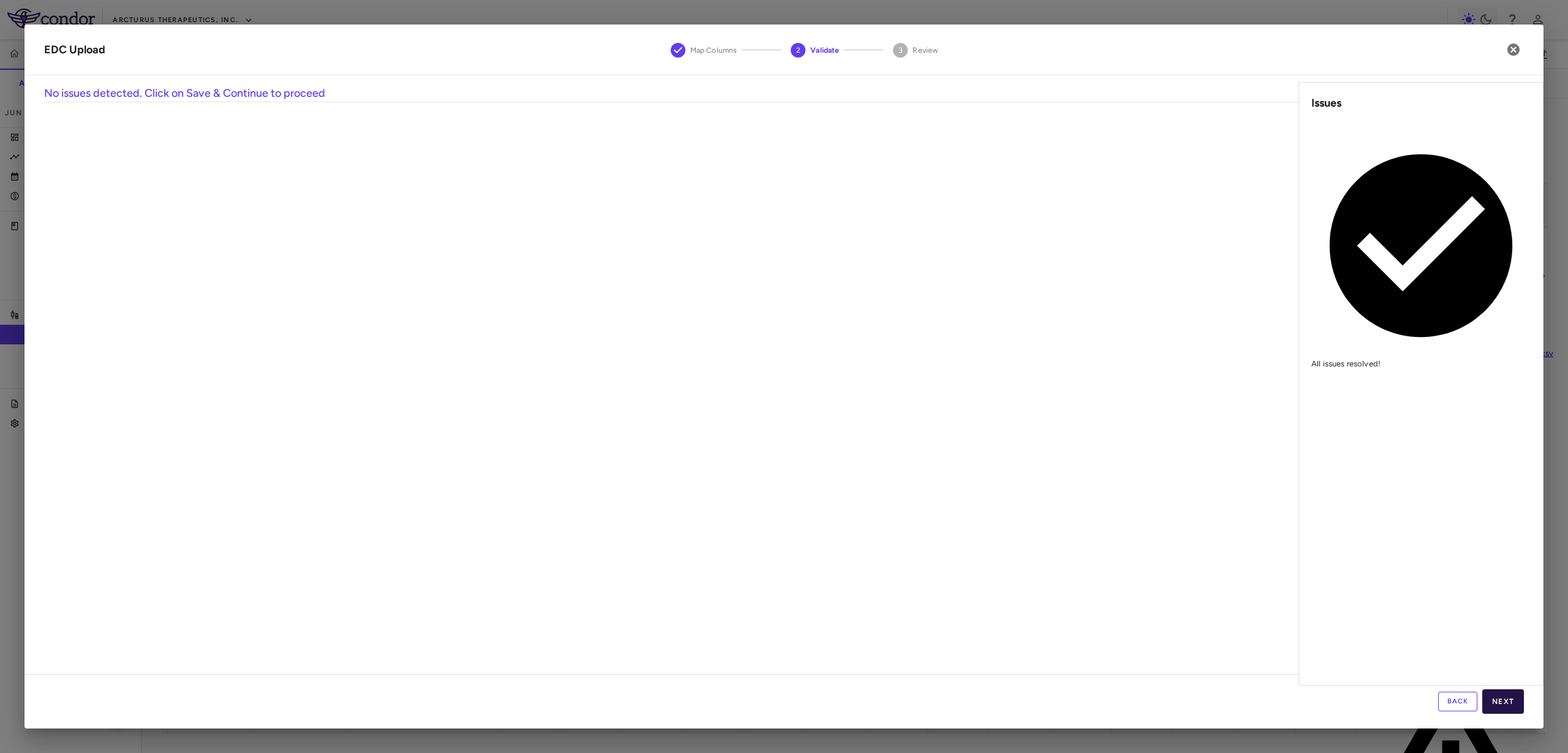 click on "Next" at bounding box center [1503, 702] 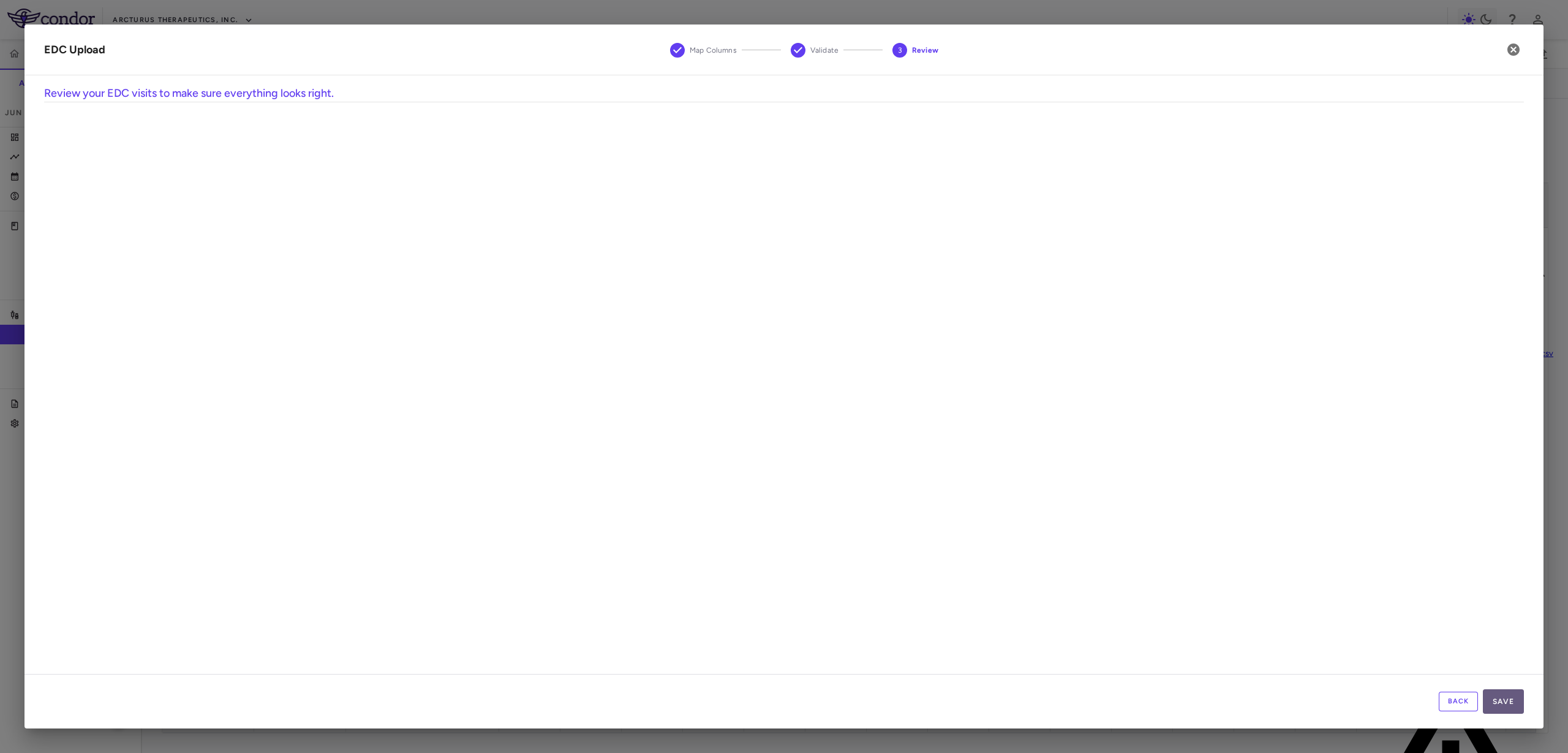 click on "Save" at bounding box center [1503, 702] 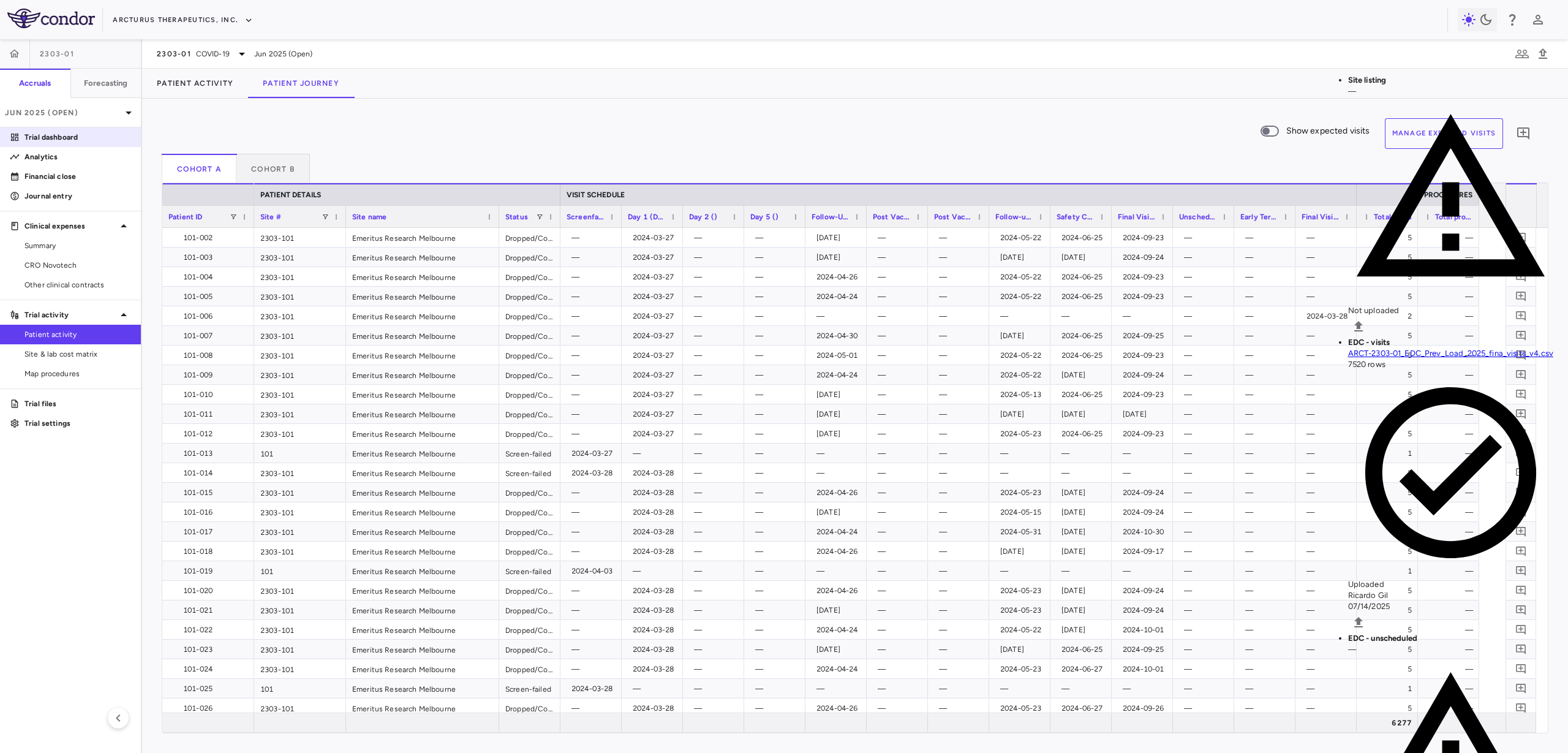 click on "Trial dashboard" at bounding box center (70, 137) 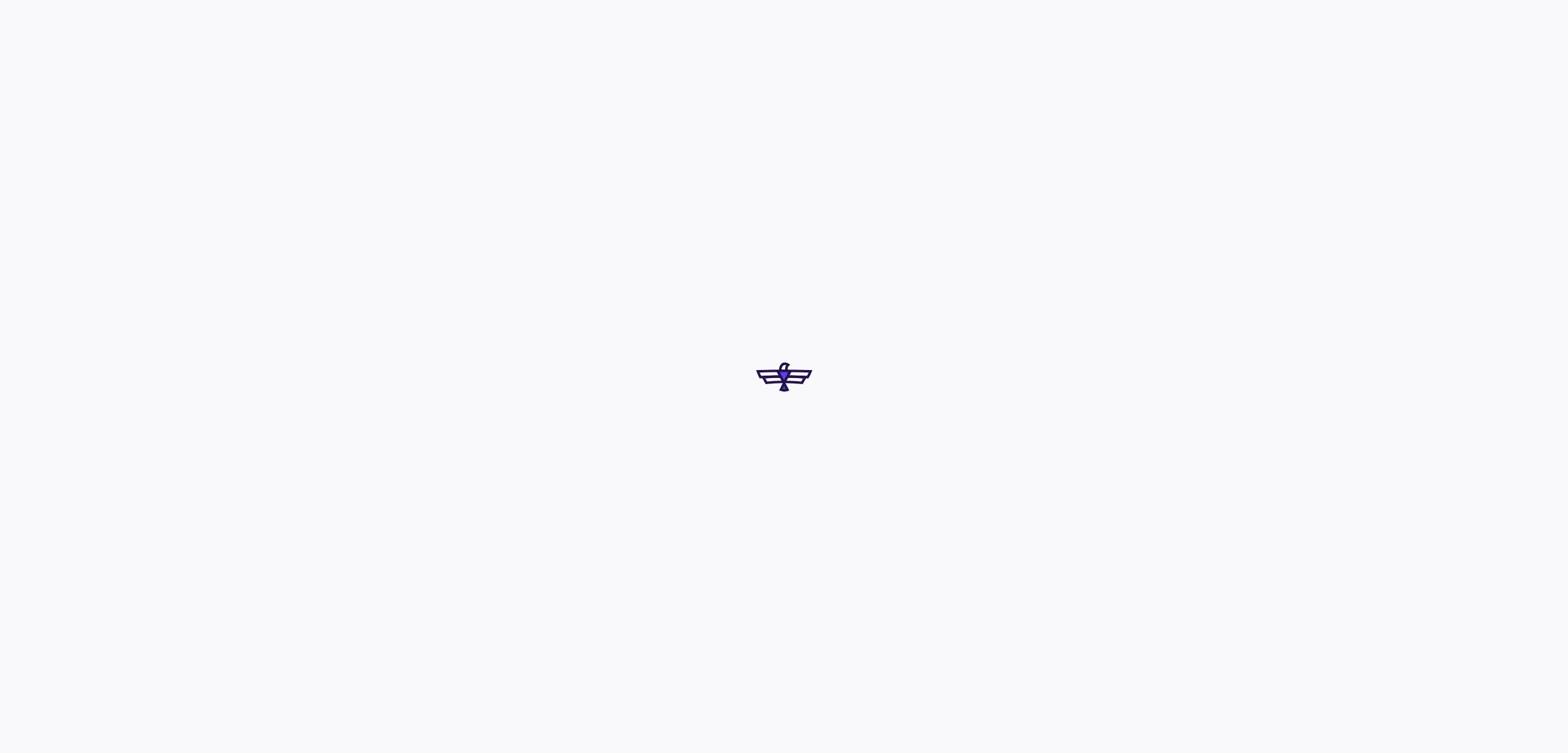 scroll, scrollTop: 0, scrollLeft: 0, axis: both 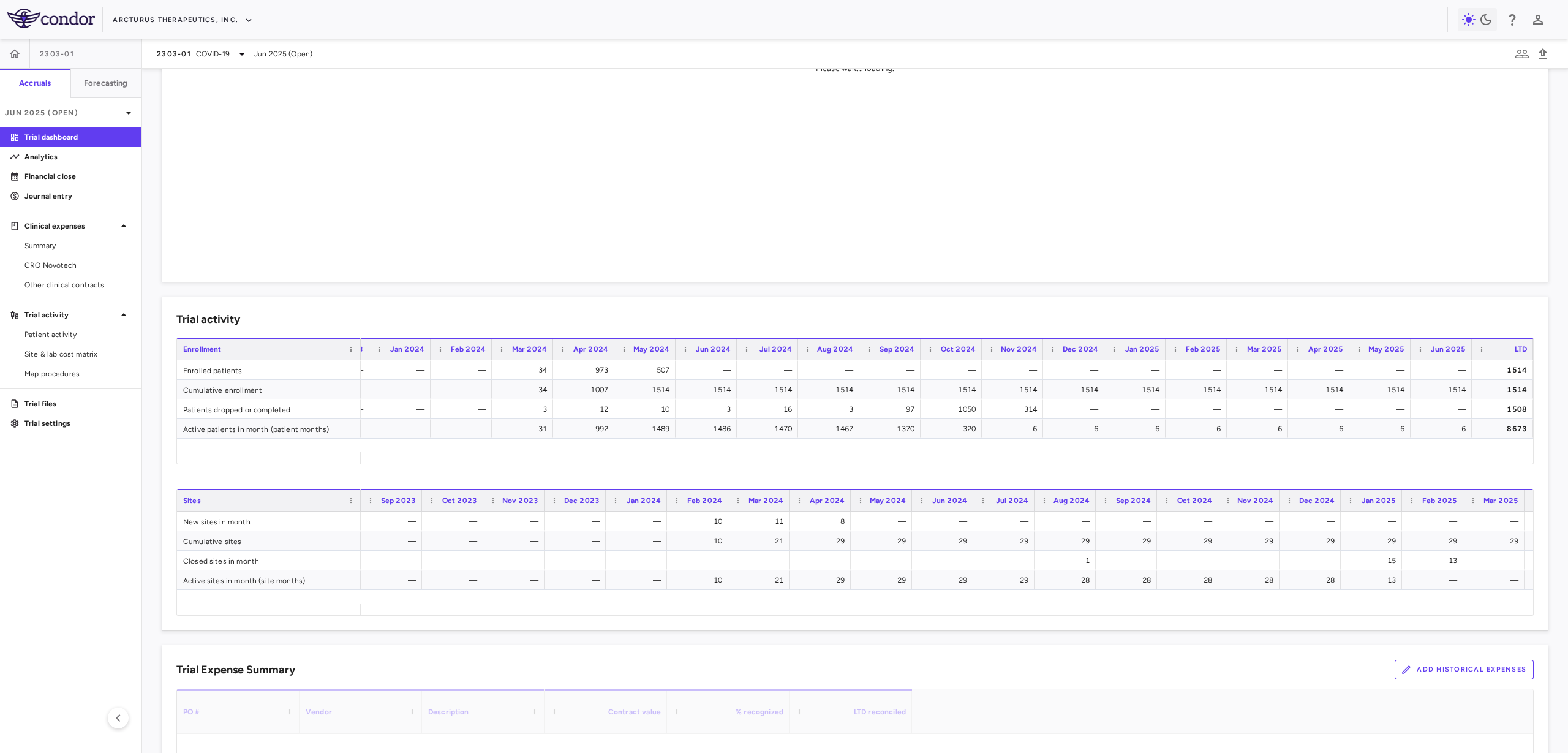 click on "2303-01" at bounding box center [70, 54] 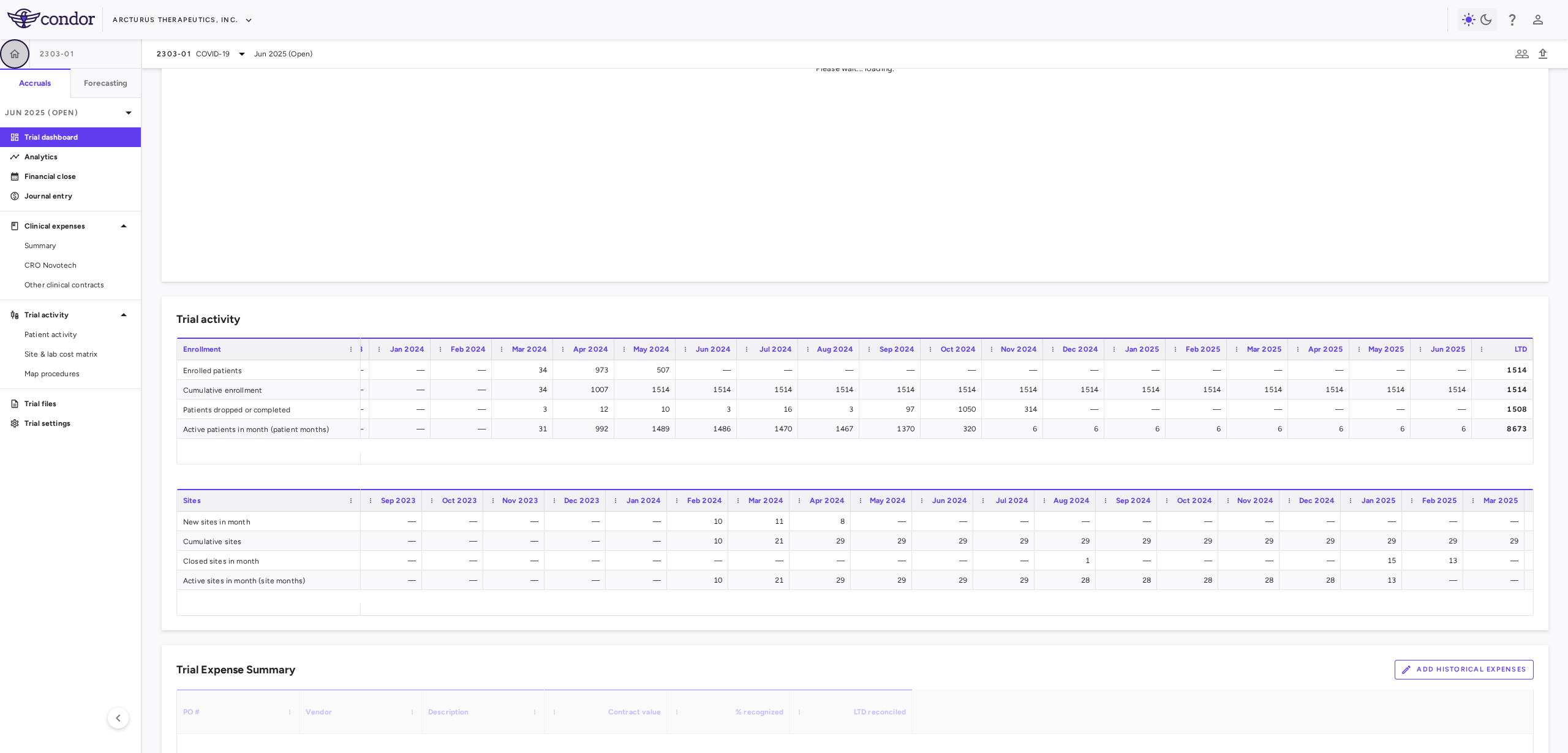 click at bounding box center [15, 54] 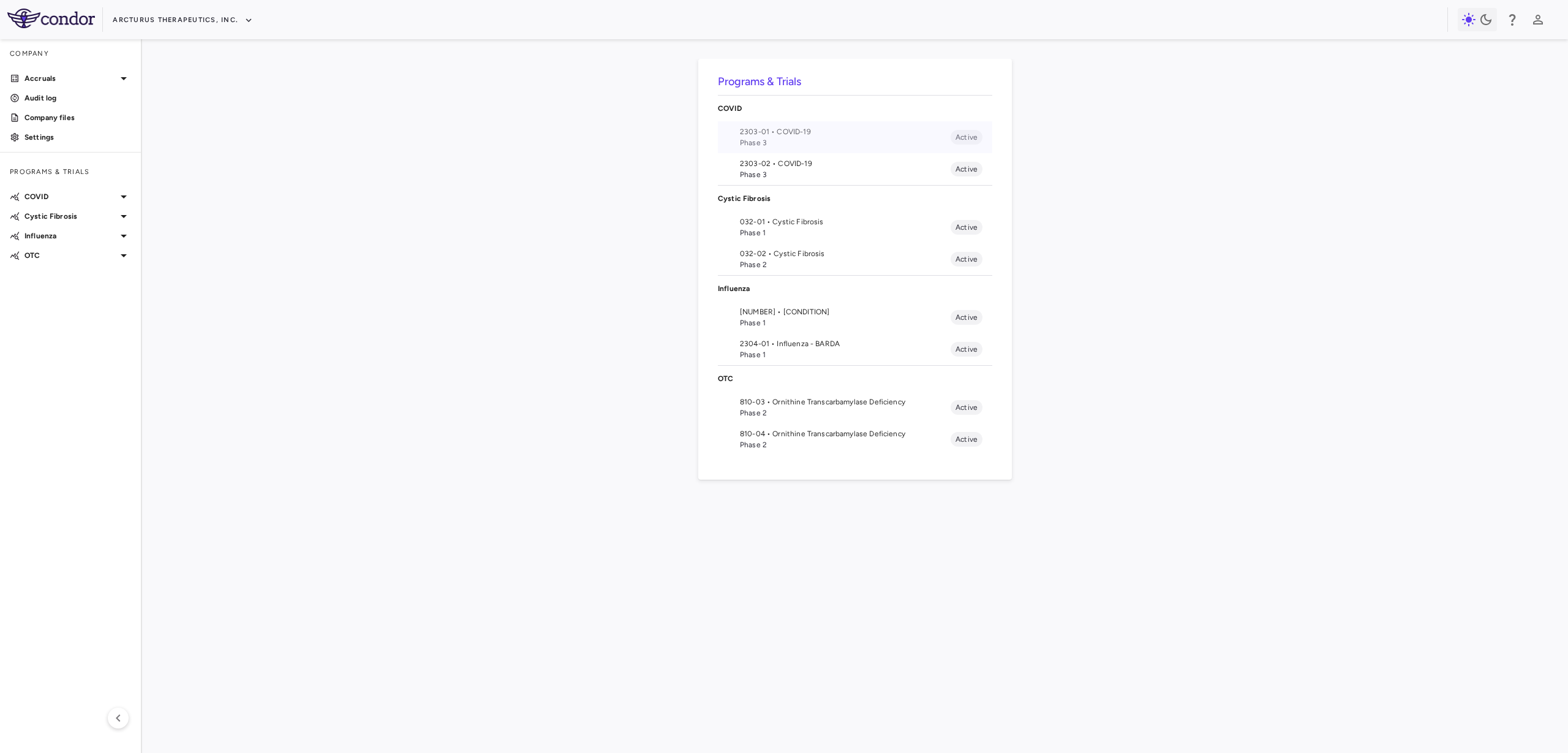 click on "2303-01 • COVID-19" at bounding box center (845, 132) 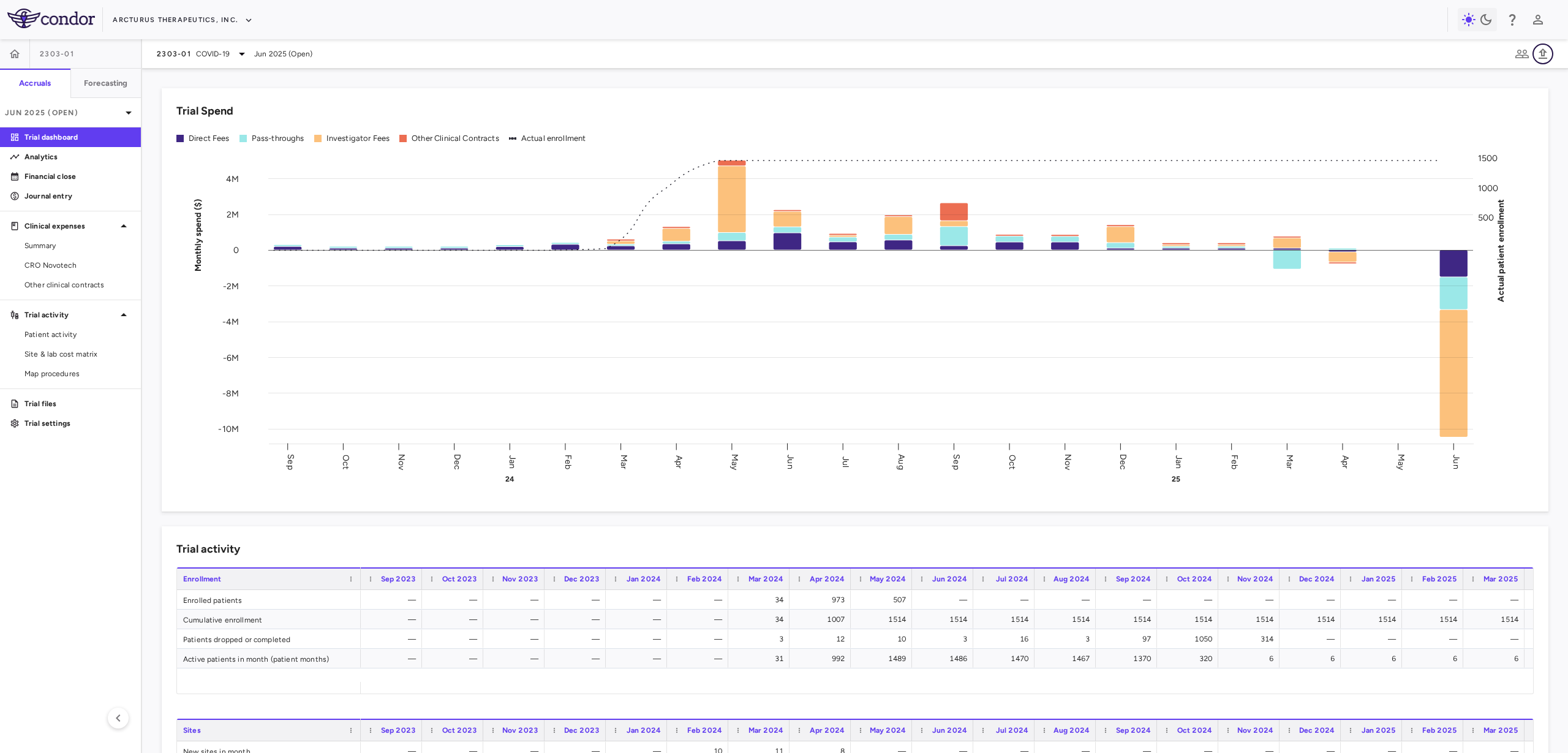 click 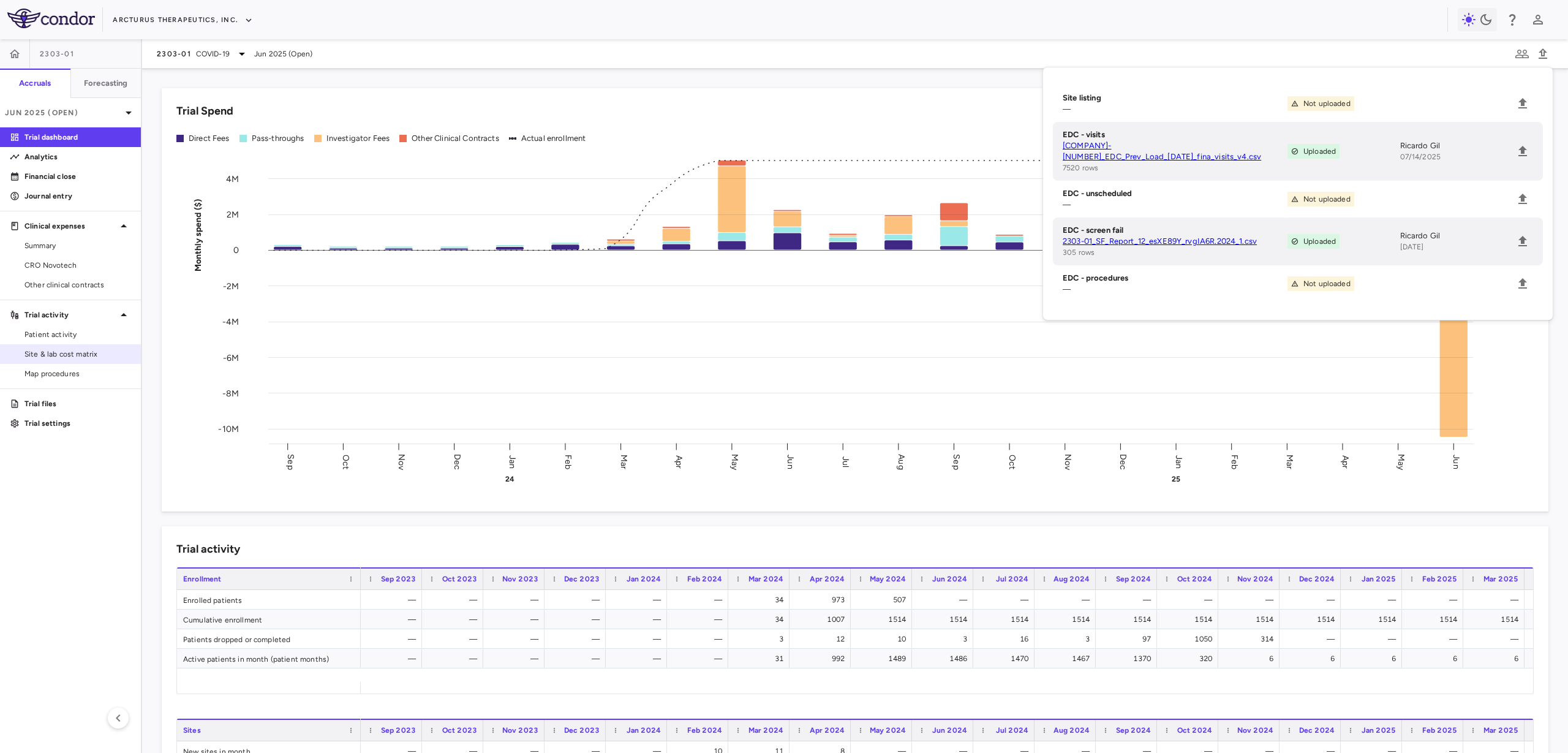 drag, startPoint x: 81, startPoint y: 360, endPoint x: 91, endPoint y: 352, distance: 13 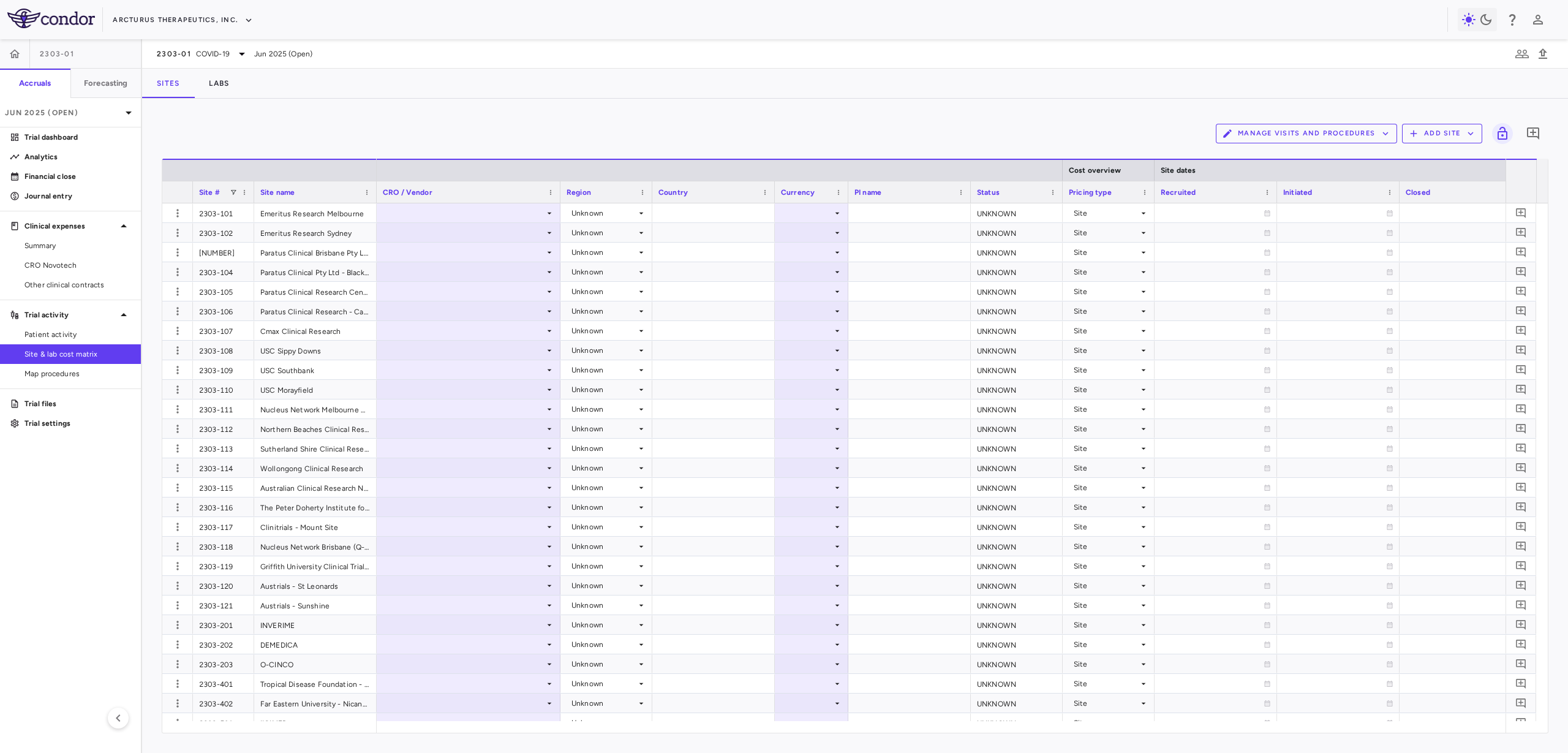 click on "Manage Visits and Procedures" at bounding box center [1306, 134] 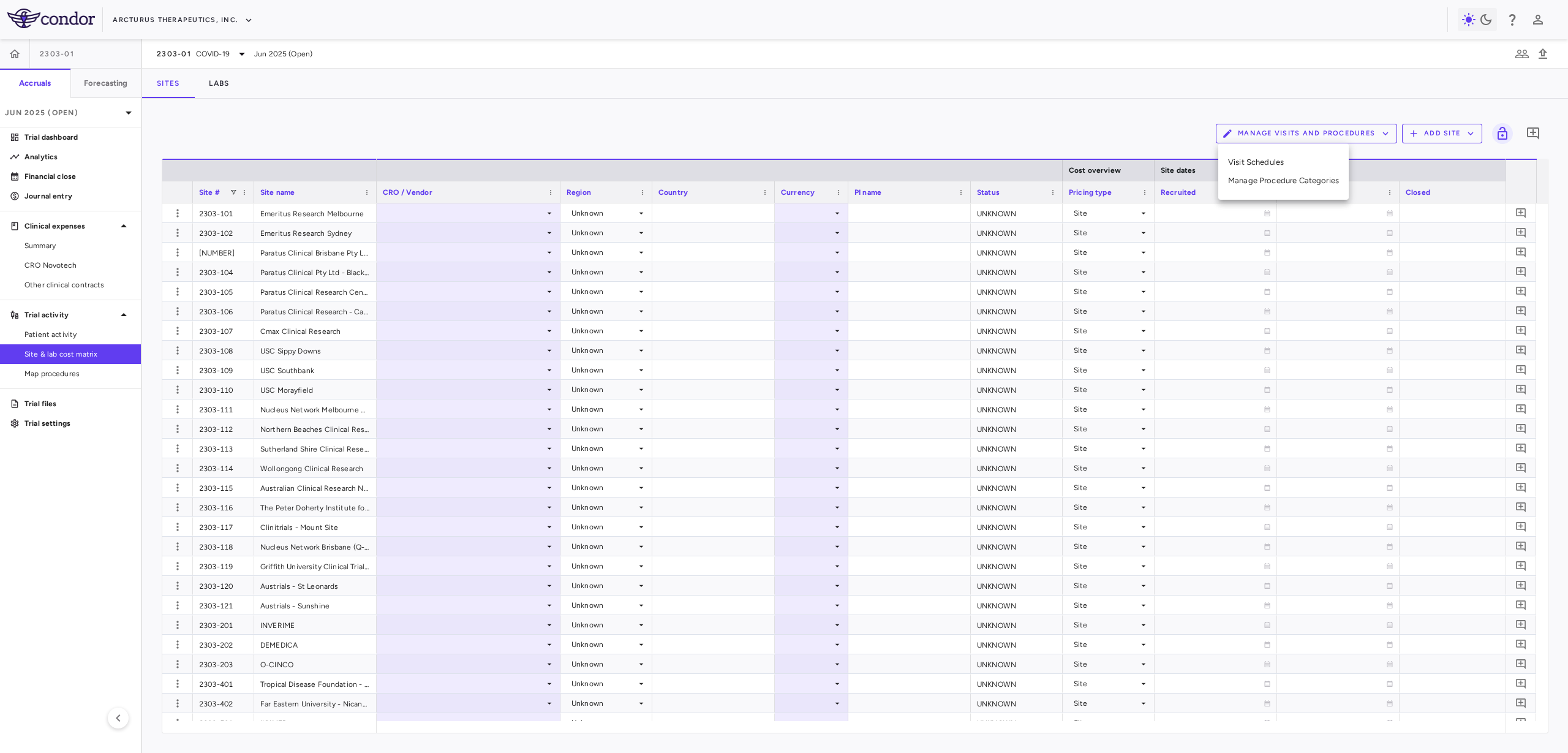 click on "Visit Schedules" at bounding box center (1283, 162) 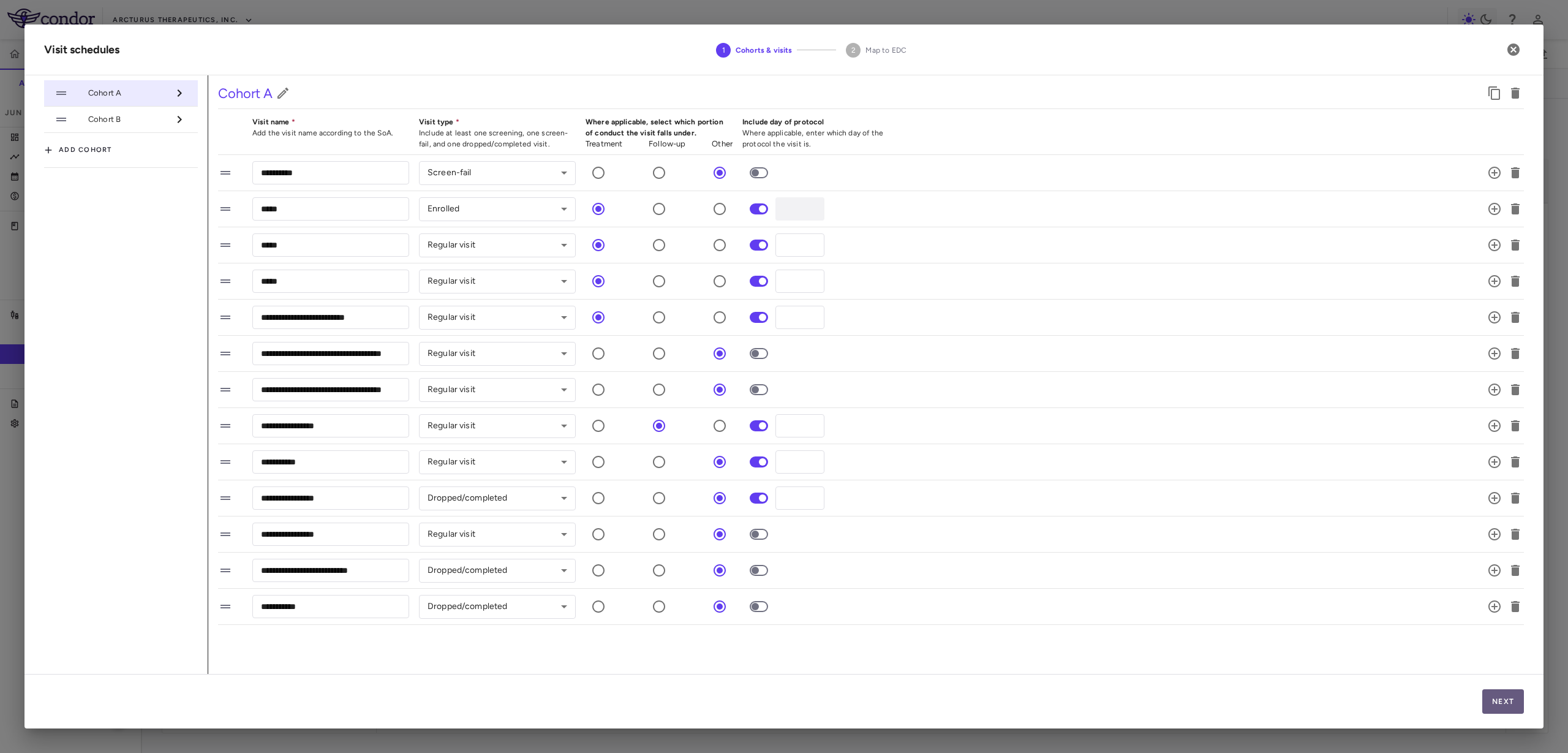click on "Next" at bounding box center [1503, 702] 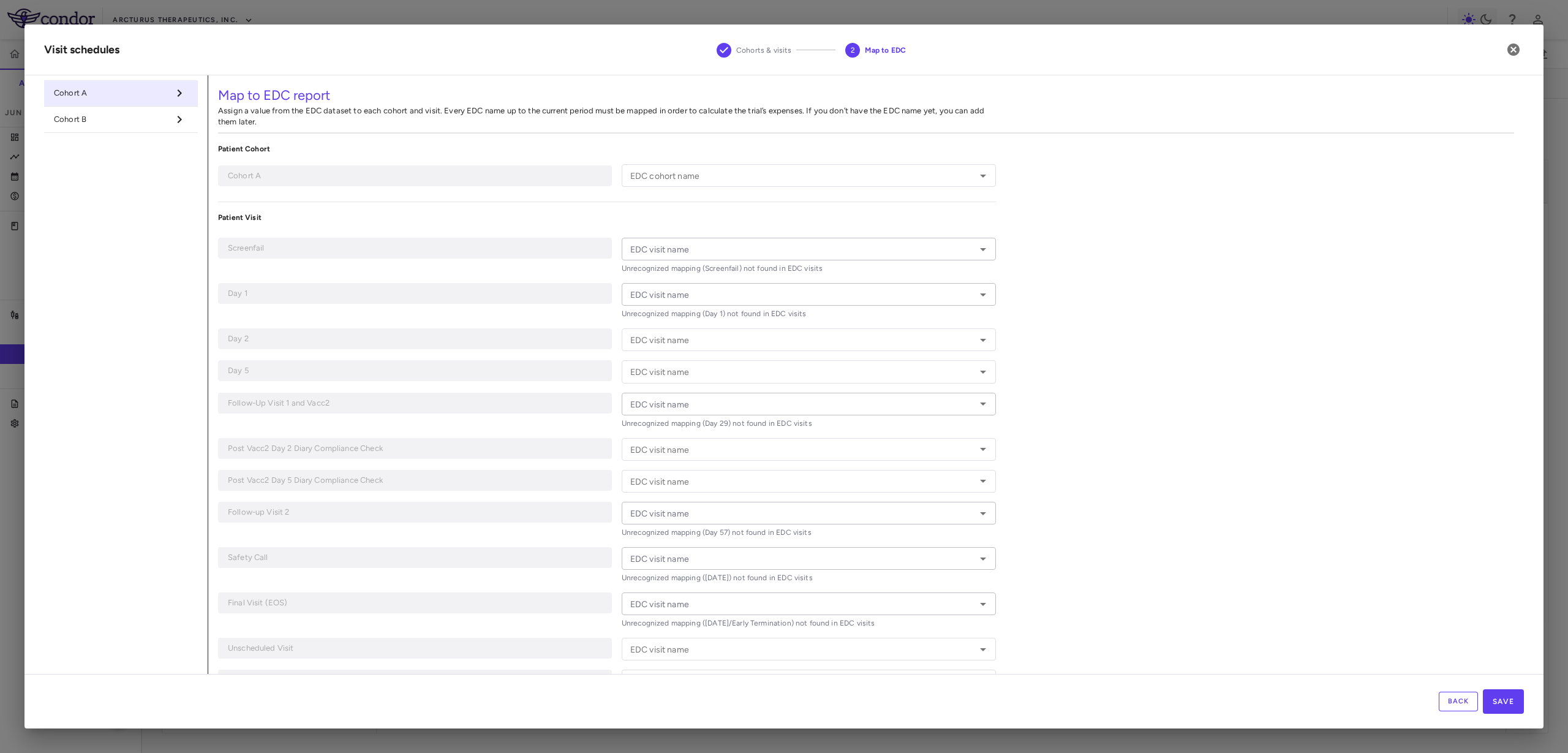 type on "********" 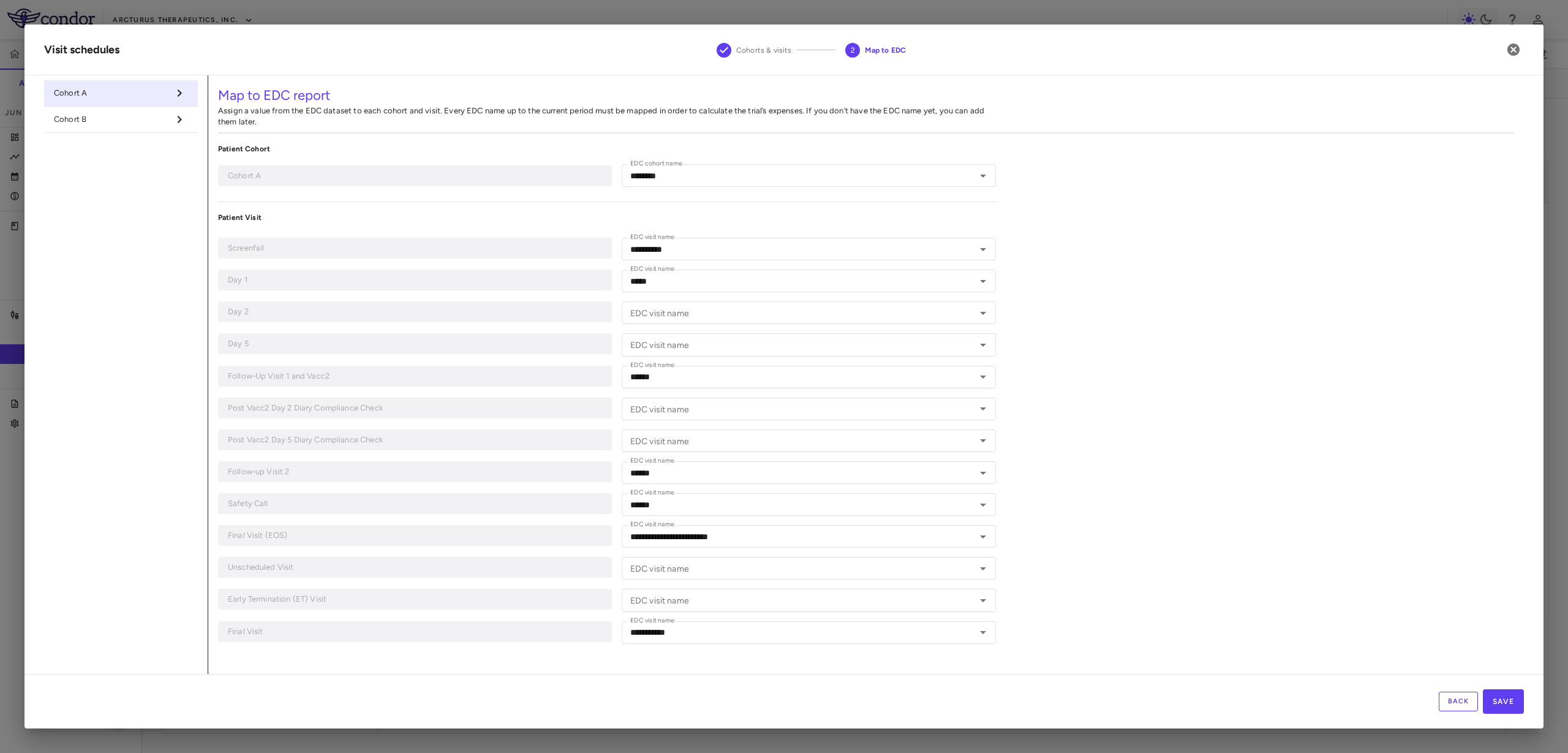 click on "Cohort B" at bounding box center (111, 119) 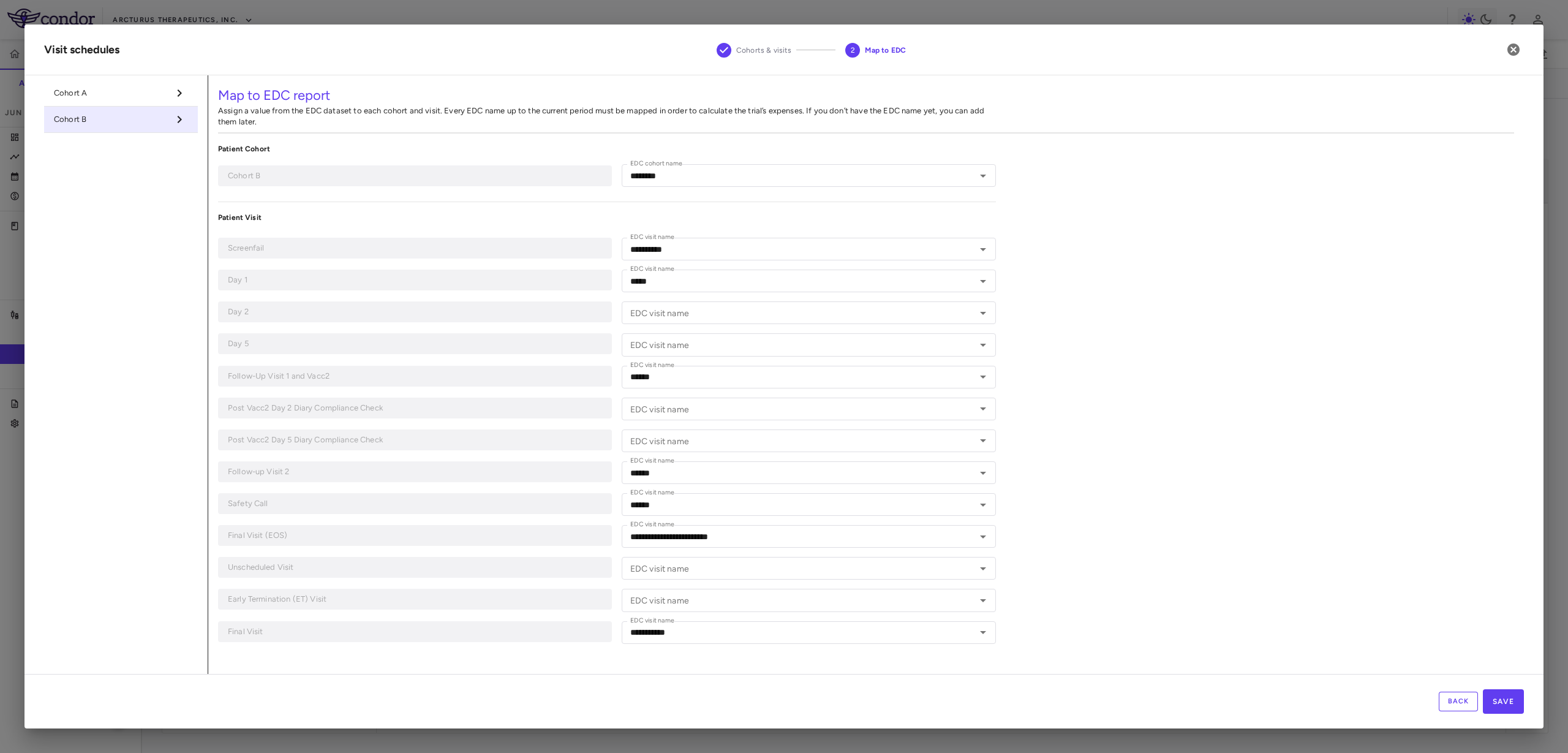 click on "Cohort A" at bounding box center (111, 93) 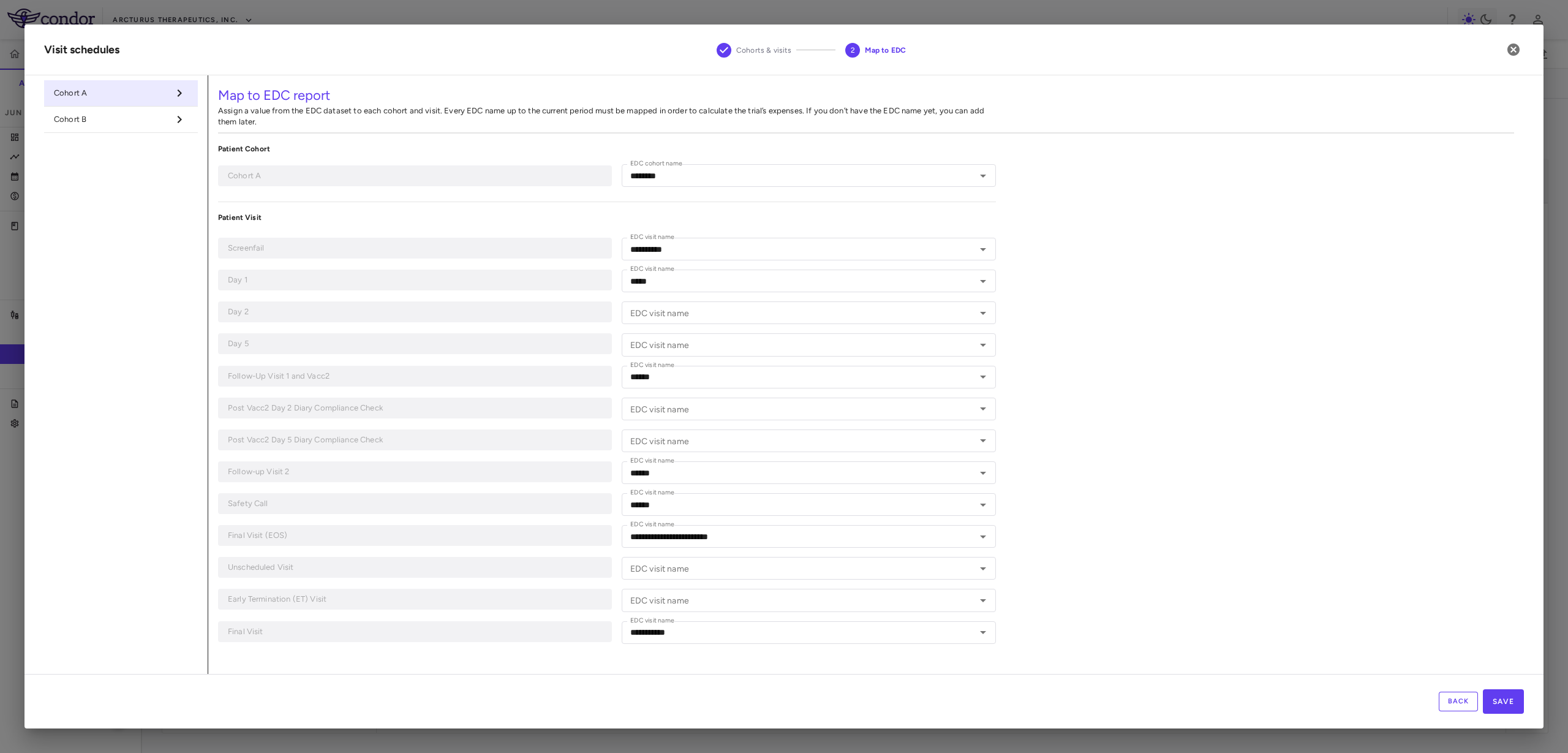 type on "********" 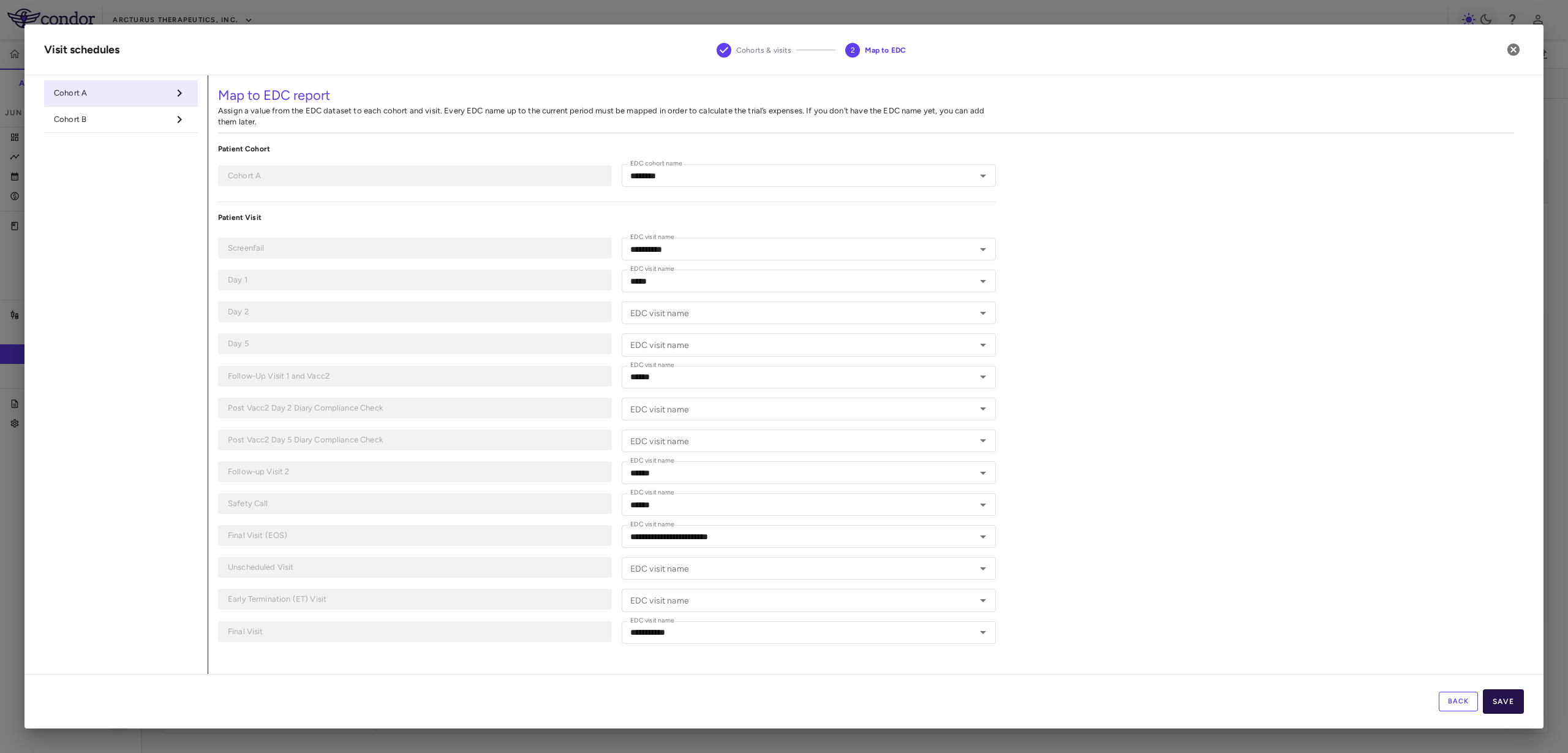 click on "Save" at bounding box center [1503, 702] 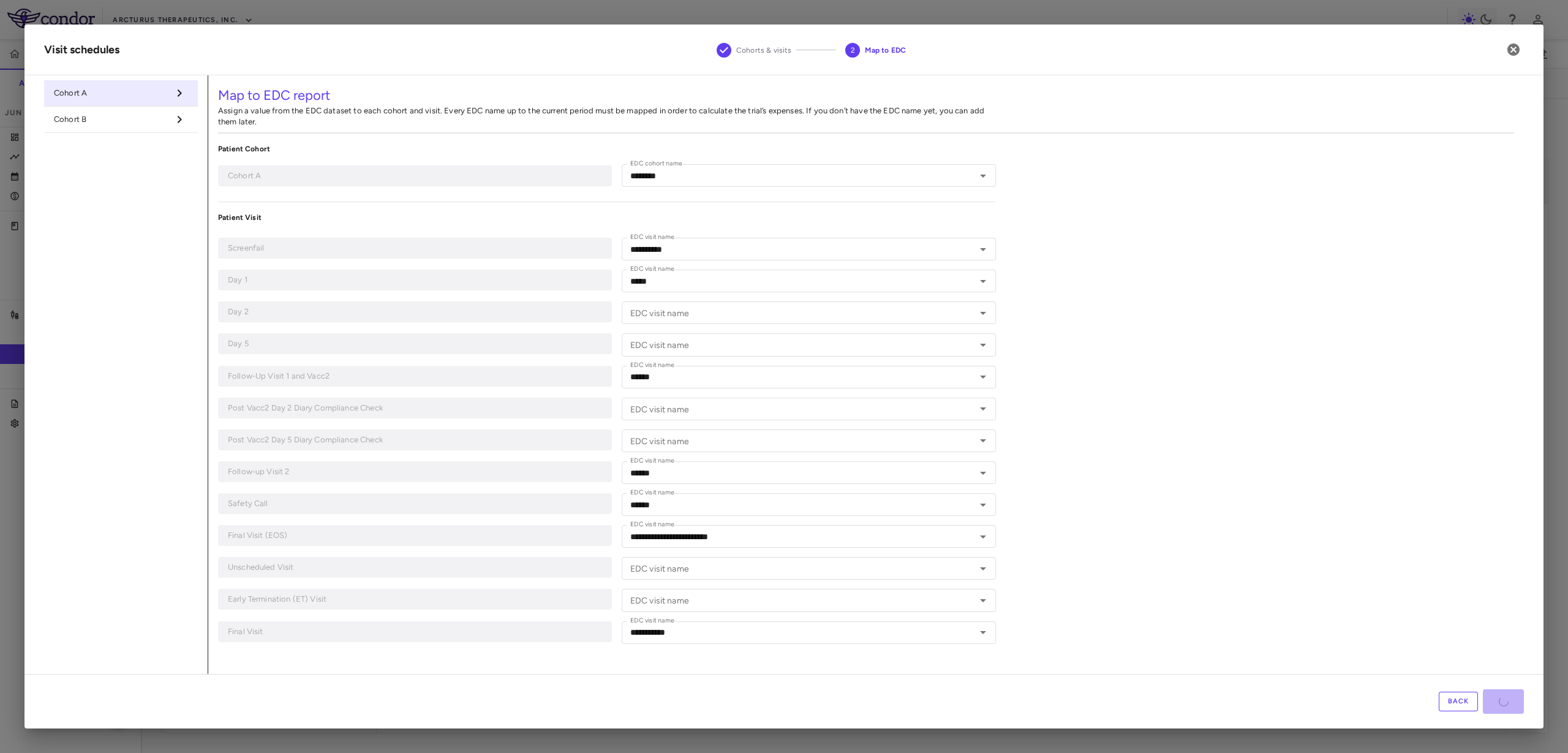 click on "**********" at bounding box center [866, 374] 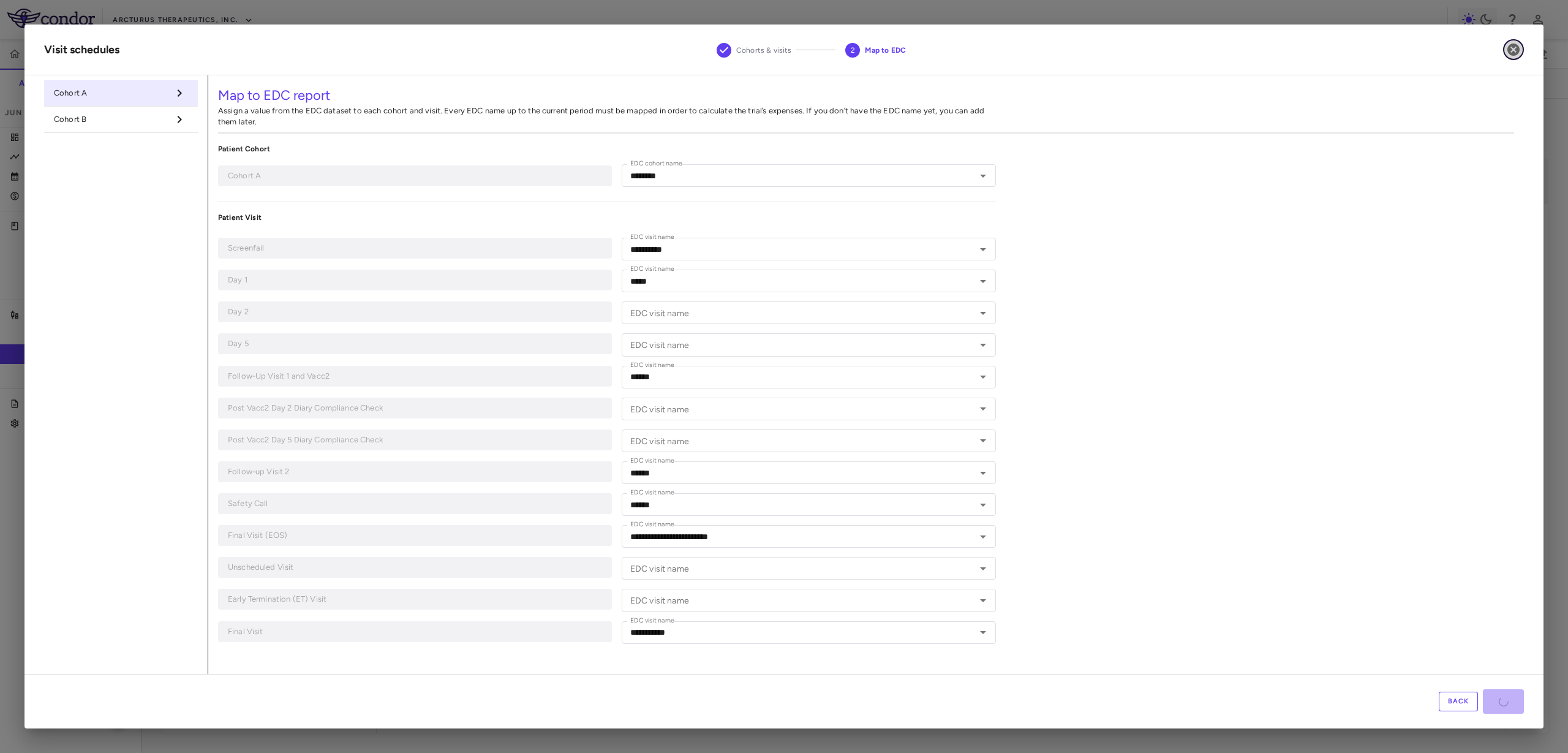 click 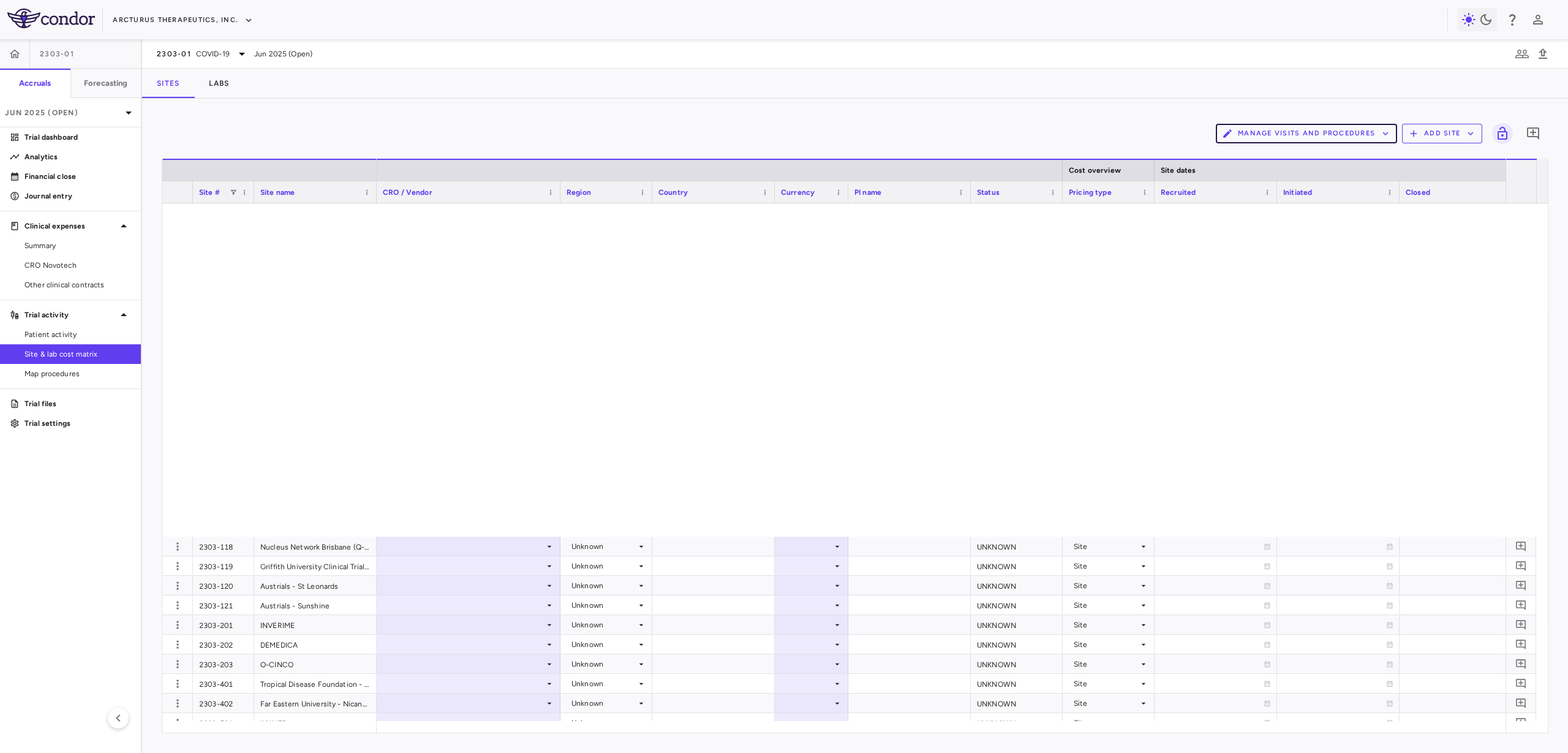 scroll, scrollTop: 536, scrollLeft: 0, axis: vertical 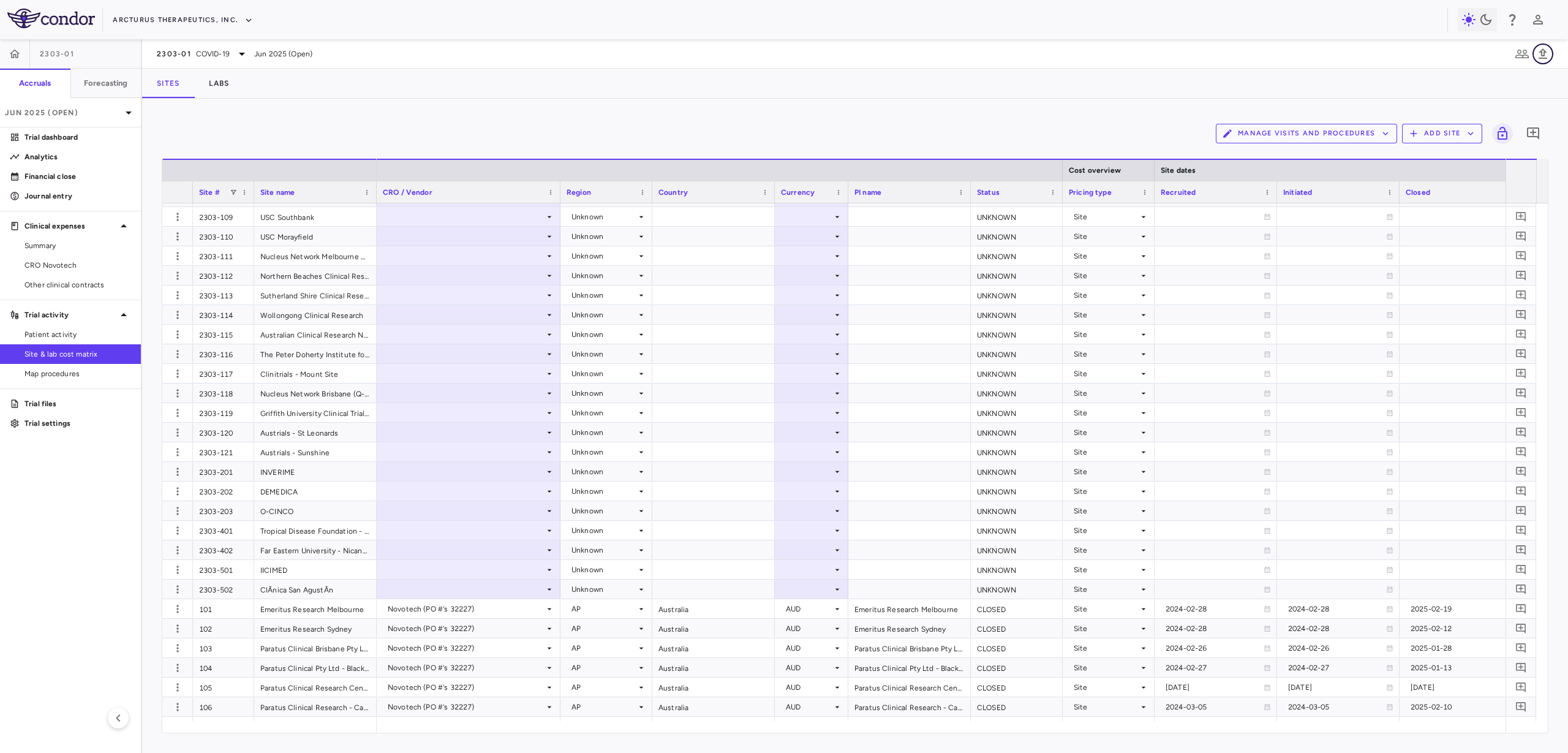 click 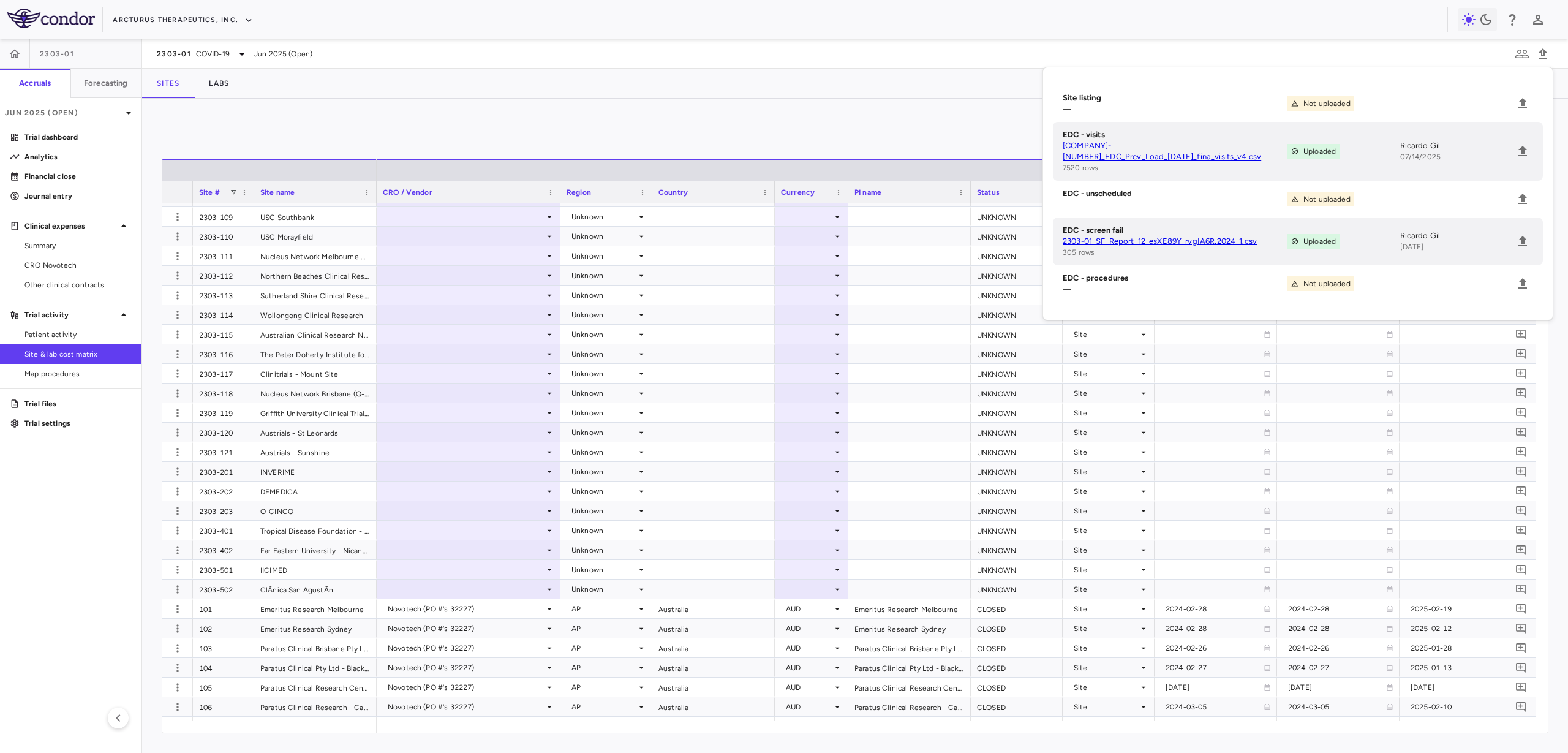 drag, startPoint x: 632, startPoint y: 138, endPoint x: 617, endPoint y: 200, distance: 63.78871 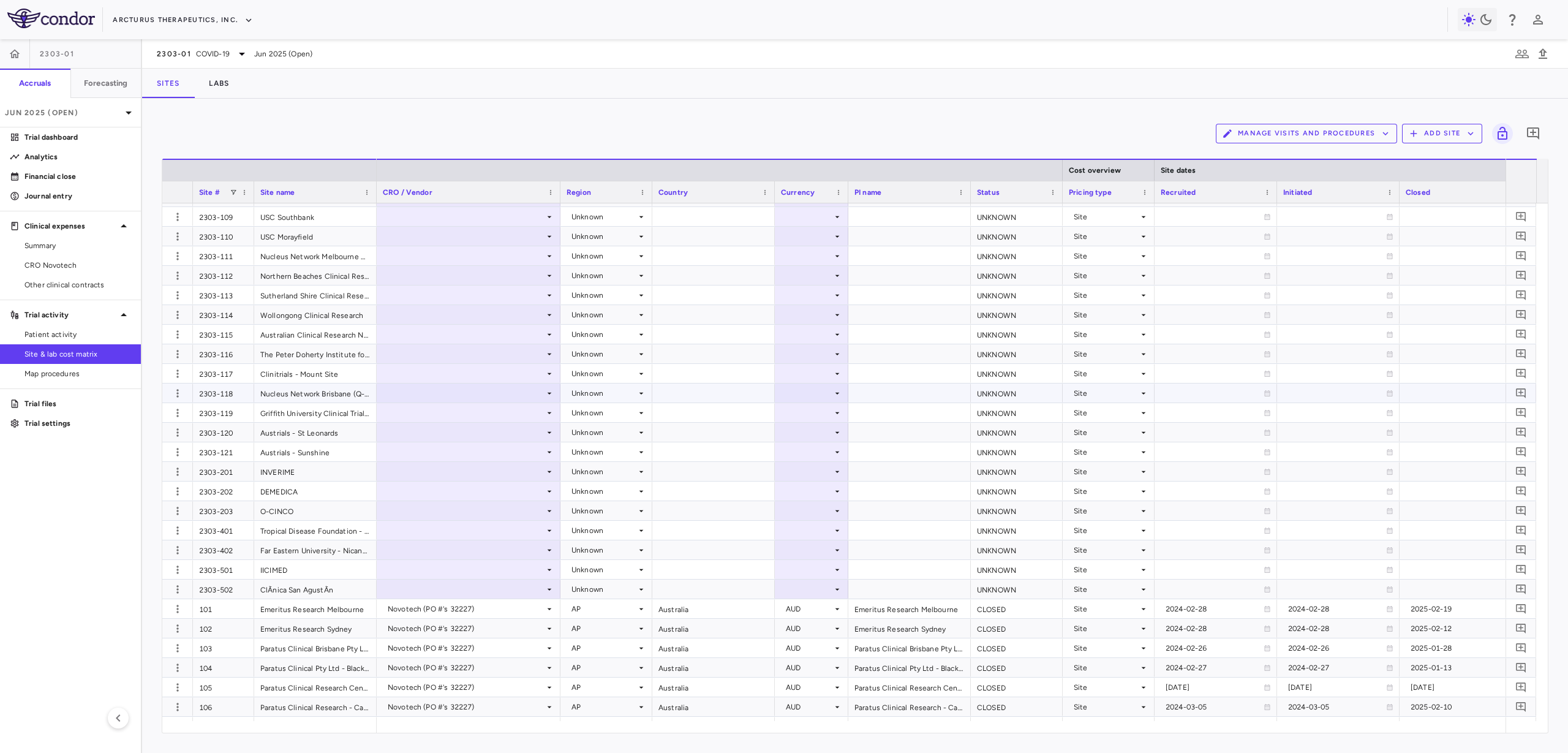 scroll, scrollTop: 536, scrollLeft: 0, axis: vertical 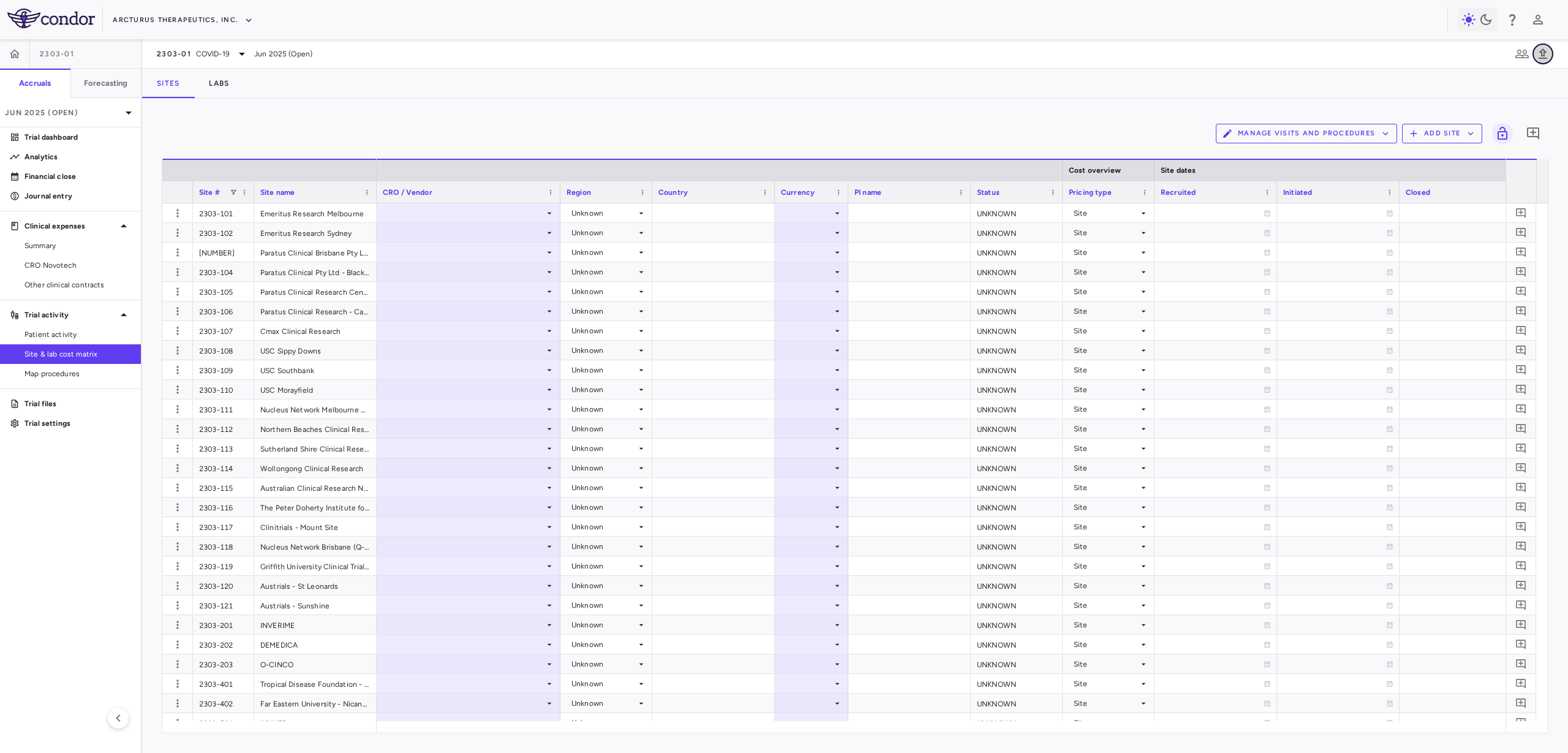 click 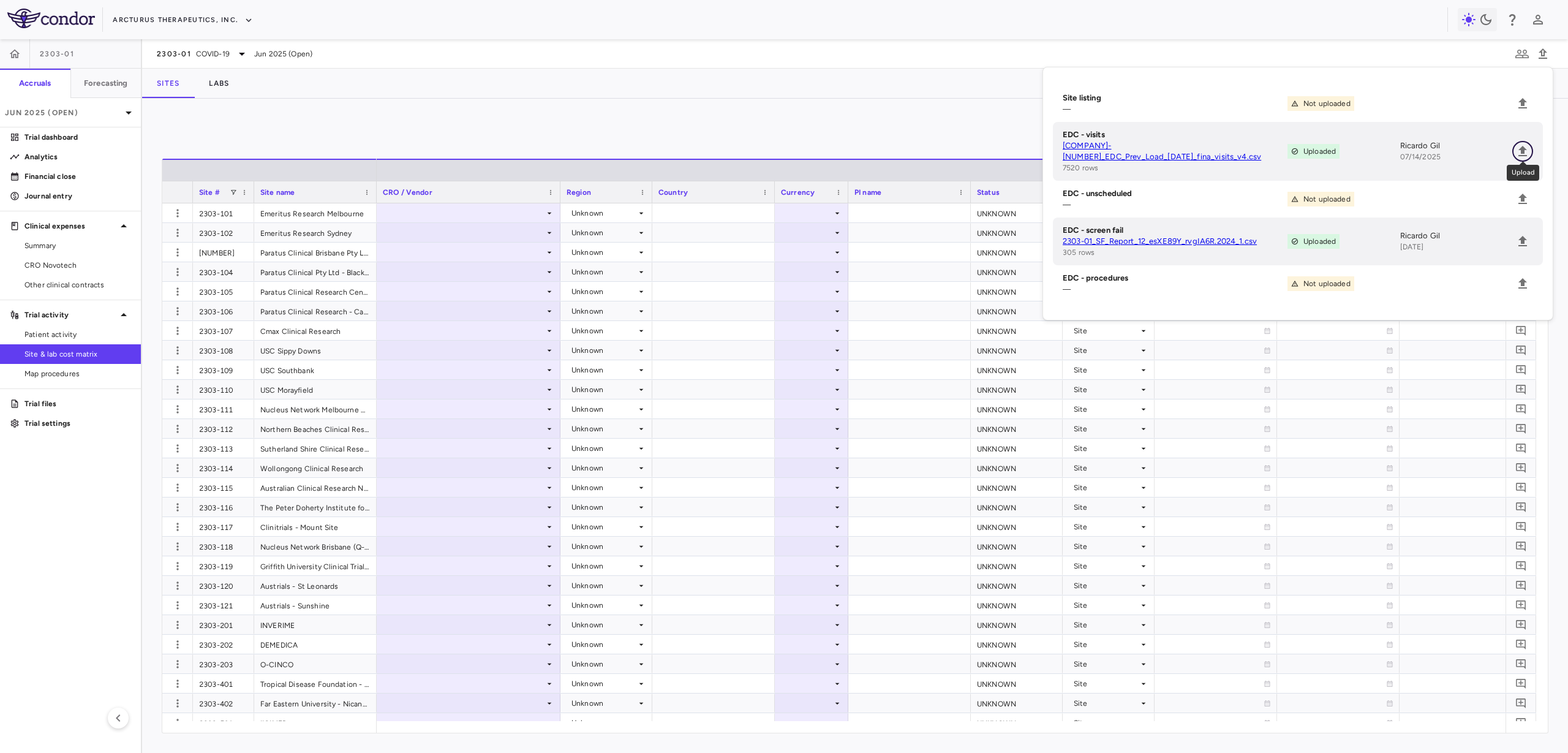 click 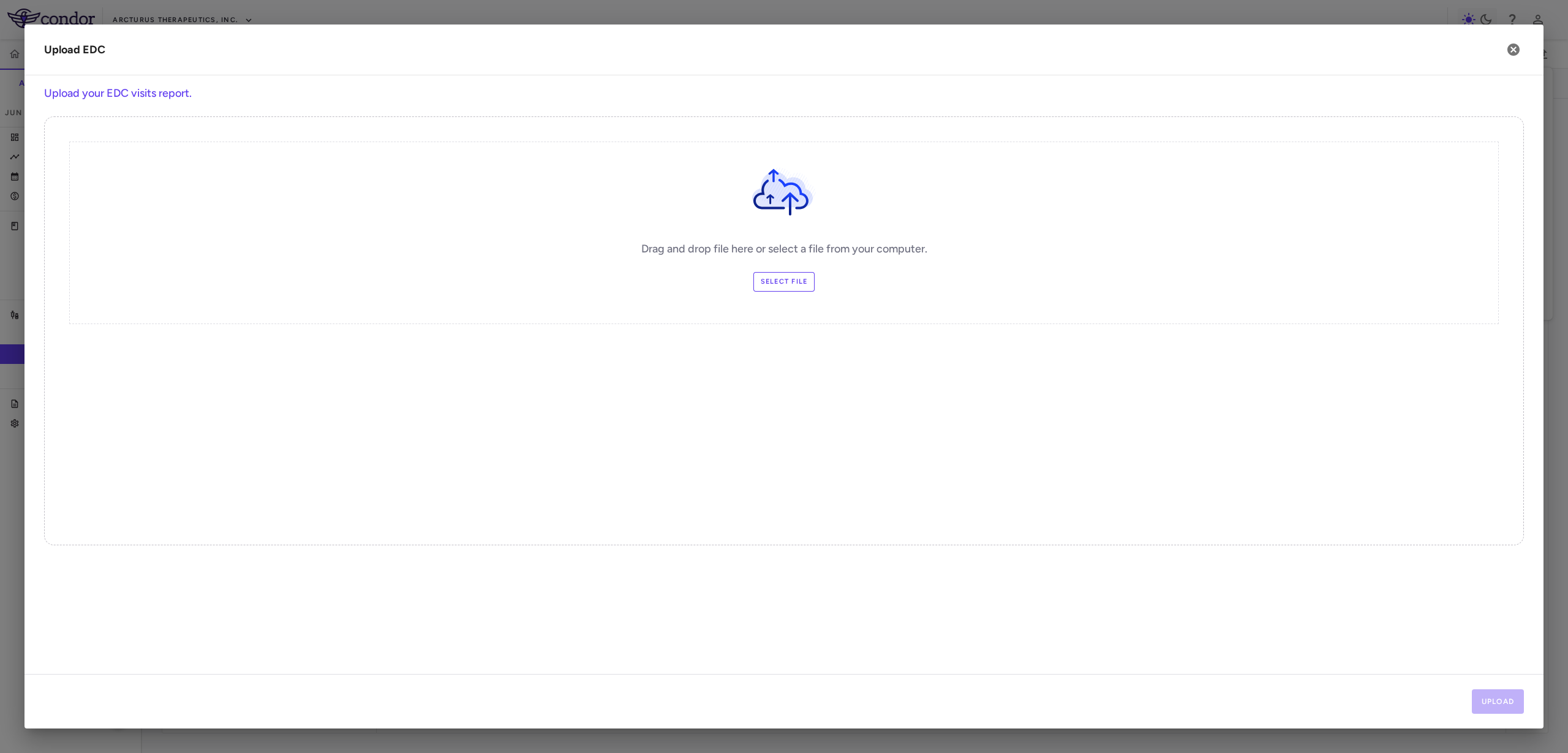 click on "Select file" at bounding box center (784, 282) 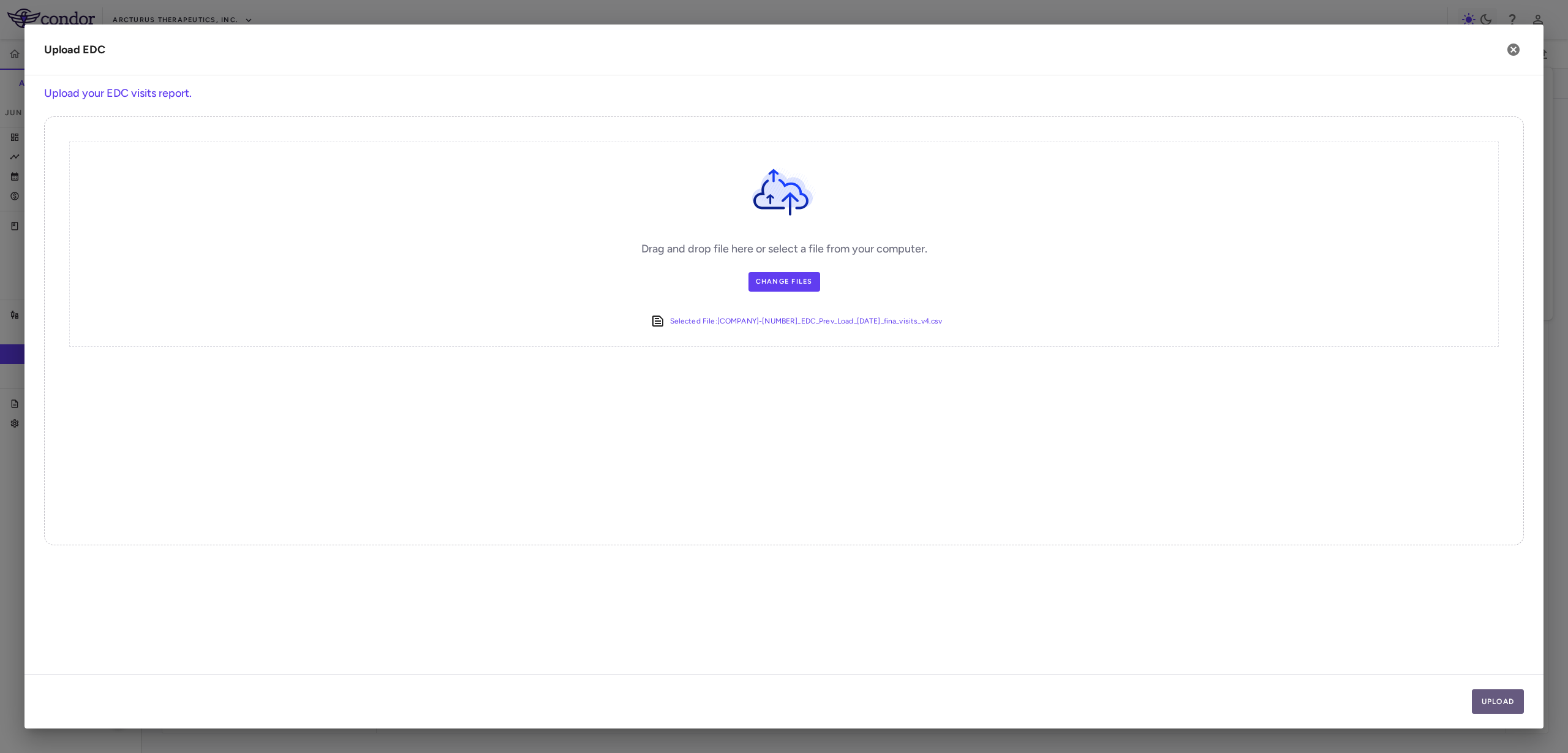 click on "Upload" at bounding box center [1498, 702] 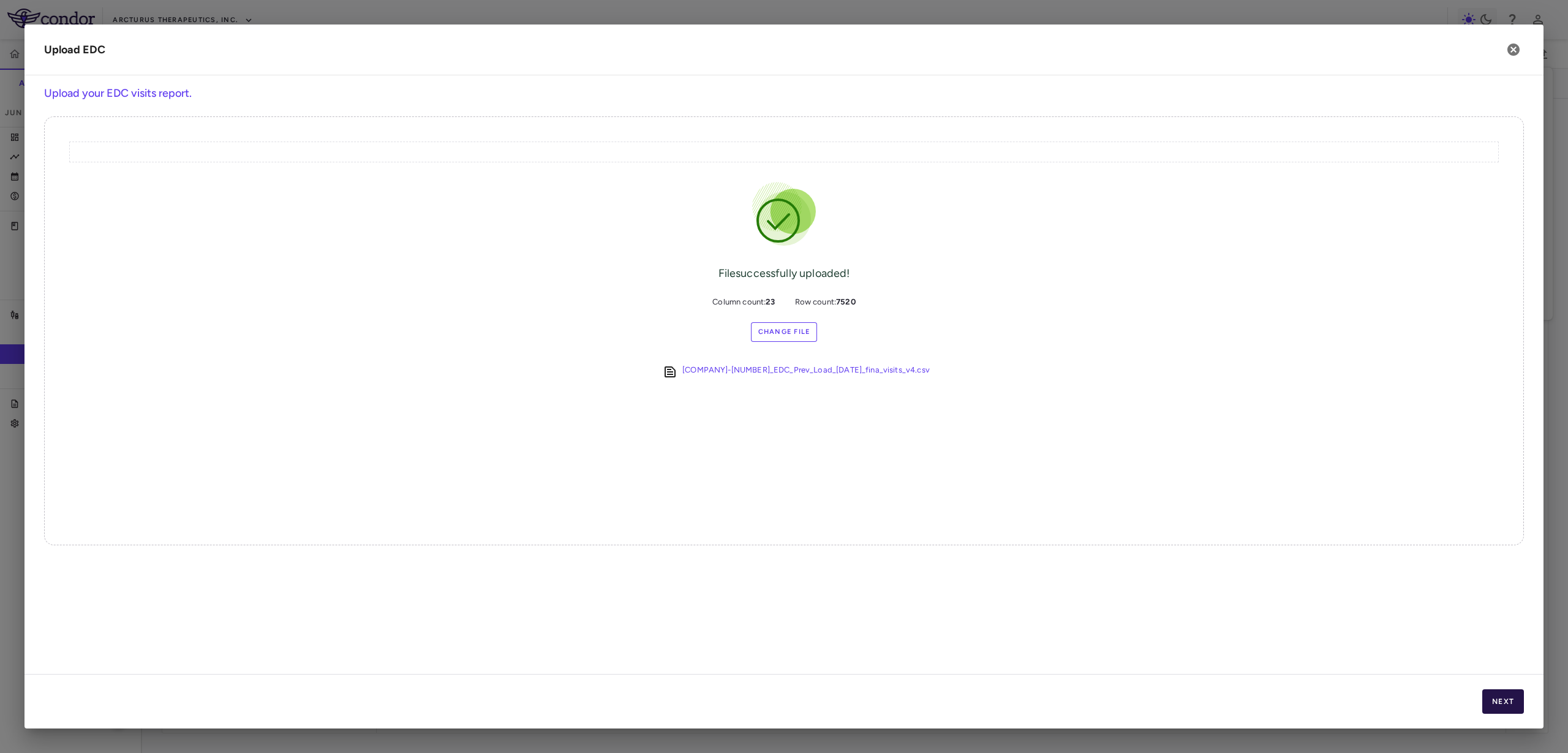 click on "Next" at bounding box center (1503, 702) 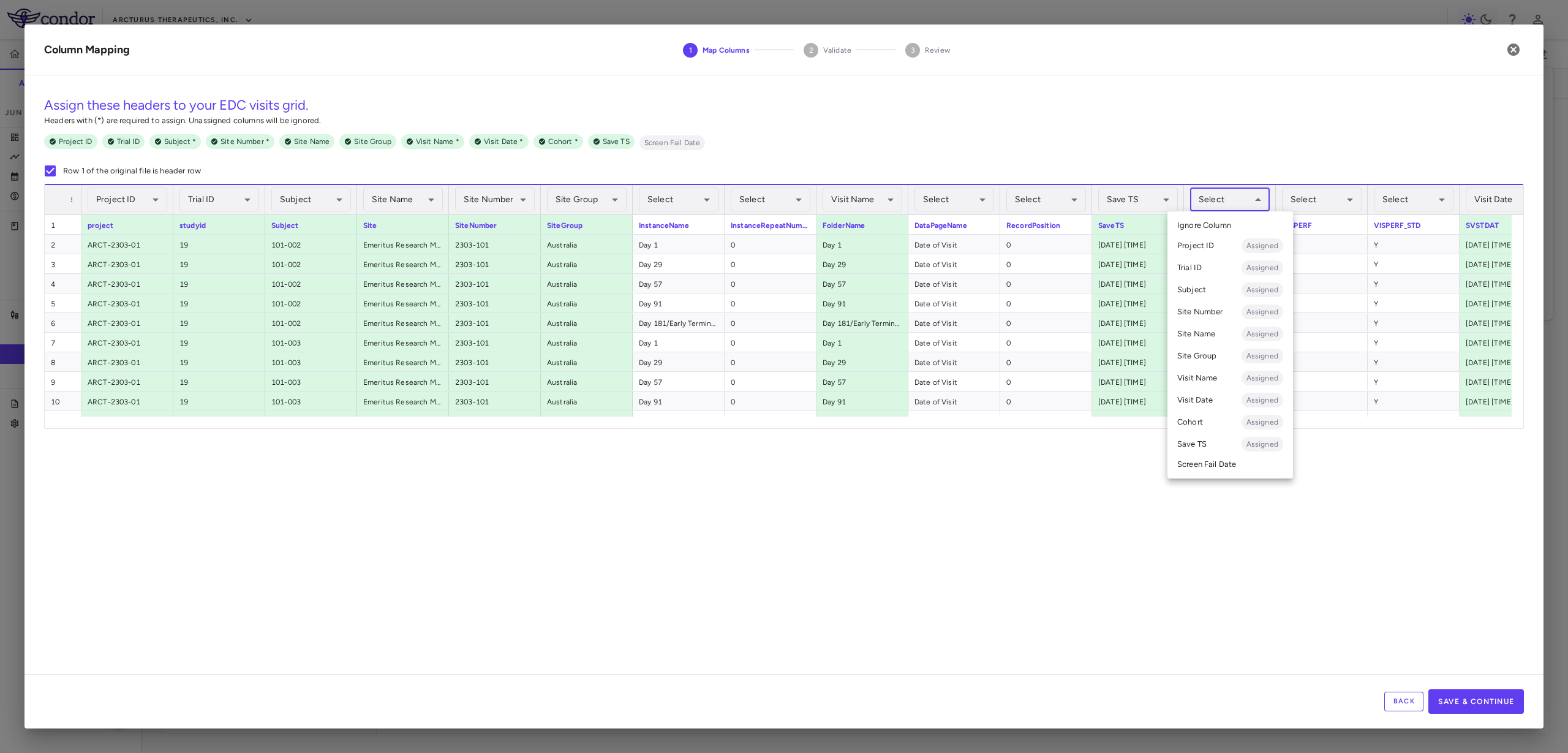 click on "Skip to sidebar Skip to main content Arcturus Therapeutics, Inc. 2303-01 Accruals Forecasting Jun 2025 (Open) Trial dashboard Analytics Financial close Journal entry Clinical expenses Summary CRO Novotech Other clinical contracts Trial activity Patient activity Site & lab cost matrix Map procedures Trial files Trial settings 2303-01 COVID-19 Jun 2025 (Open) Sites Labs Manage Visits and Procedures Add Site 0 Drag here to set row groups Drag here to set column labels
Site #
1" at bounding box center (784, 376) 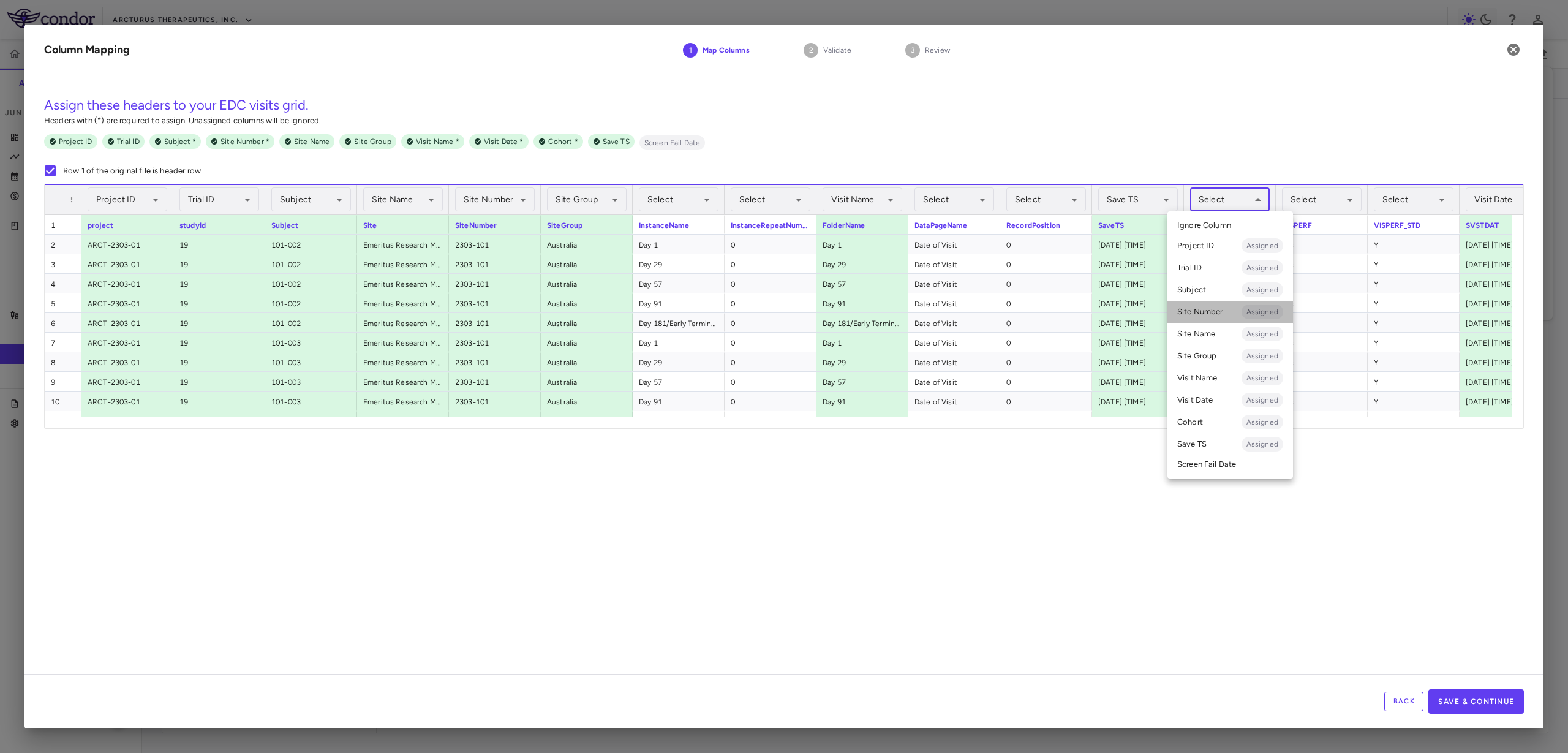 click on "Site Number Assigned" at bounding box center [1230, 312] 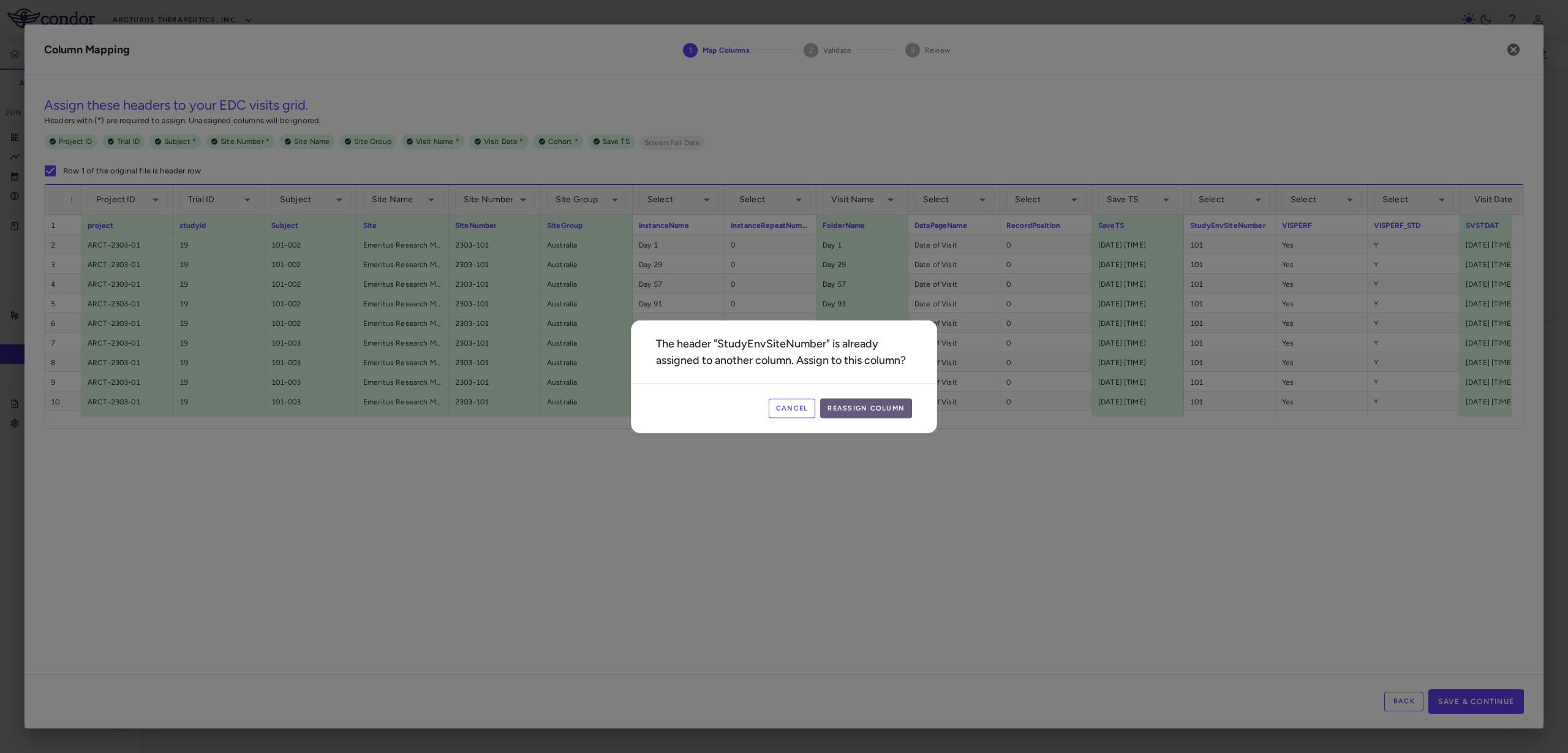 click on "Reassign Column" at bounding box center (866, 408) 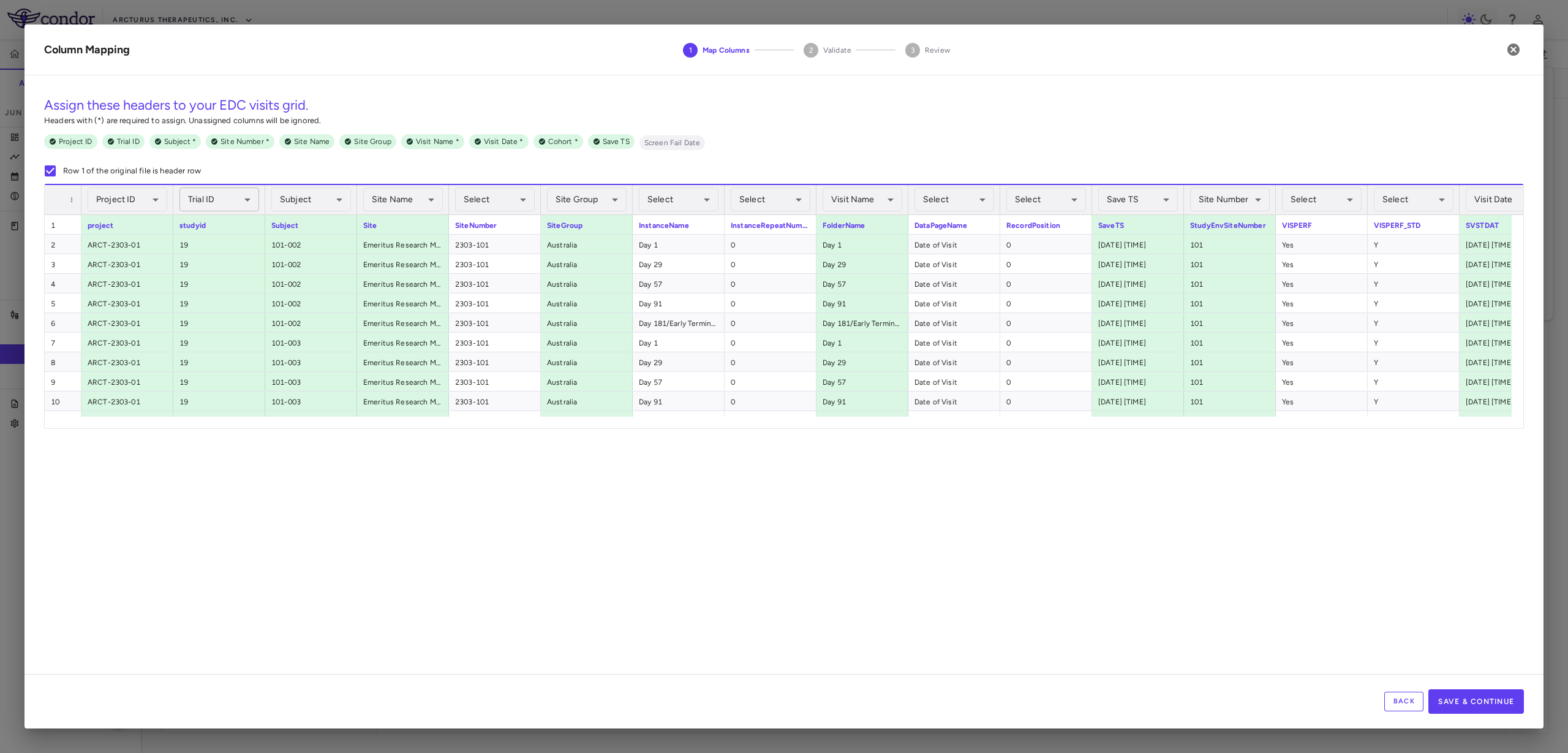 click on "Skip to sidebar Skip to main content Arcturus Therapeutics, Inc. 2303-01 Accruals Forecasting Jun 2025 (Open) Trial dashboard Analytics Financial close Journal entry Clinical expenses Summary CRO Novotech Other clinical contracts Trial activity Patient activity Site & lab cost matrix Map procedures Trial files Trial settings 2303-01 COVID-19 Jun 2025 (Open) Sites Labs Manage Visits and Procedures Add Site 0 Drag here to set row groups Drag here to set column labels
Site #
1" at bounding box center [784, 376] 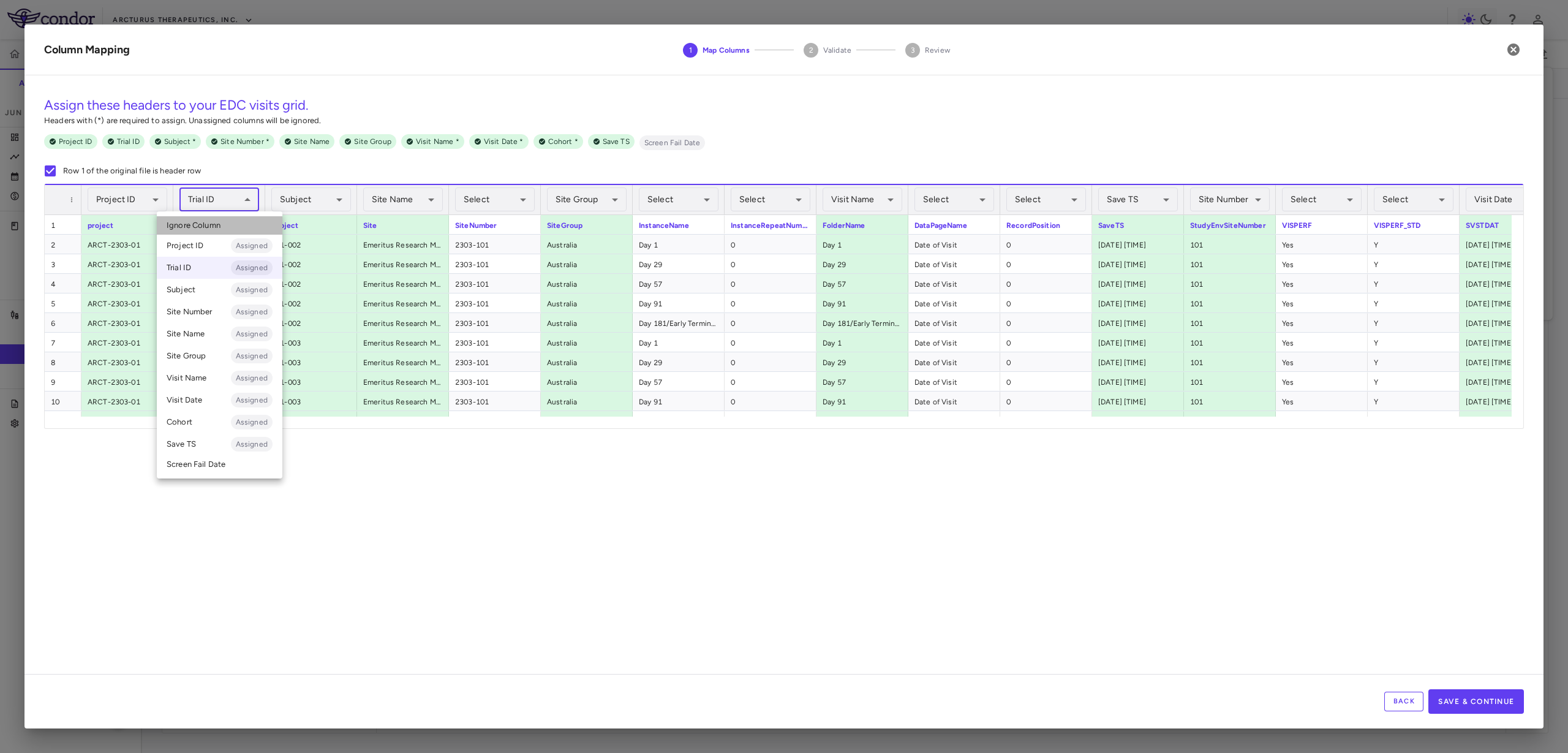 click on "Ignore Column" at bounding box center (219, 225) 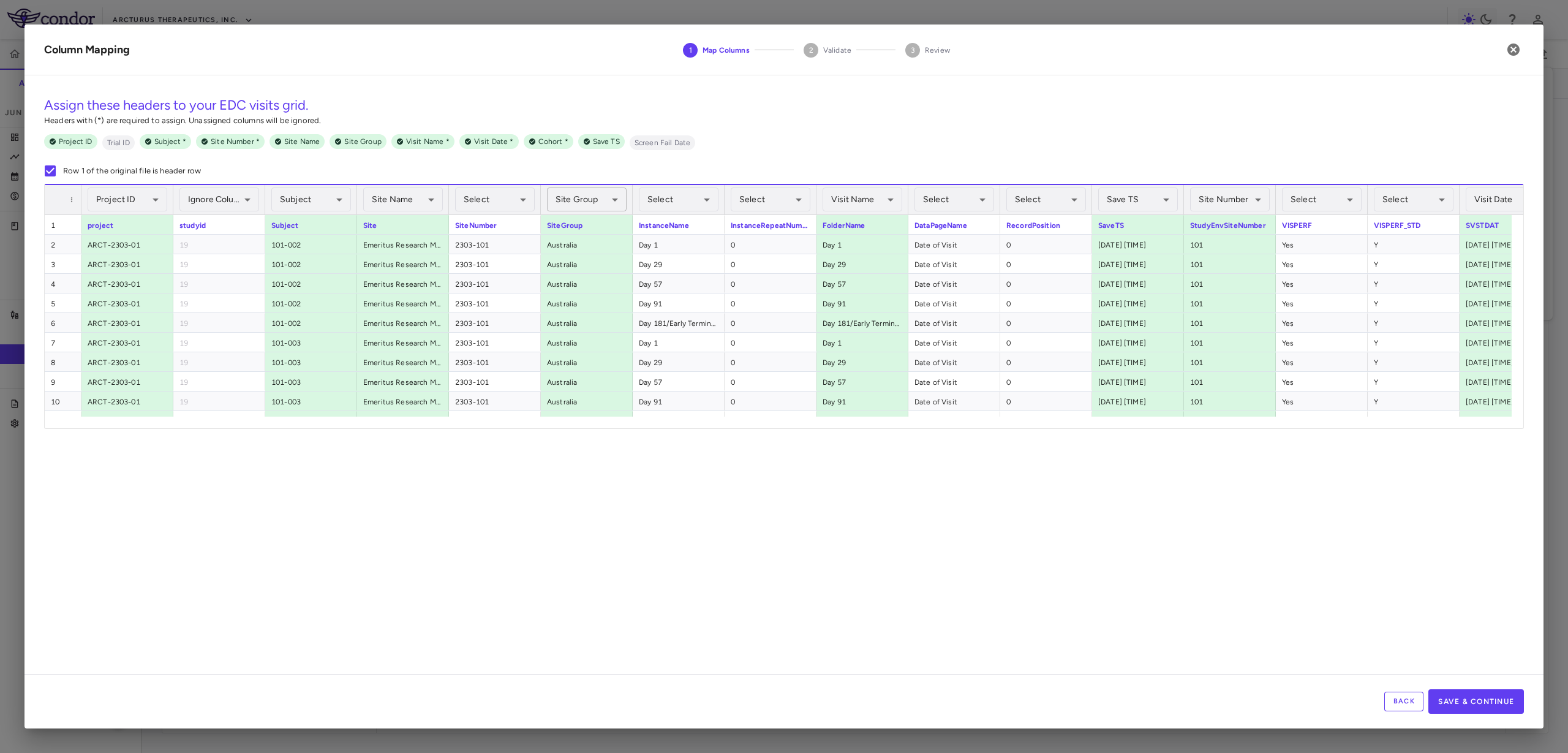click on "Skip to sidebar Skip to main content Arcturus Therapeutics, Inc. 2303-01 Accruals Forecasting Jun 2025 (Open) Trial dashboard Analytics Financial close Journal entry Clinical expenses Summary CRO Novotech Other clinical contracts Trial activity Patient activity Site & lab cost matrix Map procedures Trial files Trial settings 2303-01 COVID-19 Jun 2025 (Open) Sites Labs Manage Visits and Procedures Add Site 0 Drag here to set row groups Drag here to set column labels
Site #
1" at bounding box center [784, 376] 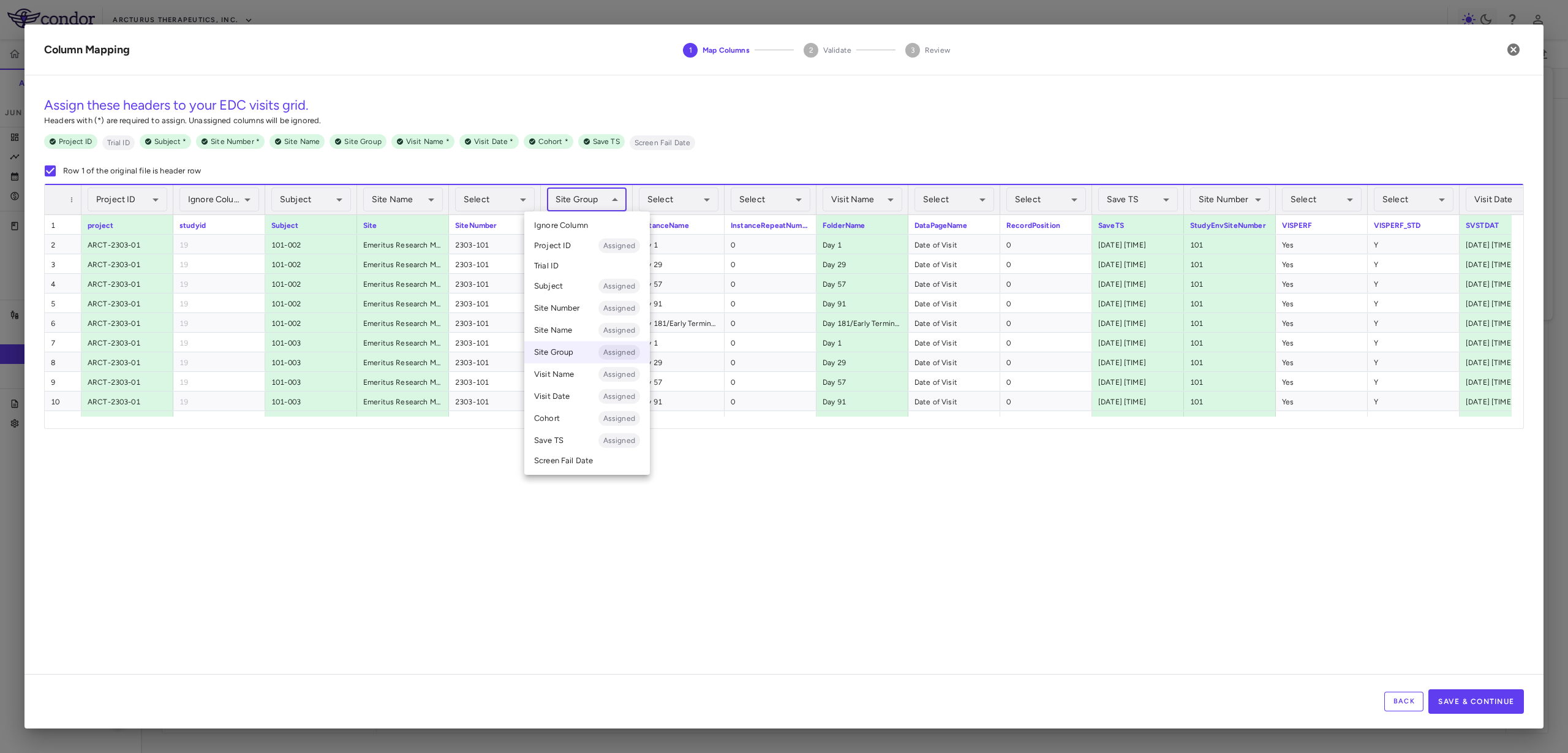 click on "Ignore Column" at bounding box center [587, 225] 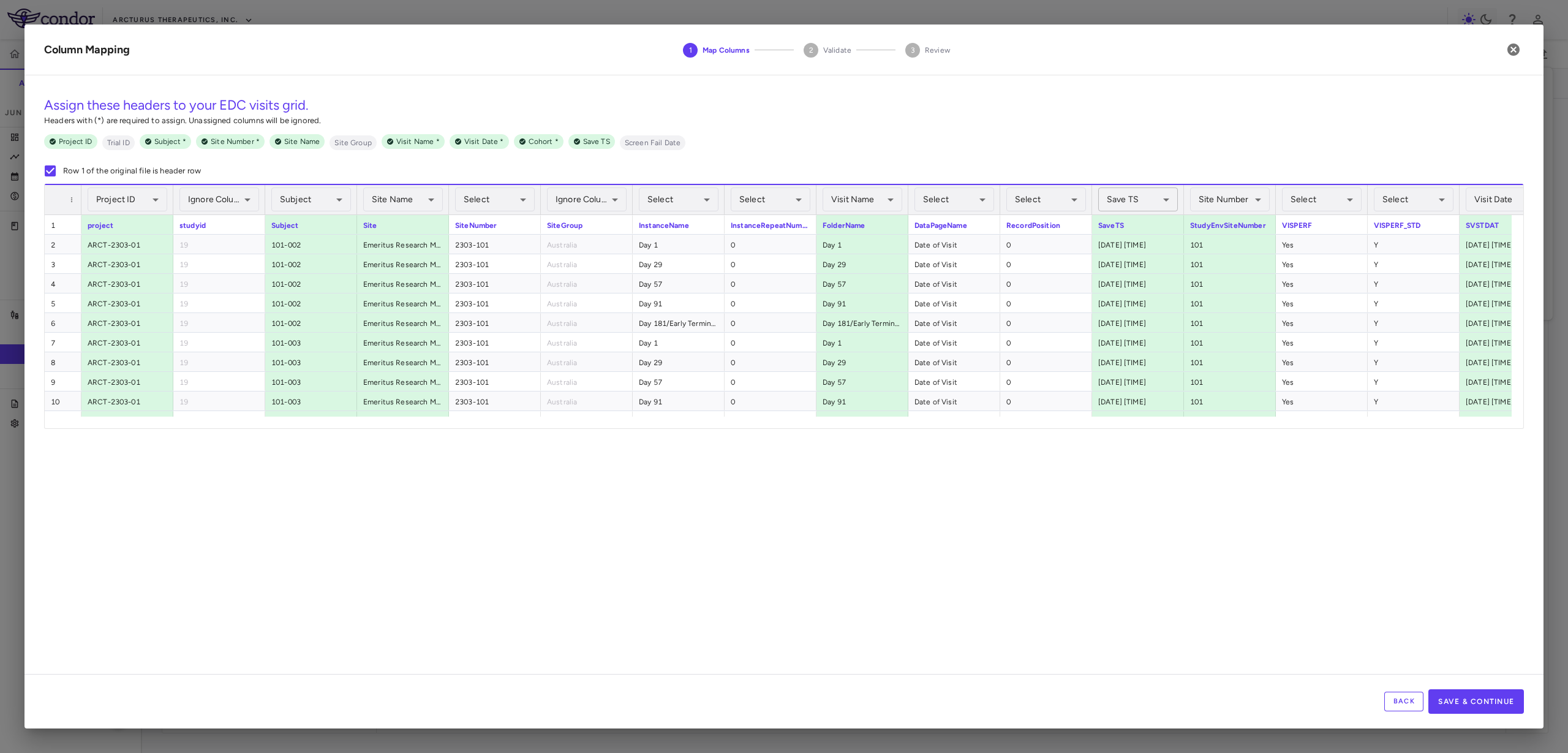 click on "Skip to sidebar Skip to main content Arcturus Therapeutics, Inc. 2303-01 Accruals Forecasting Jun 2025 (Open) Trial dashboard Analytics Financial close Journal entry Clinical expenses Summary CRO Novotech Other clinical contracts Trial activity Patient activity Site & lab cost matrix Map procedures Trial files Trial settings 2303-01 COVID-19 Jun 2025 (Open) Sites Labs Manage Visits and Procedures Add Site 0 Drag here to set row groups Drag here to set column labels
Site #
1" at bounding box center (784, 376) 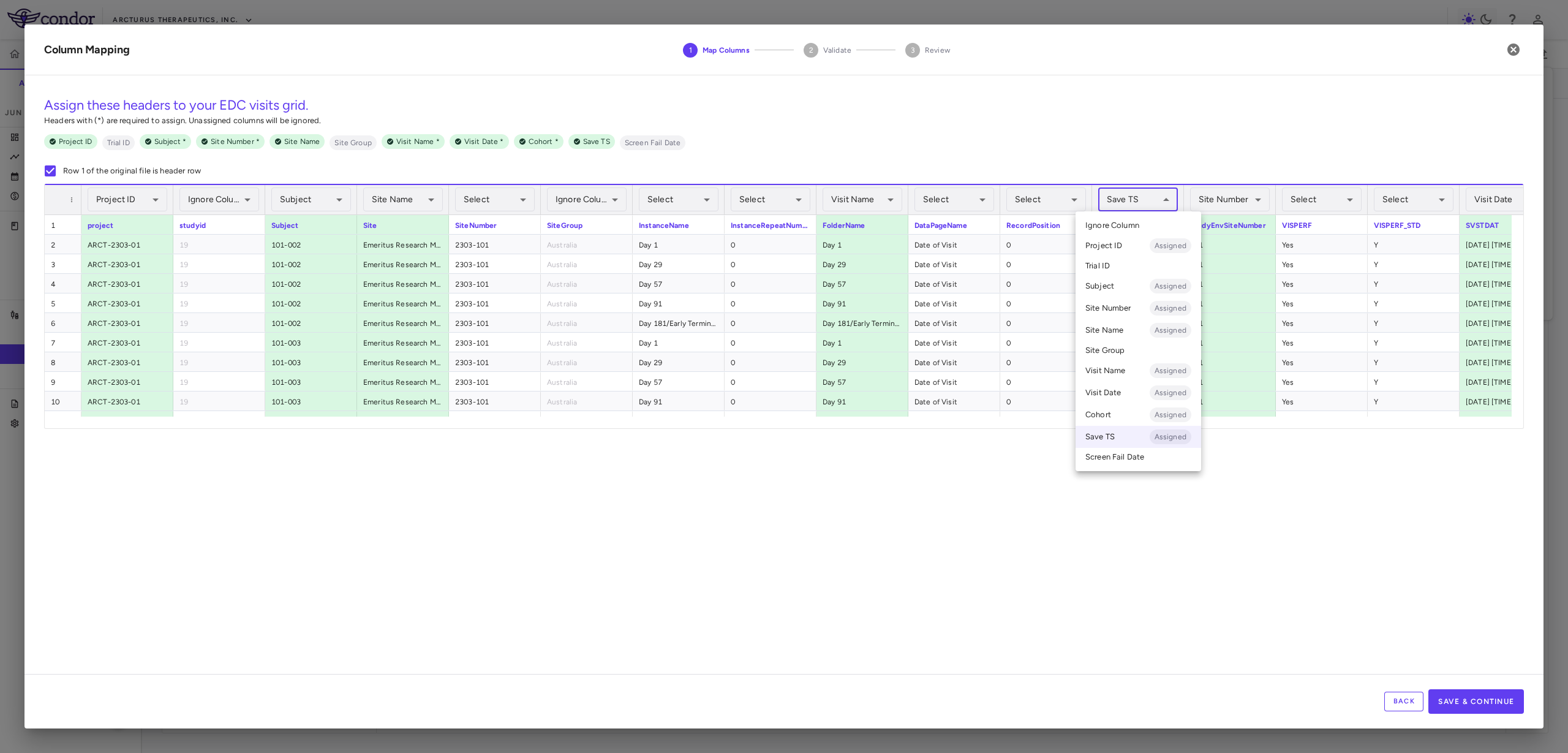 click on "Ignore Column" at bounding box center (1112, 225) 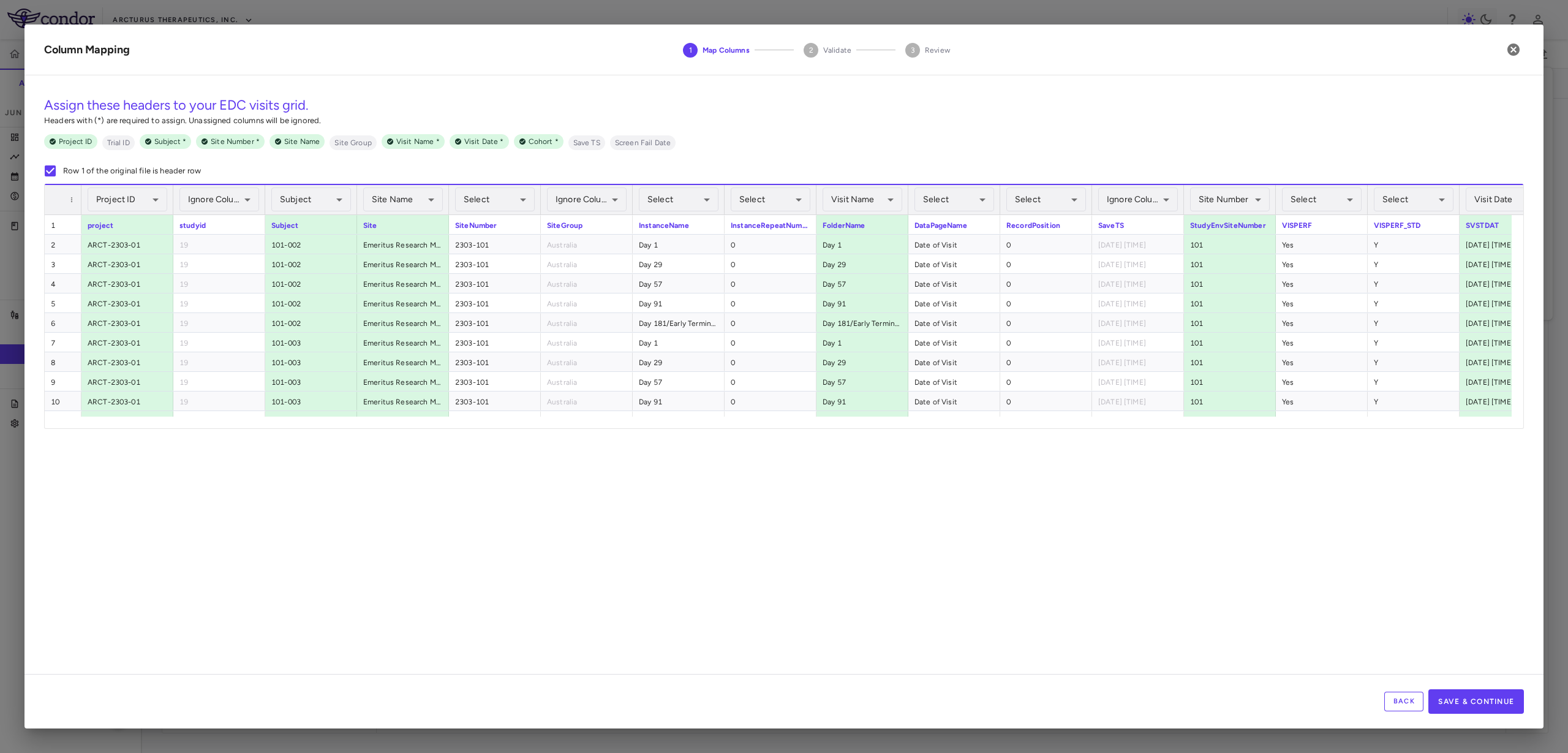 scroll 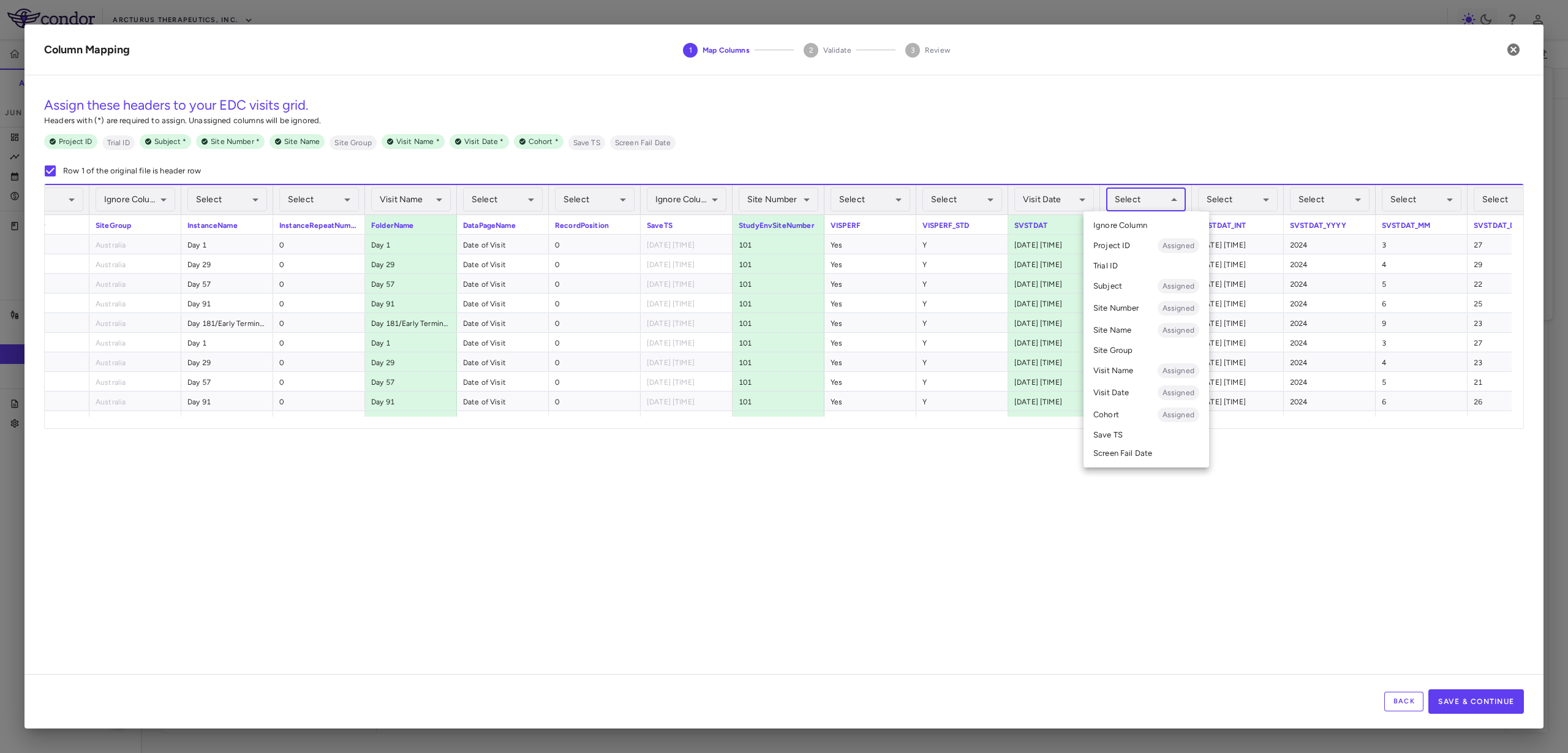 click on "Skip to sidebar Skip to main content Arcturus Therapeutics, Inc. 2303-01 Accruals Forecasting Jun 2025 (Open) Trial dashboard Analytics Financial close Journal entry Clinical expenses Summary CRO Novotech Other clinical contracts Trial activity Patient activity Site & lab cost matrix Map procedures Trial files Trial settings 2303-01 COVID-19 Jun 2025 (Open) Sites Labs Manage Visits and Procedures Add Site 0 Drag here to set row groups Drag here to set column labels
Site #
1" at bounding box center [784, 376] 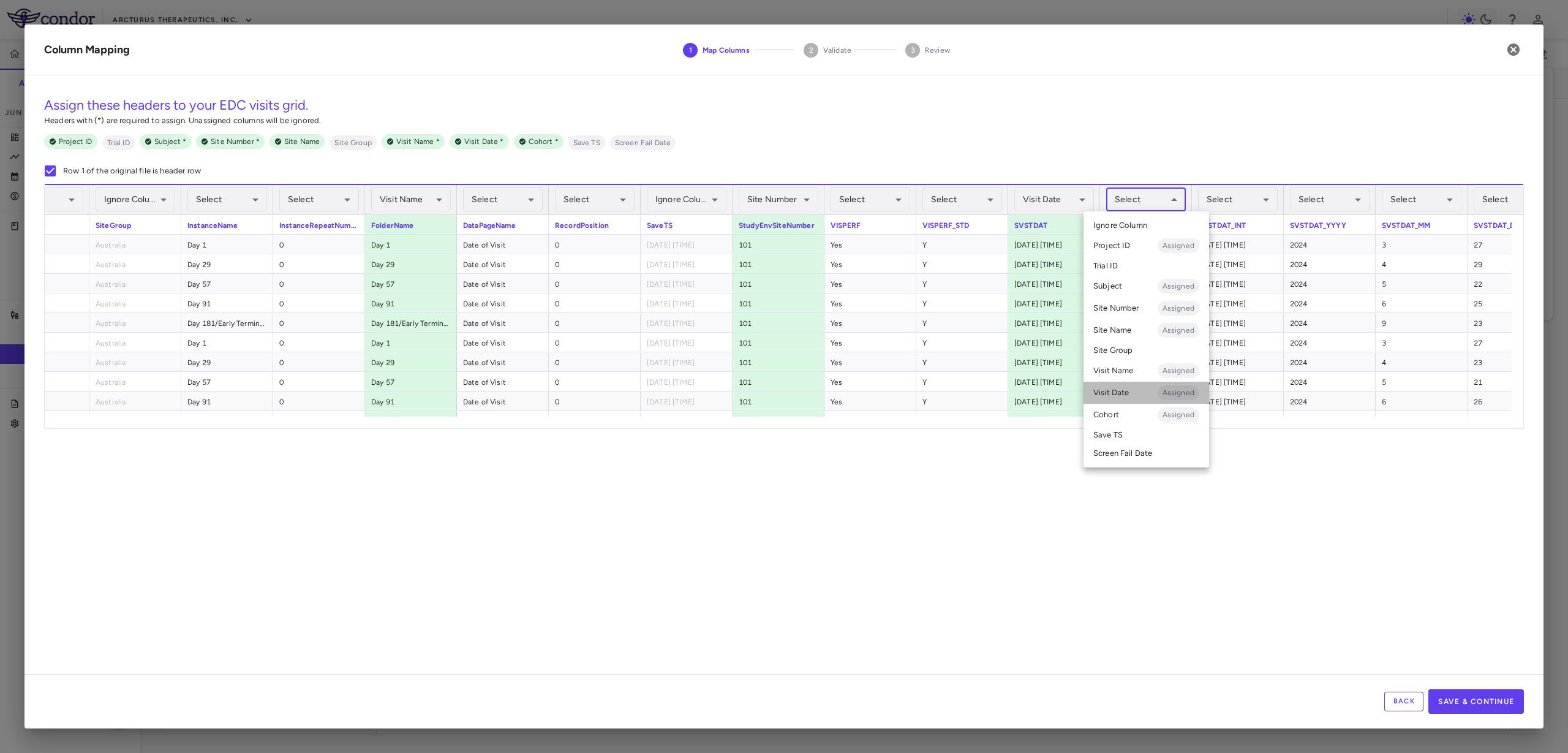 click on "Visit Date Assigned" at bounding box center (1146, 393) 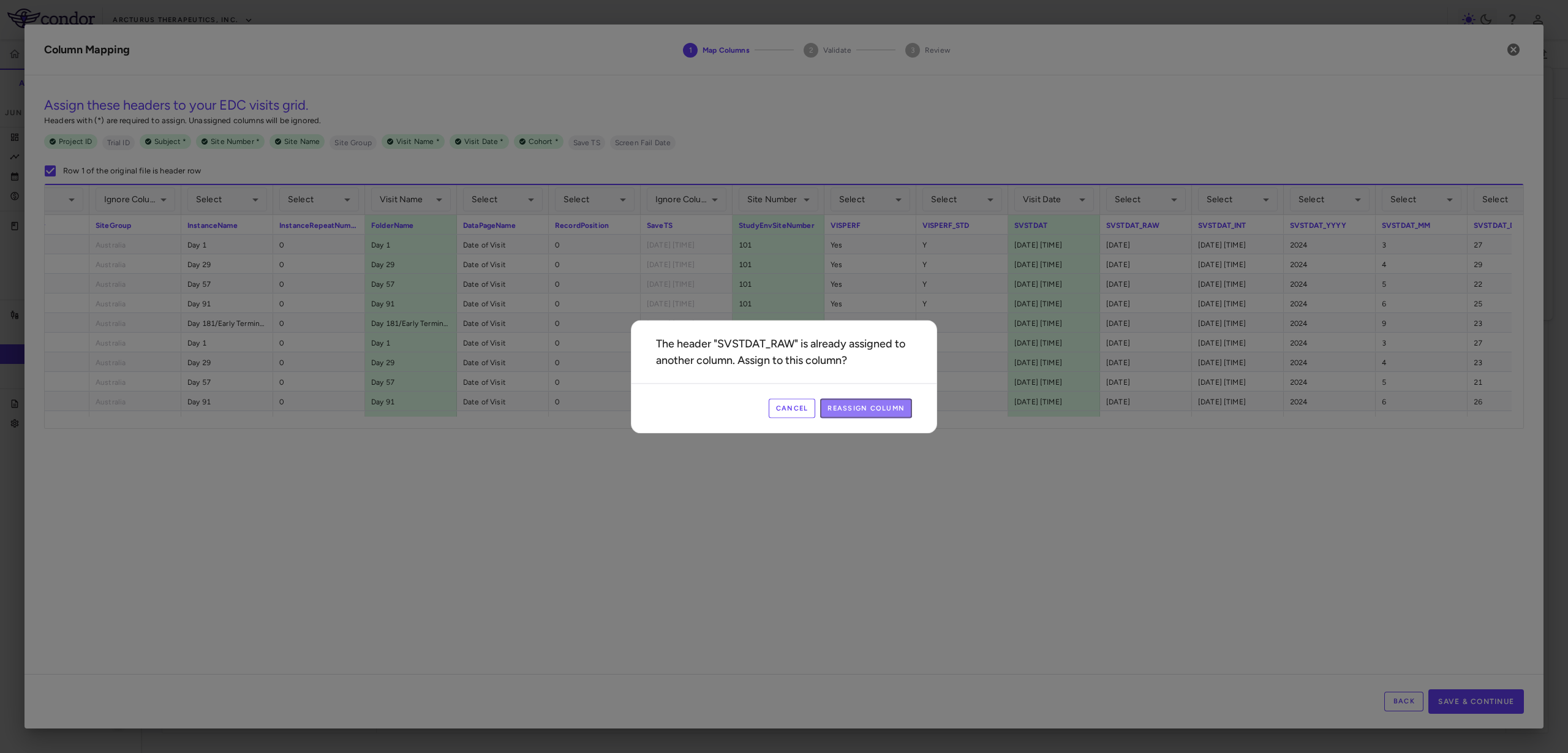 click on "Reassign Column" at bounding box center [866, 408] 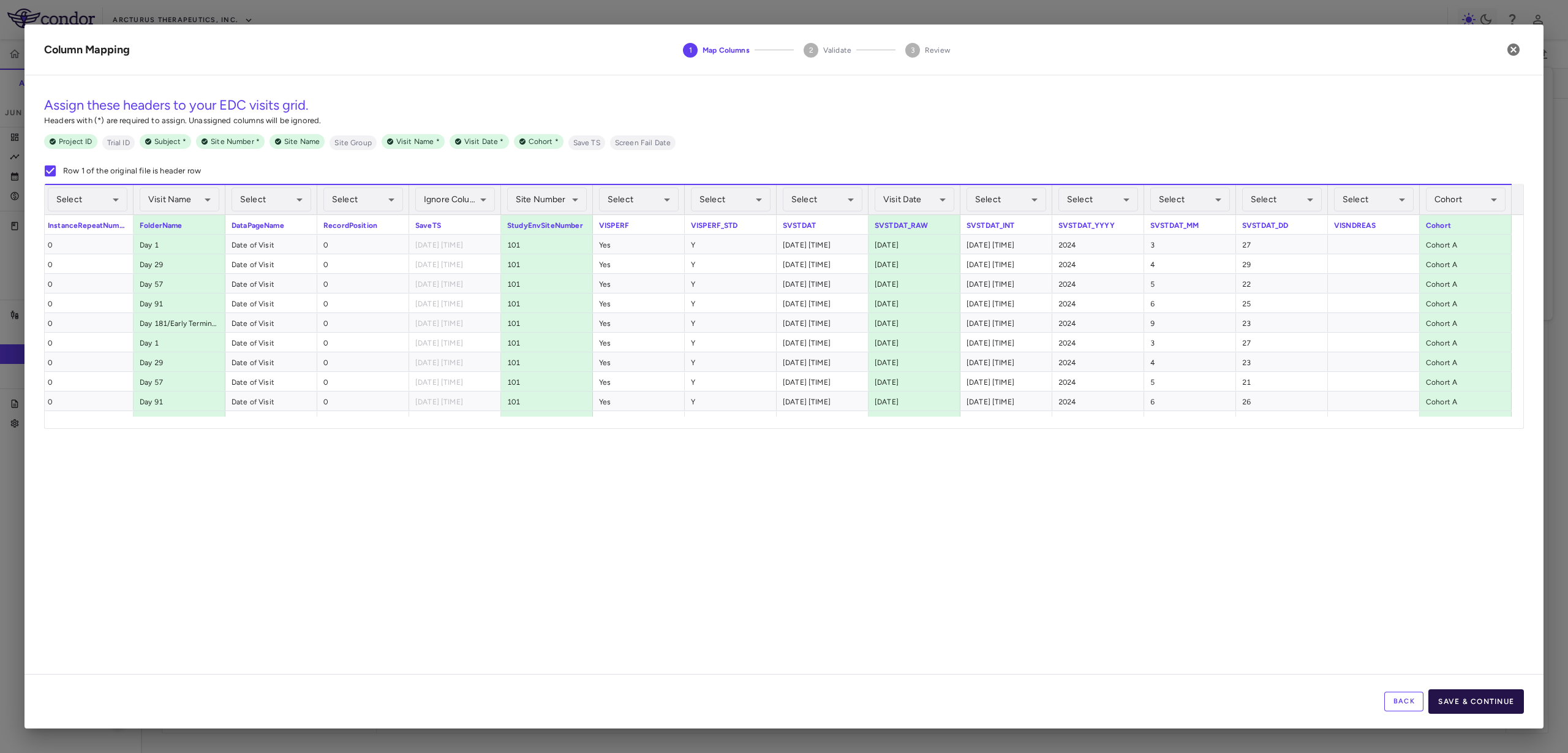 click on "Save & Continue" at bounding box center (1476, 702) 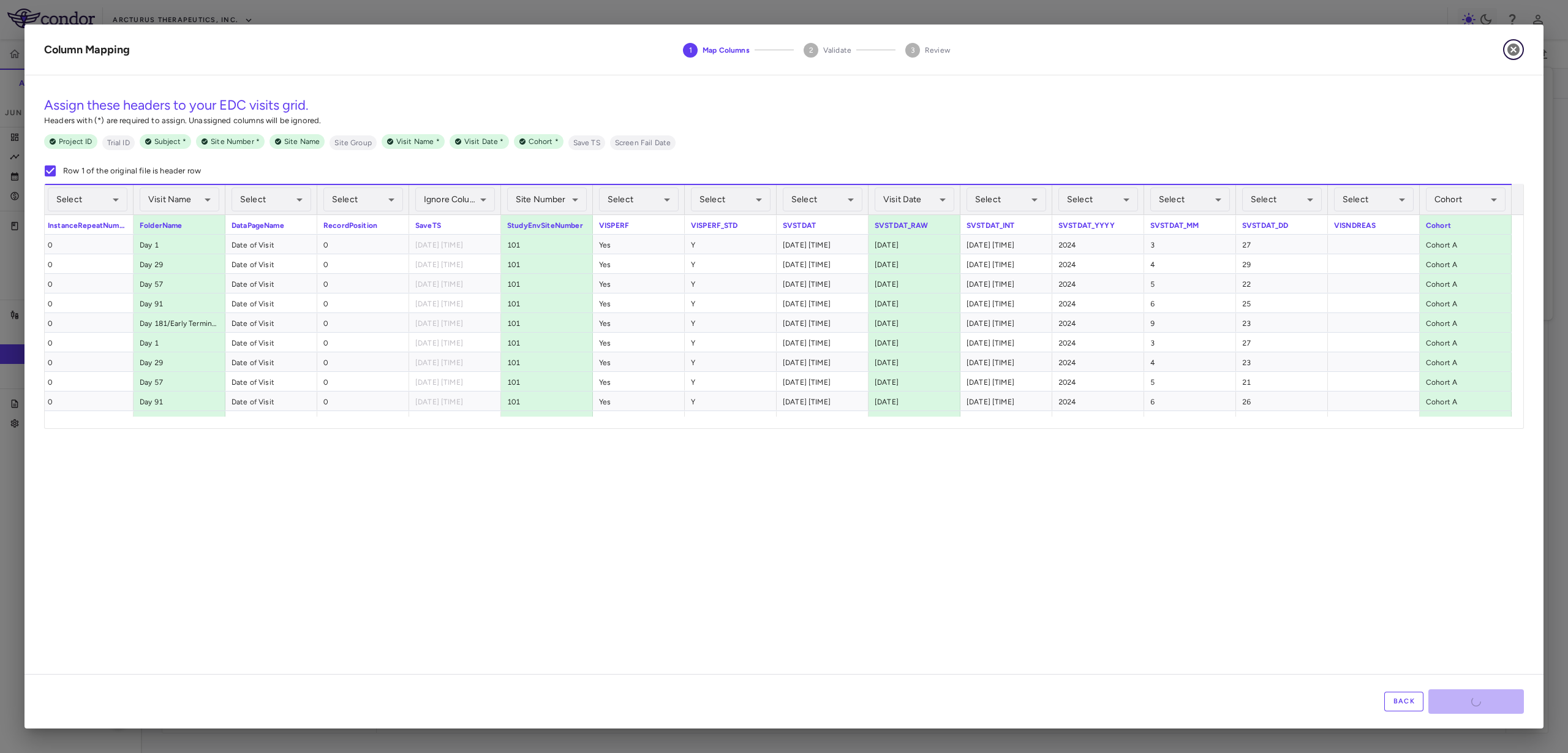 click 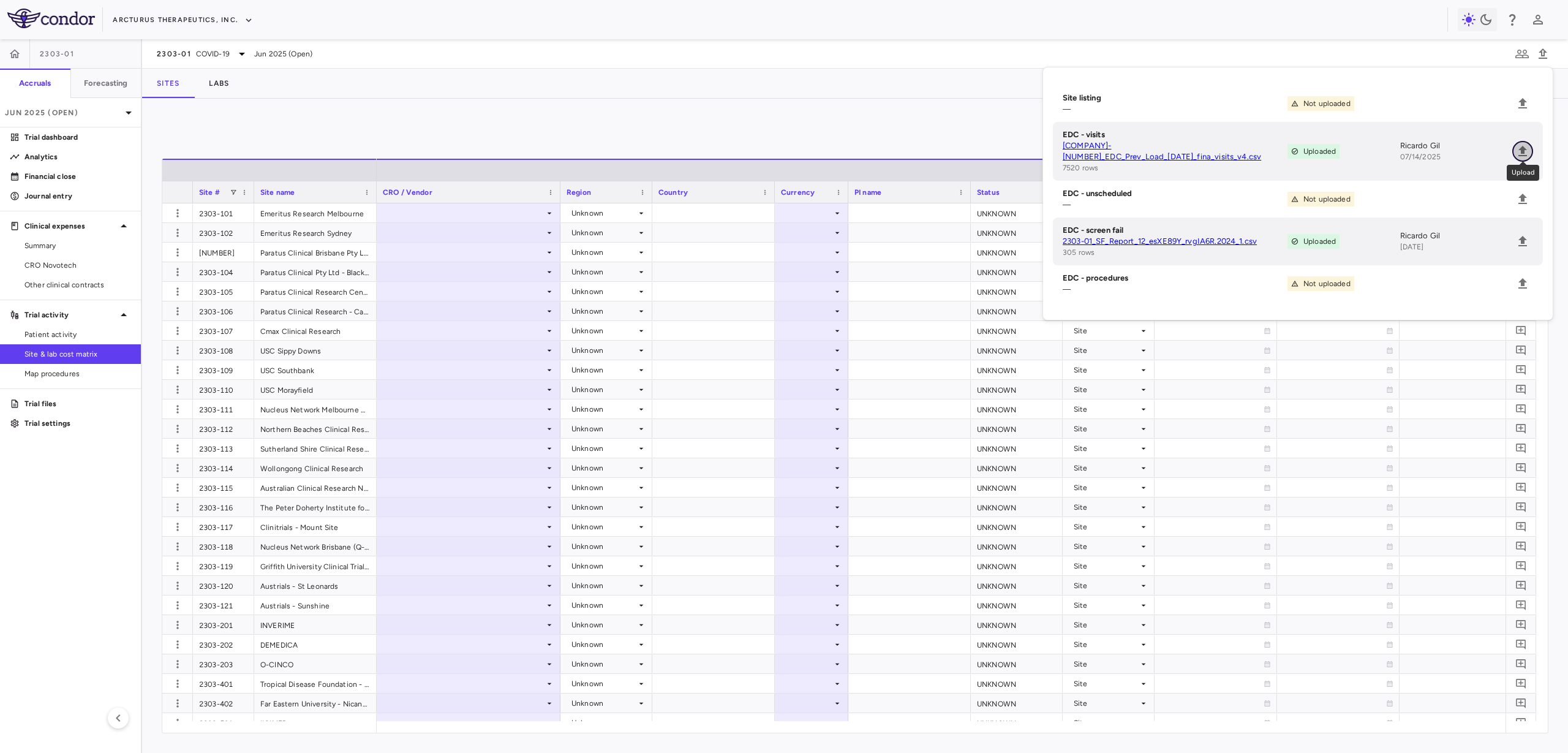 click 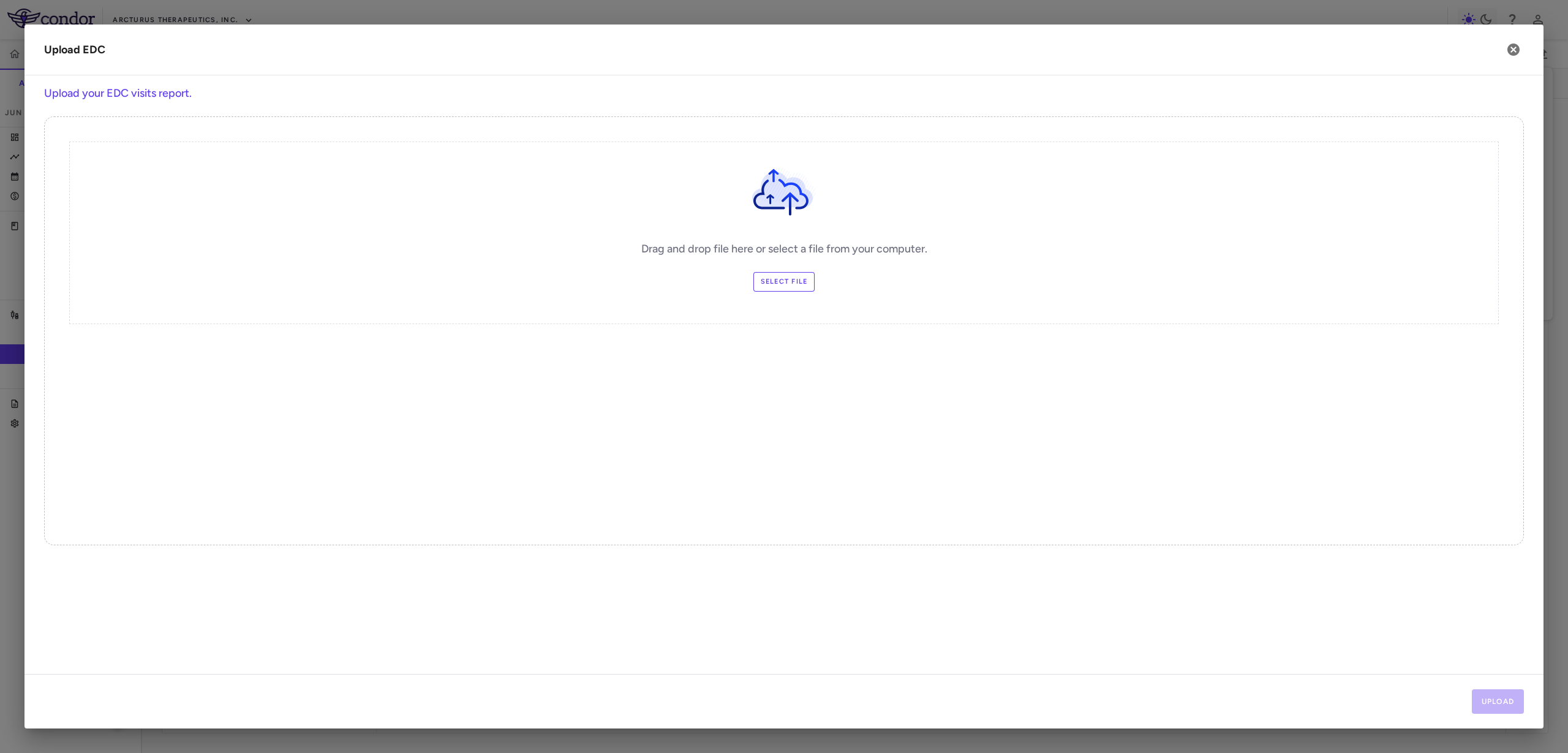 click on "Select file" at bounding box center (784, 282) 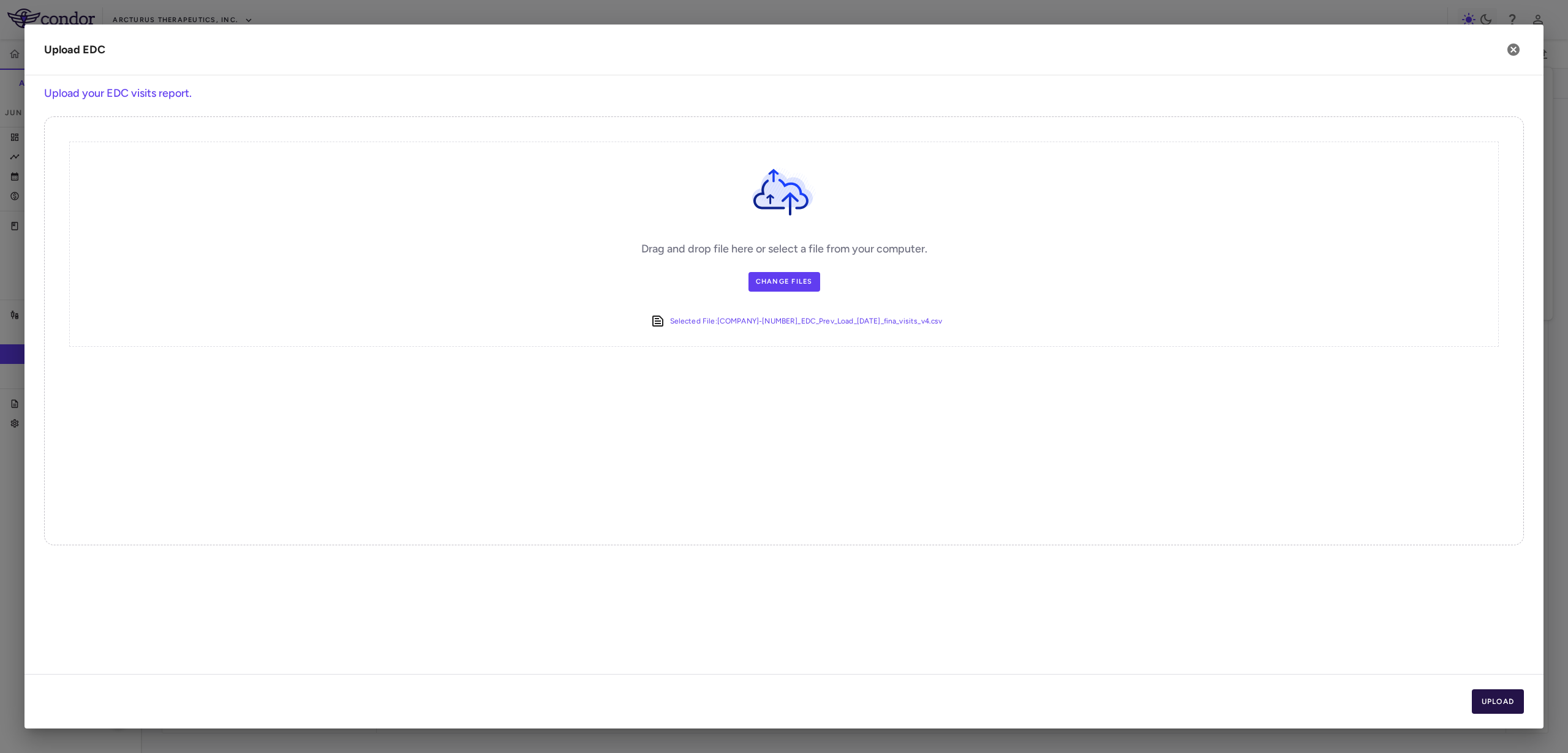 click on "Upload" at bounding box center (1498, 702) 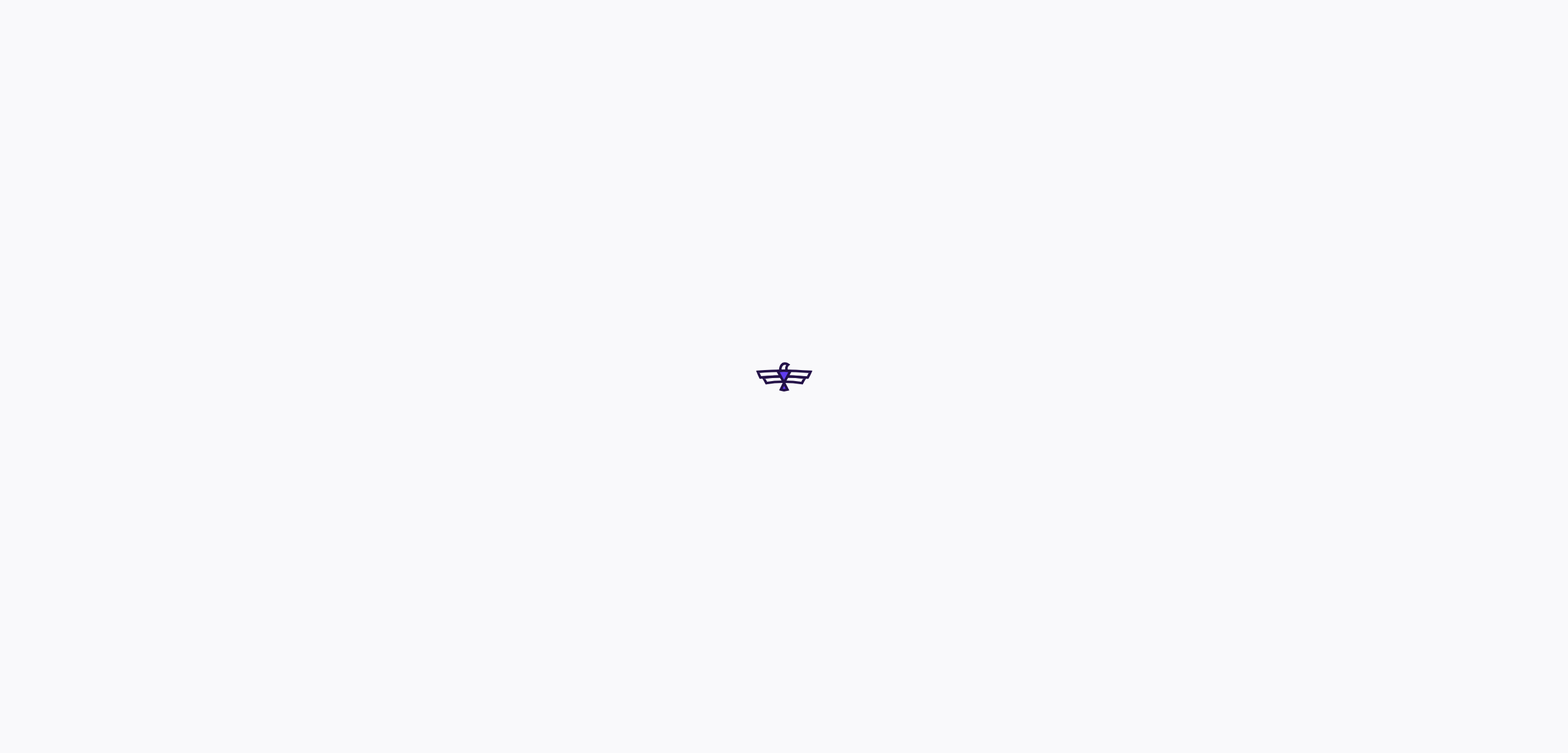 scroll, scrollTop: 0, scrollLeft: 0, axis: both 